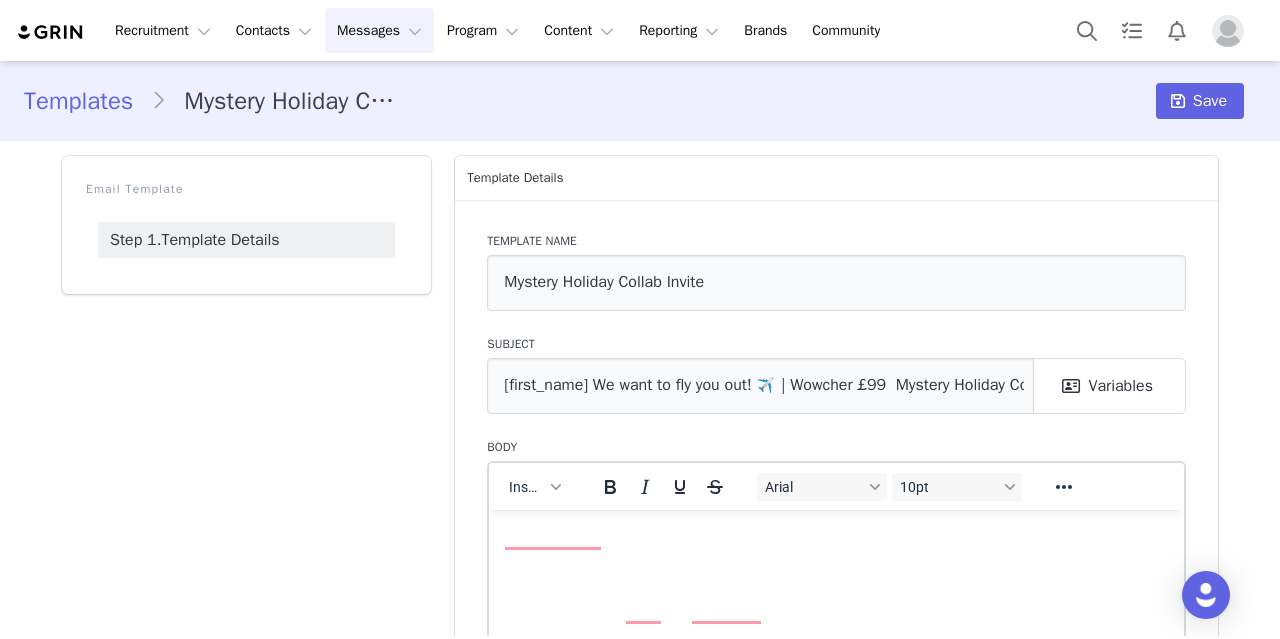 scroll, scrollTop: 0, scrollLeft: 0, axis: both 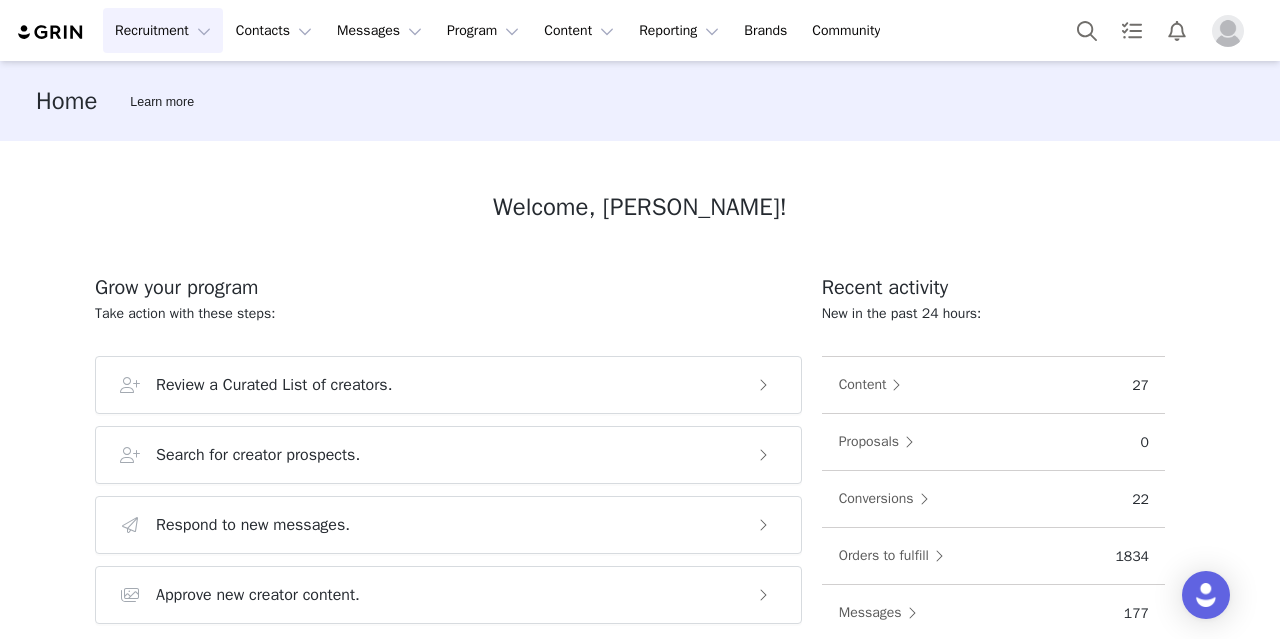 click on "Recruitment Recruitment" at bounding box center [163, 30] 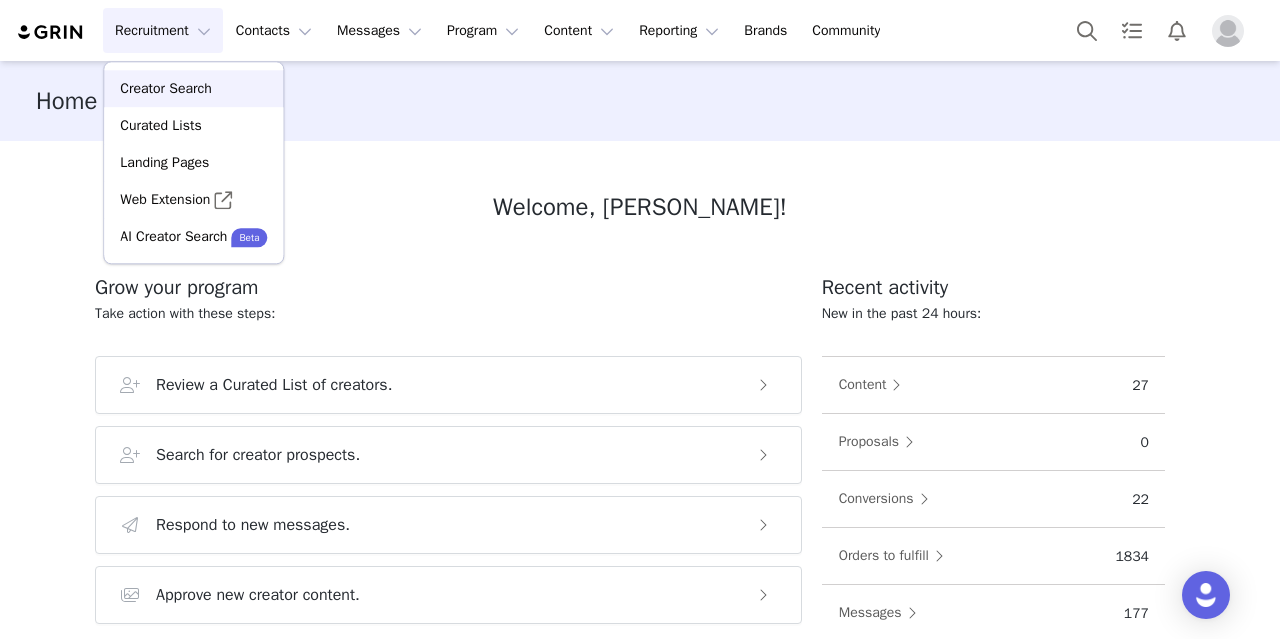 click on "Creator Search" at bounding box center [193, 88] 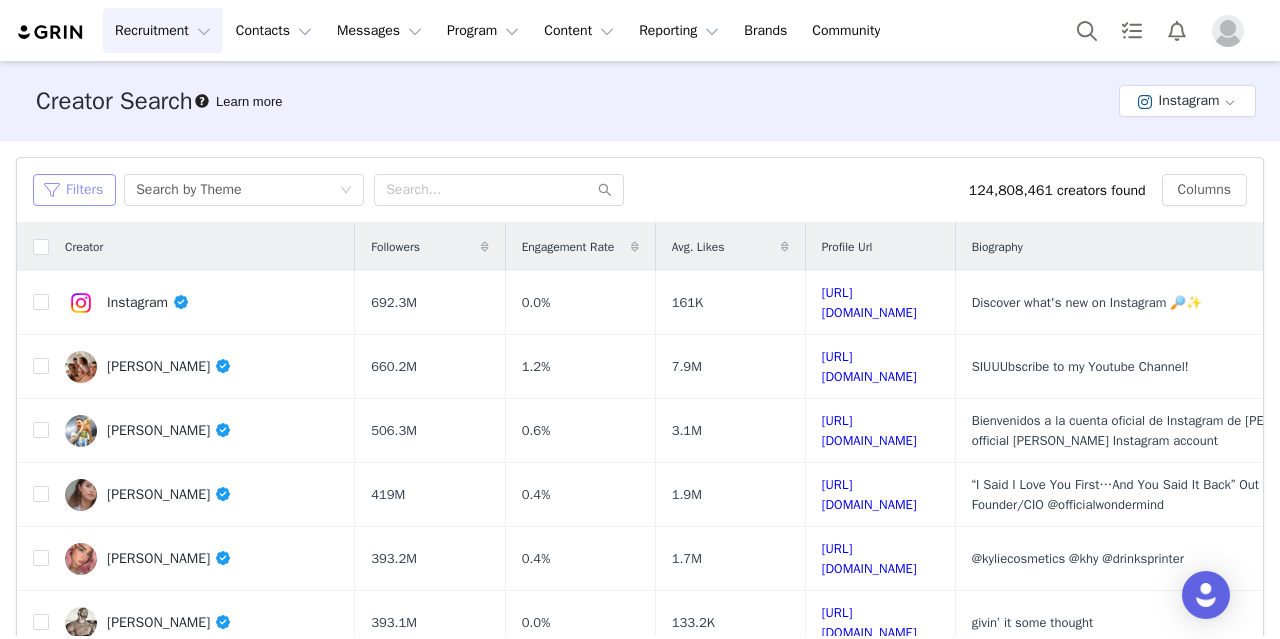 click on "Filters" at bounding box center [74, 190] 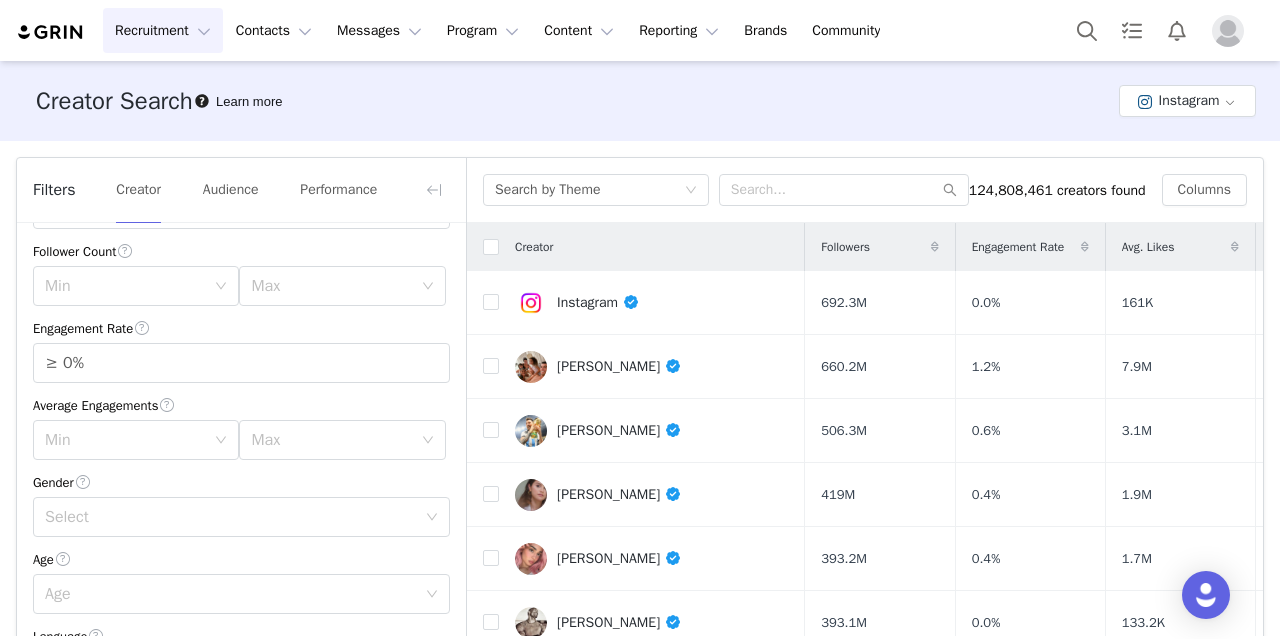scroll, scrollTop: 134, scrollLeft: 0, axis: vertical 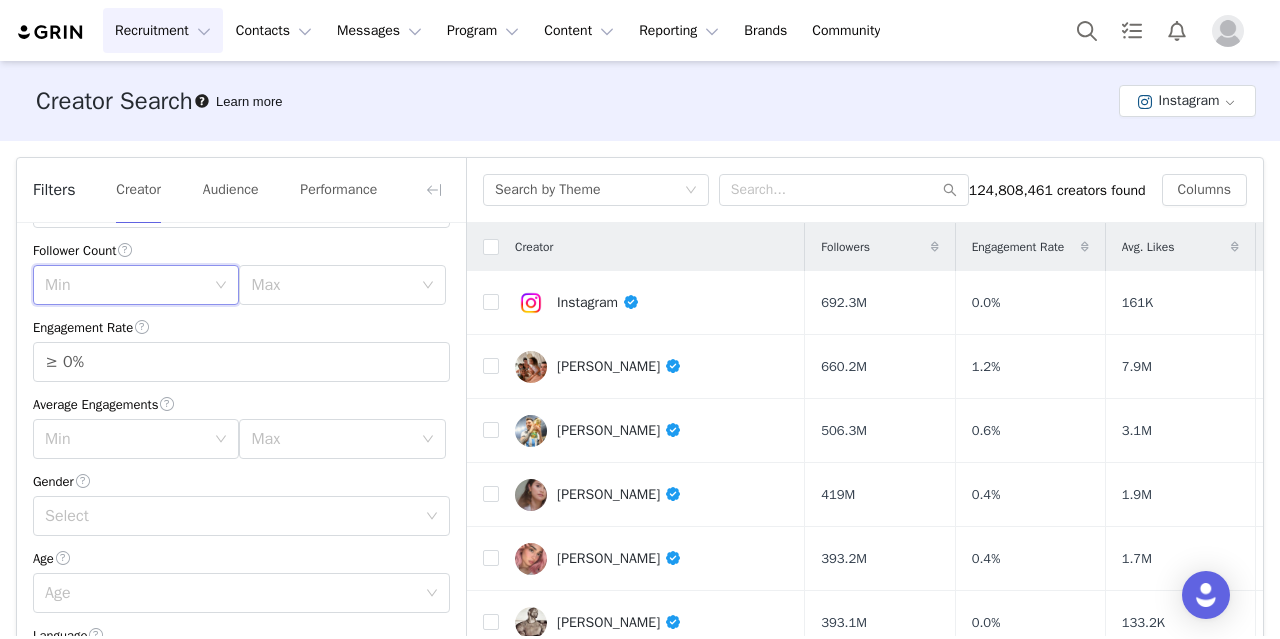 click on "Min" at bounding box center [129, 285] 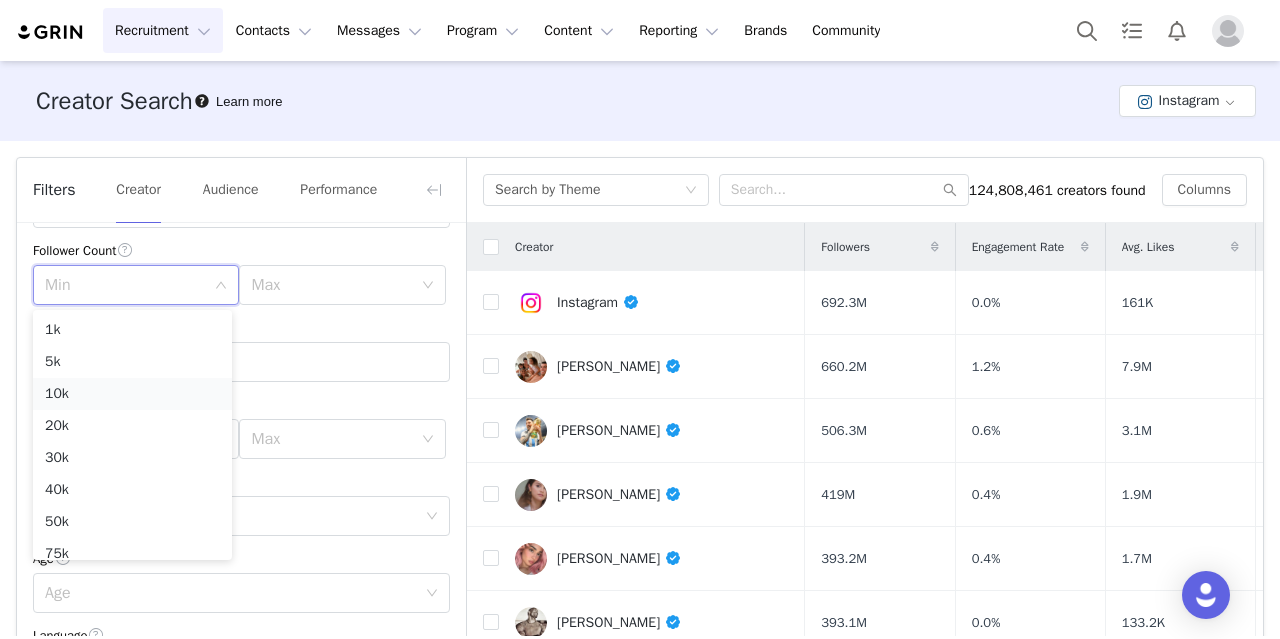click on "10k" at bounding box center (132, 394) 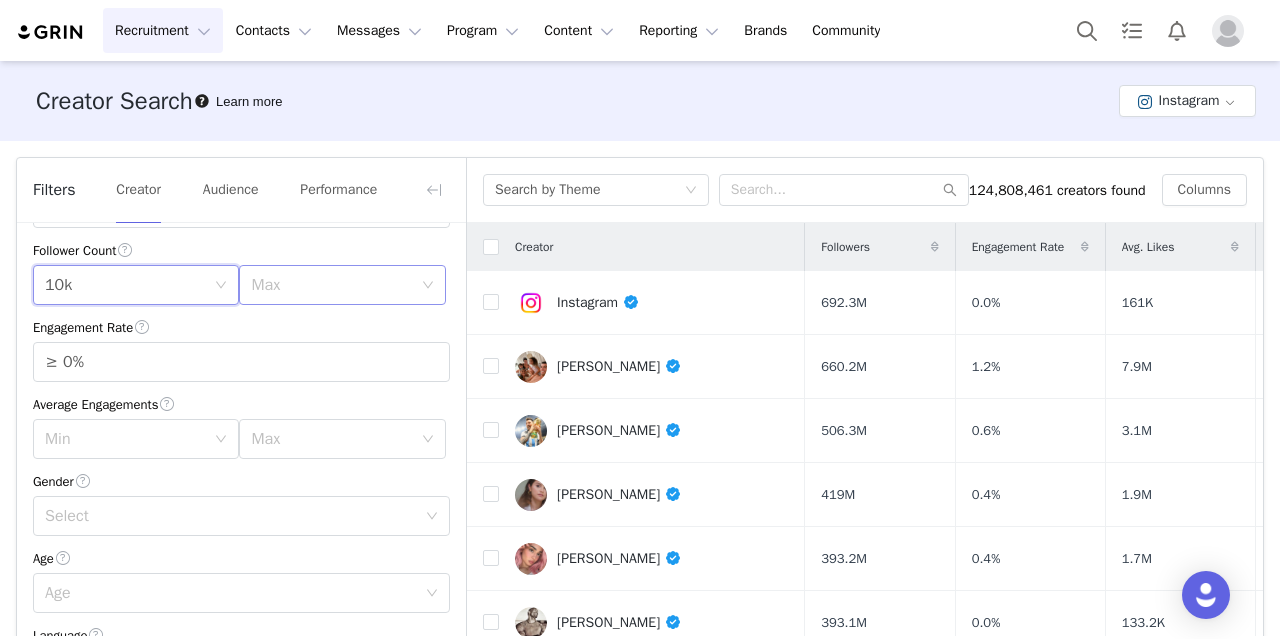 click on "Max" at bounding box center [331, 285] 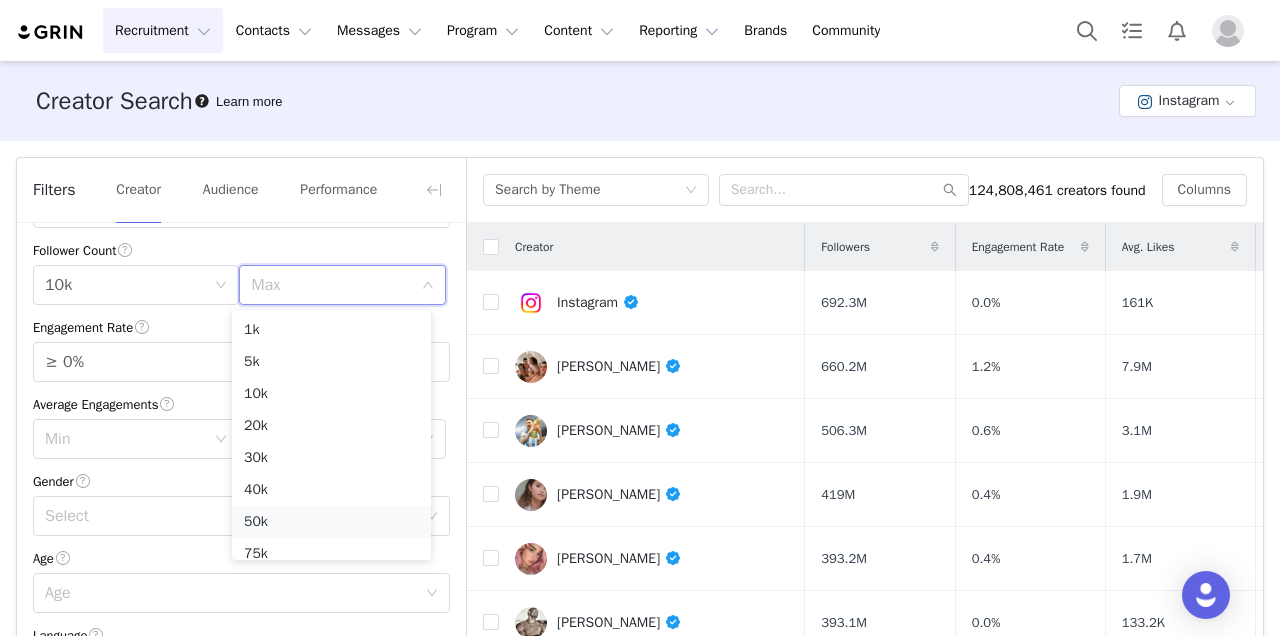 click on "50k" at bounding box center [331, 522] 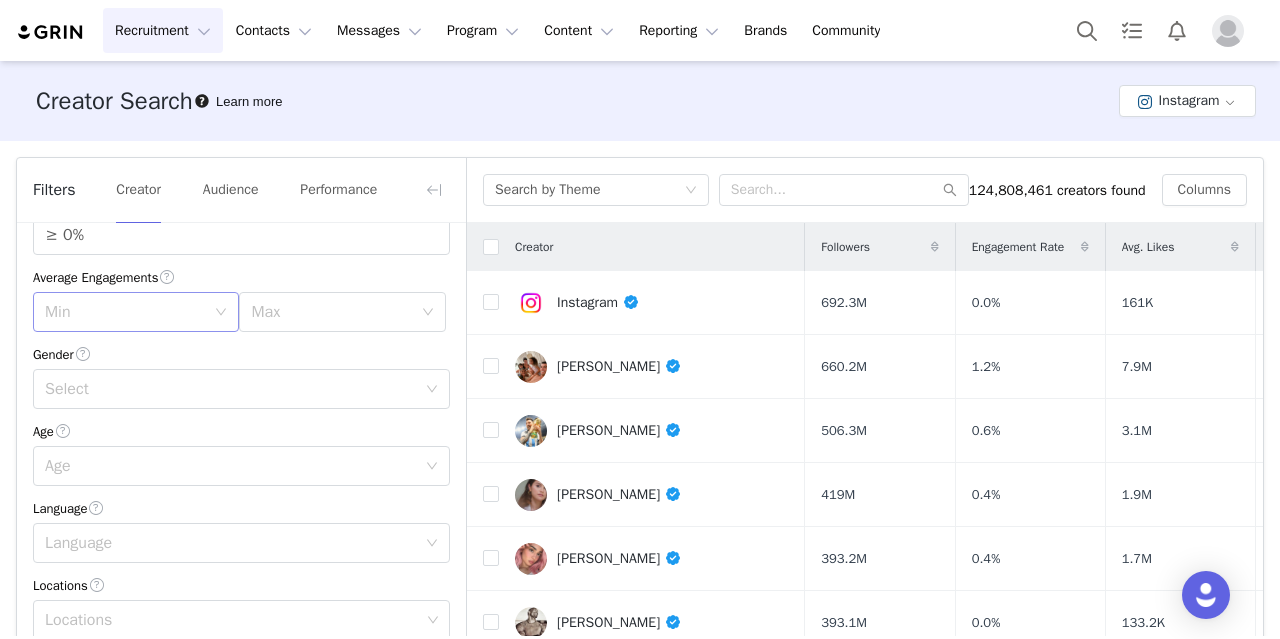 scroll, scrollTop: 262, scrollLeft: 0, axis: vertical 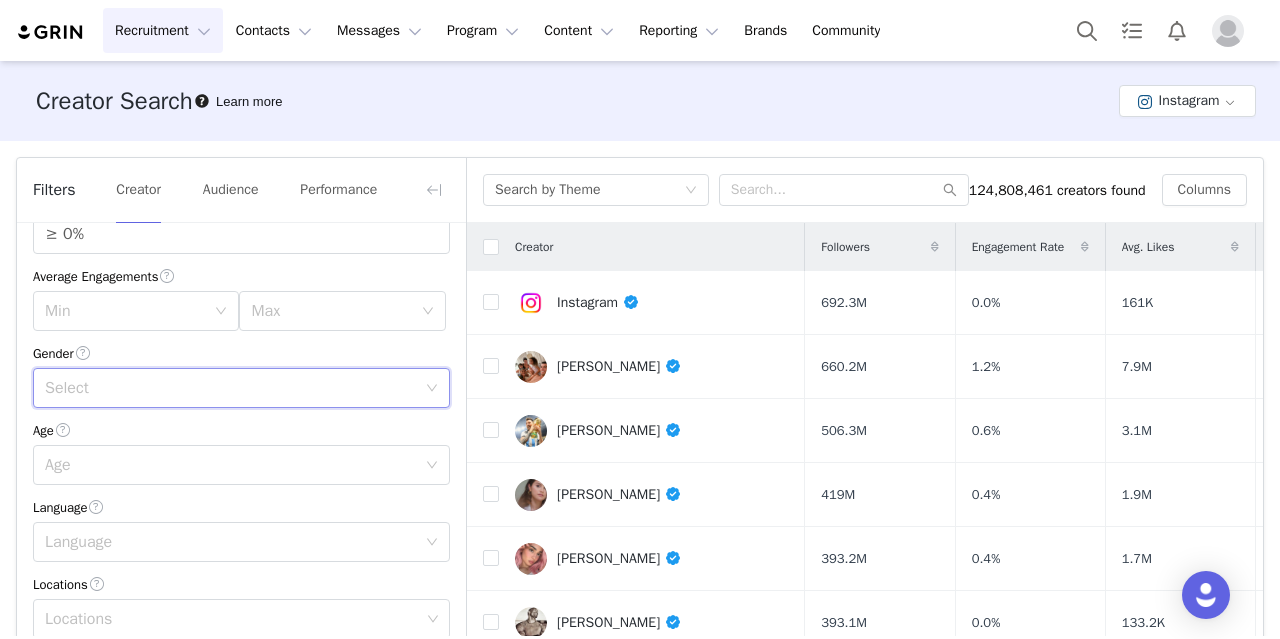click on "Select" at bounding box center [235, 388] 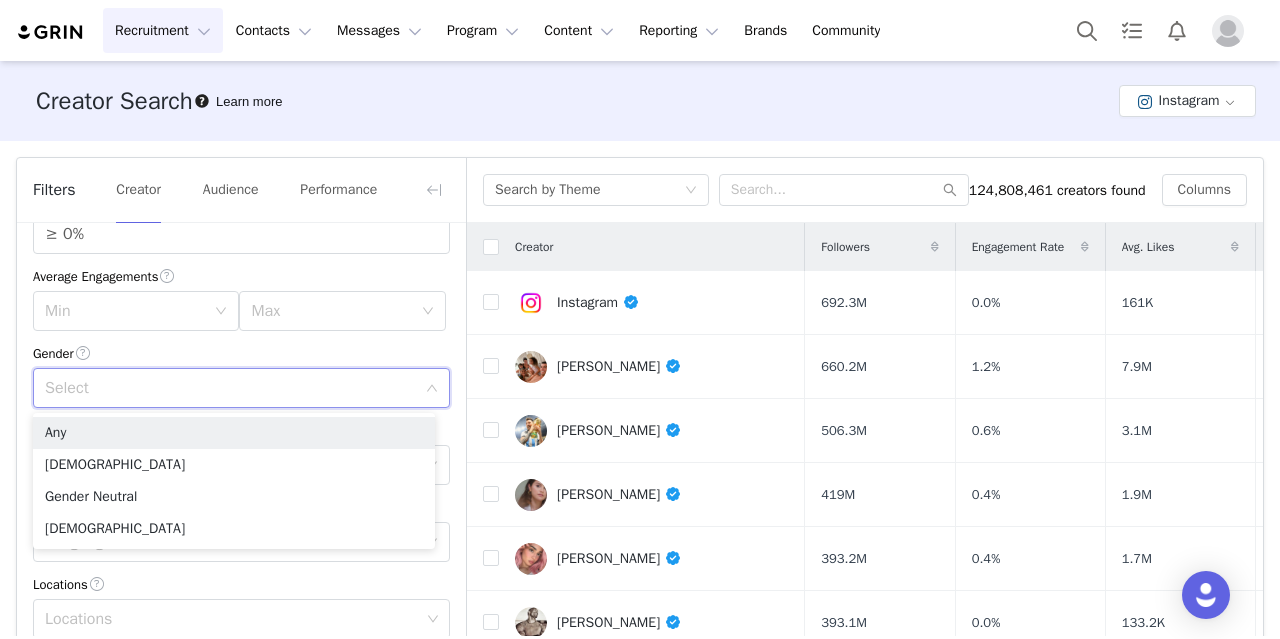click on "Gender" at bounding box center (241, 353) 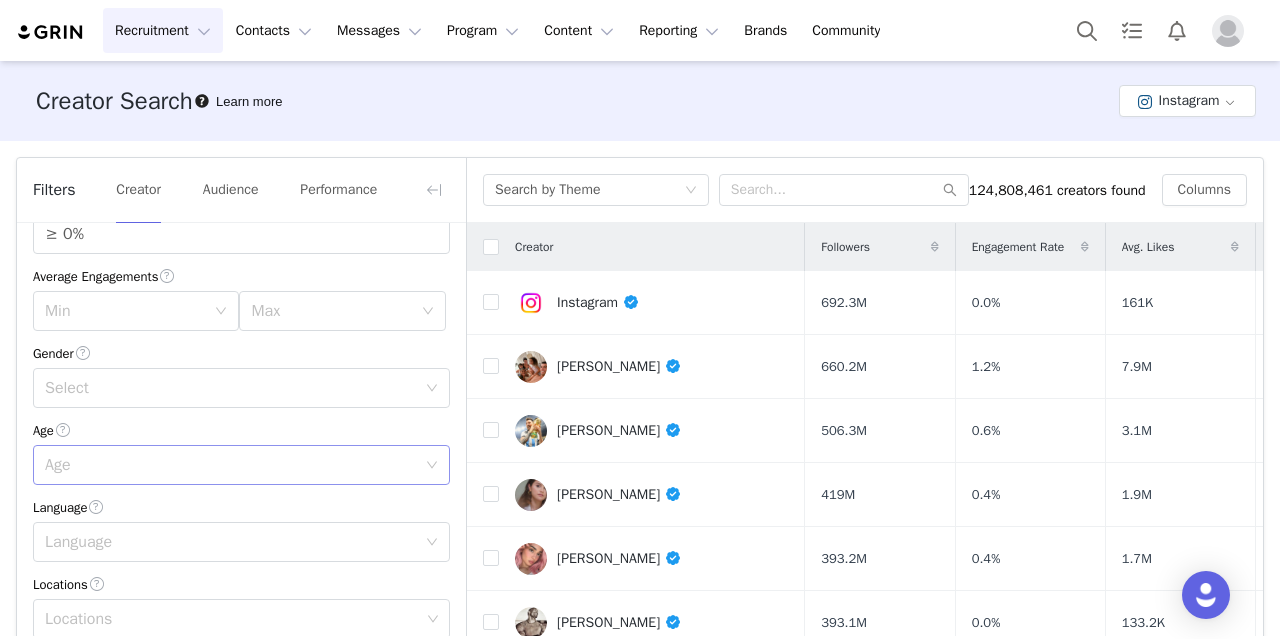 click on "Age" at bounding box center [230, 465] 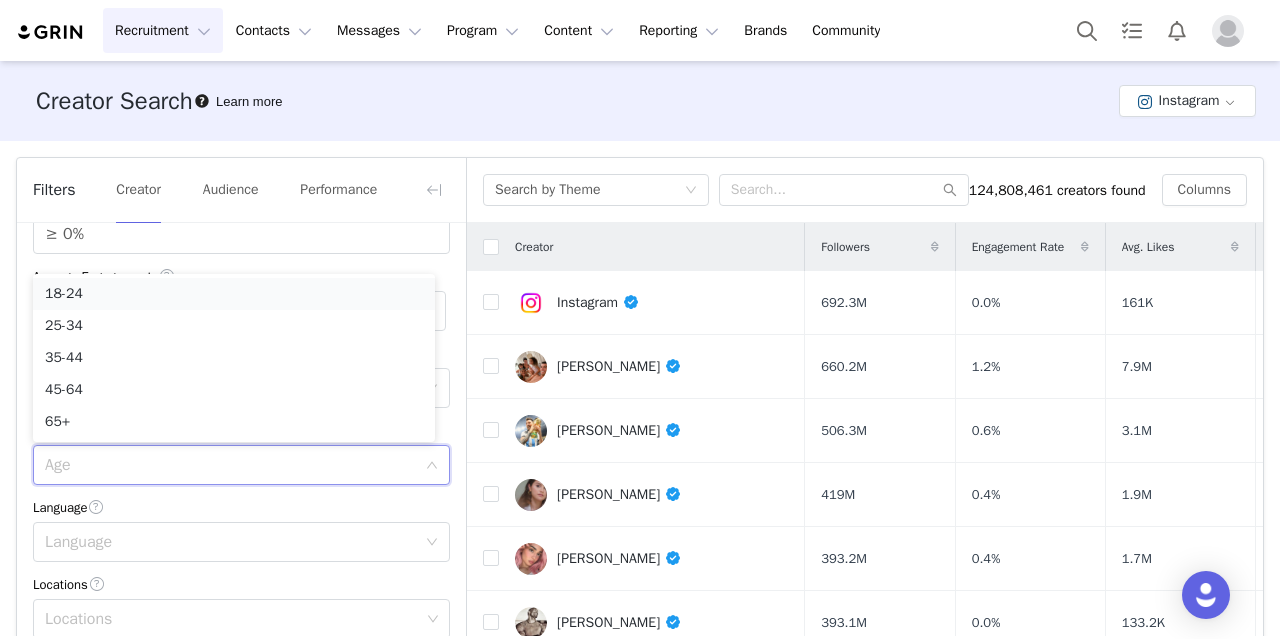 click on "18-24" at bounding box center (234, 294) 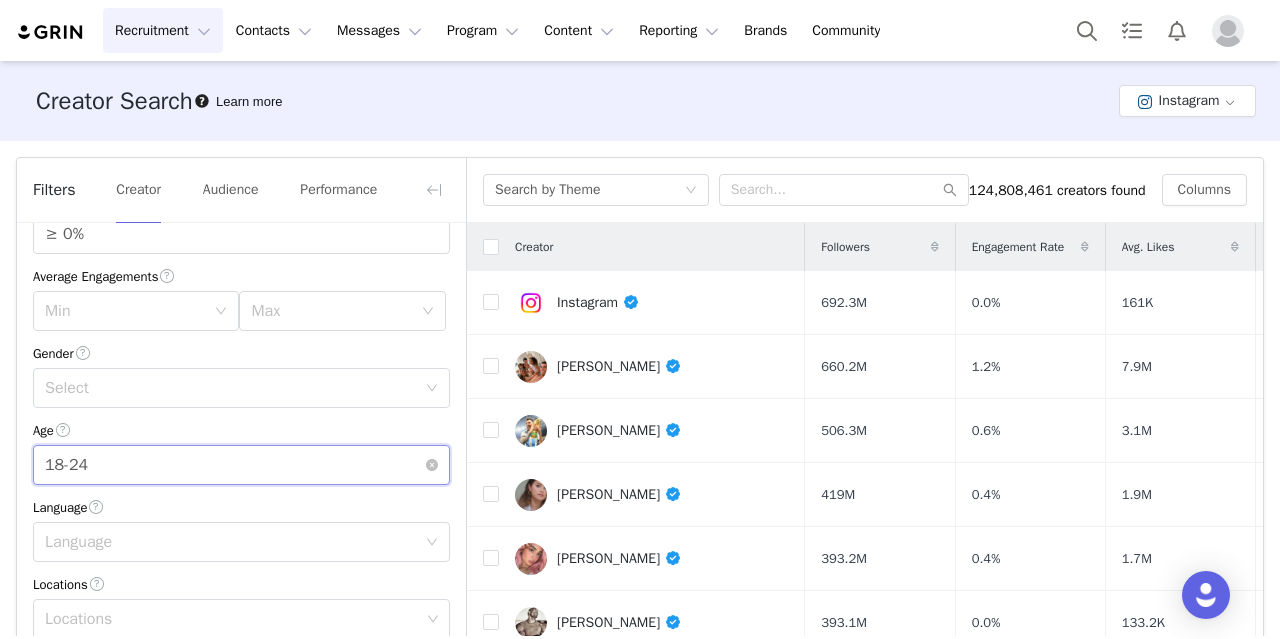 click on "Age 18-24" at bounding box center (235, 465) 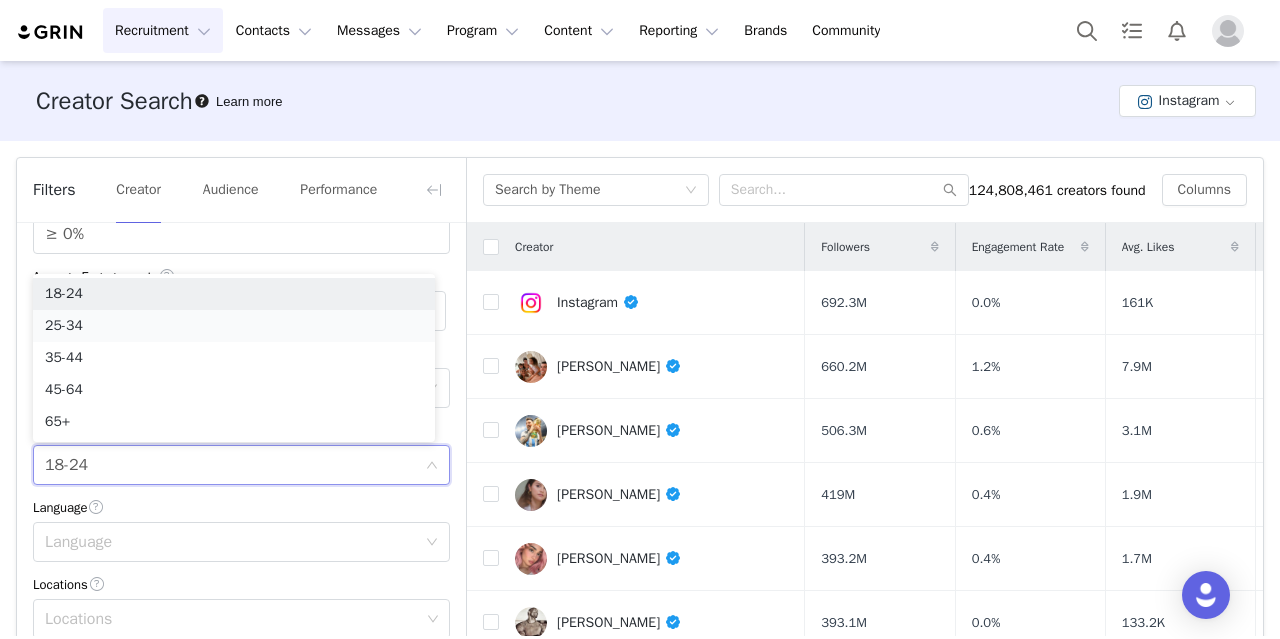 click on "25-34" at bounding box center [234, 326] 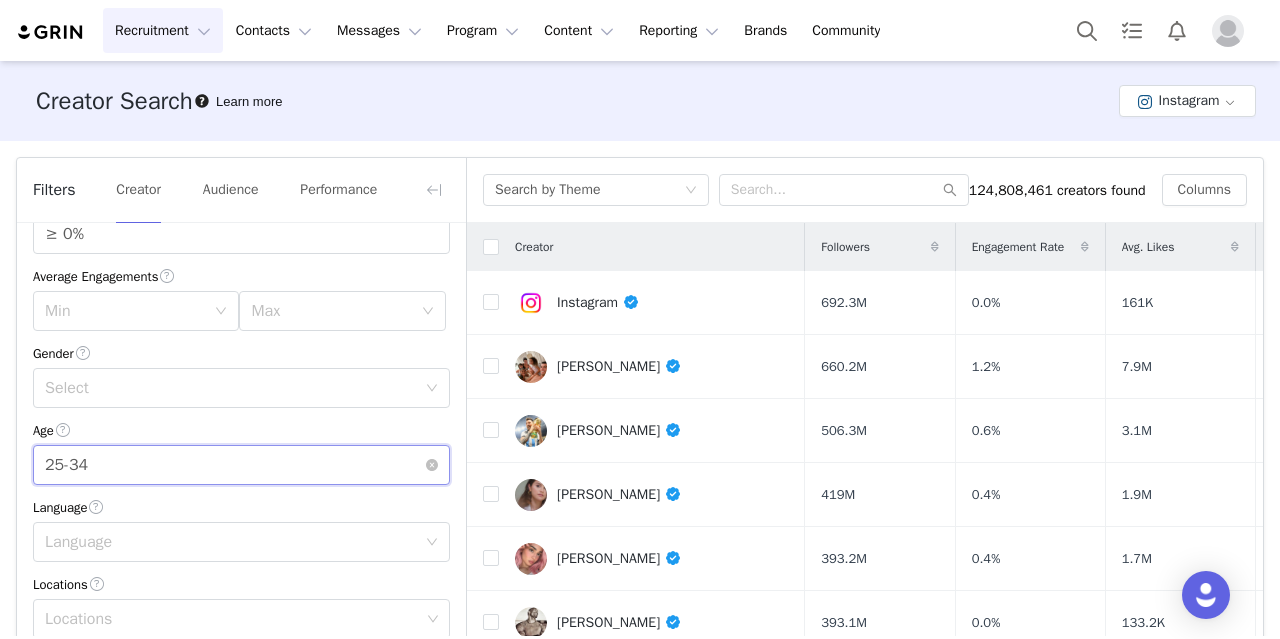 click on "Age 25-34" at bounding box center (235, 465) 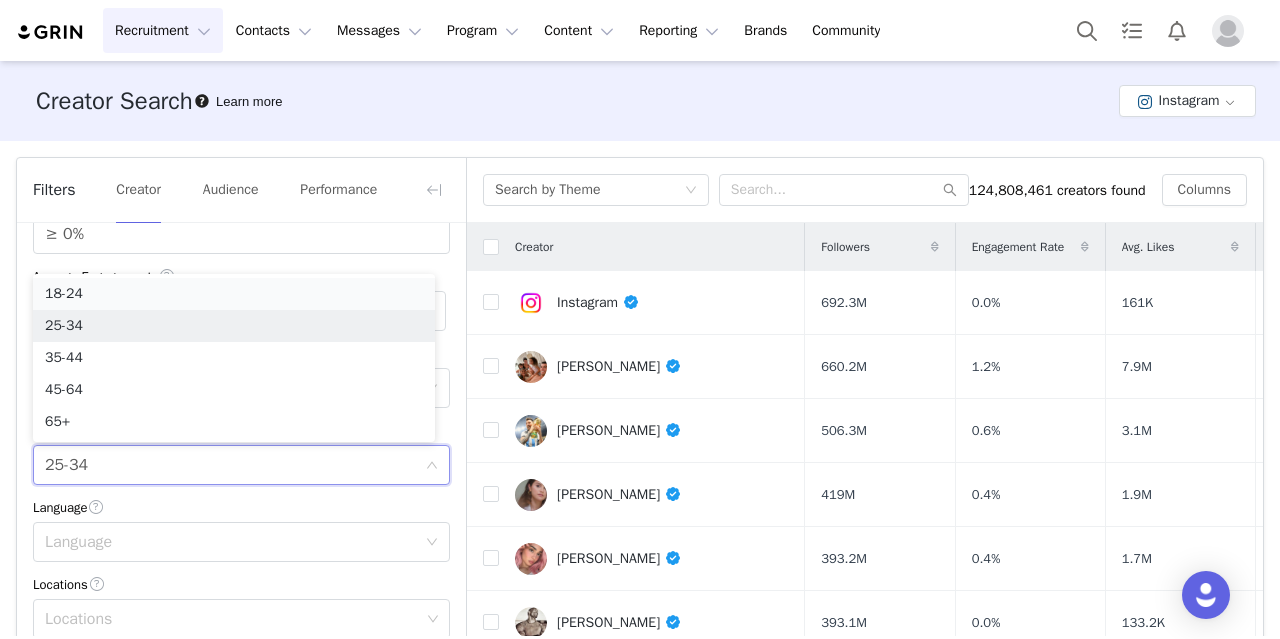 click on "18-24" at bounding box center [234, 294] 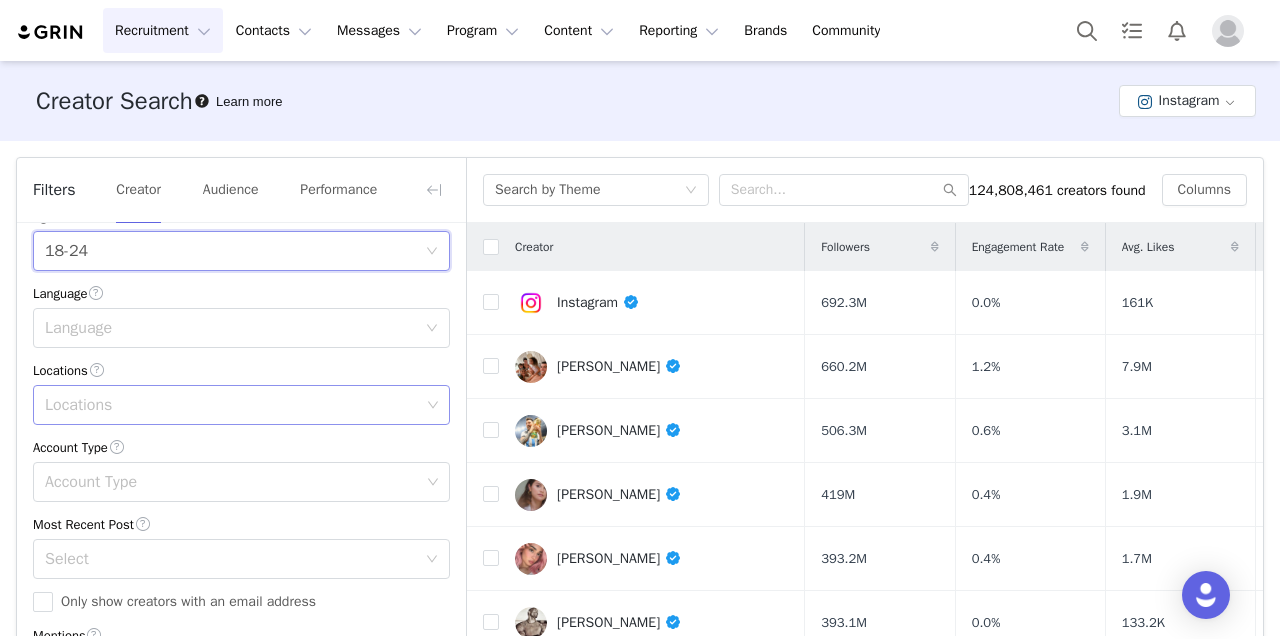 scroll, scrollTop: 479, scrollLeft: 0, axis: vertical 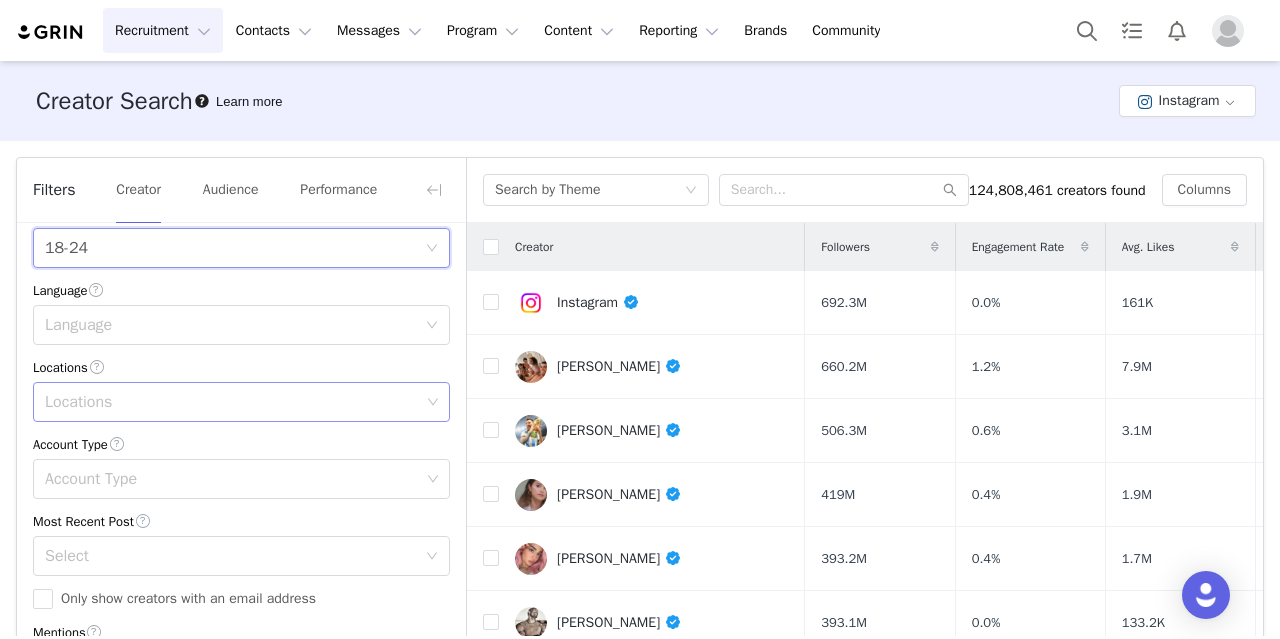 click on "Locations" at bounding box center [232, 402] 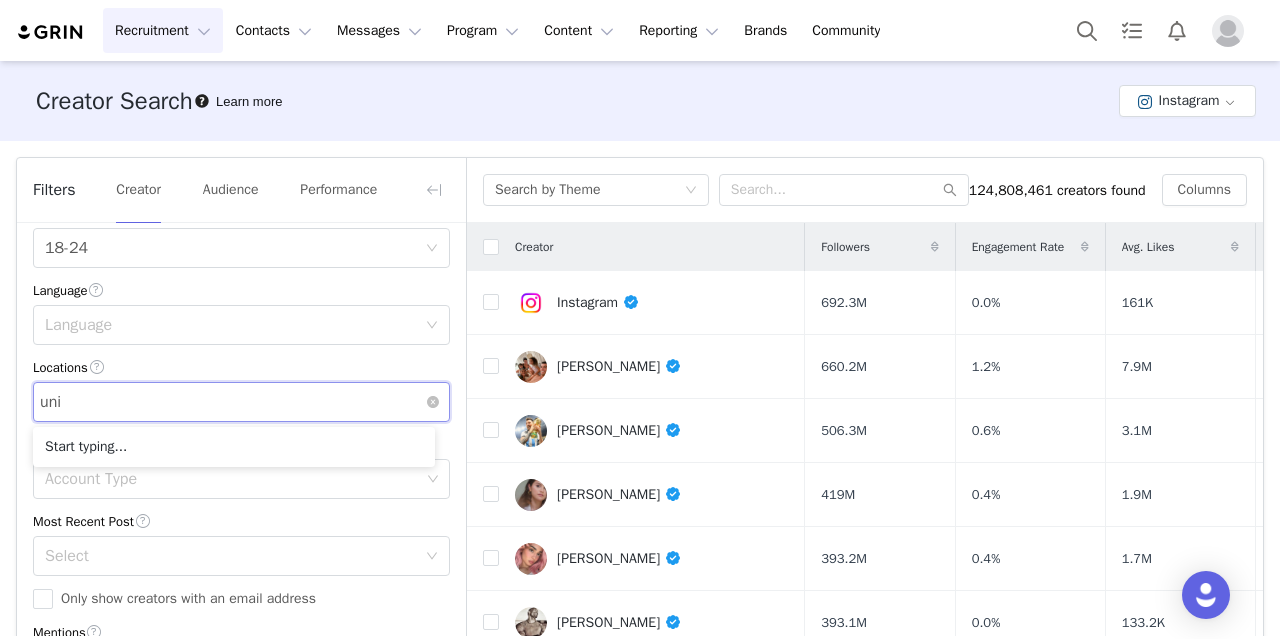 type on "unit" 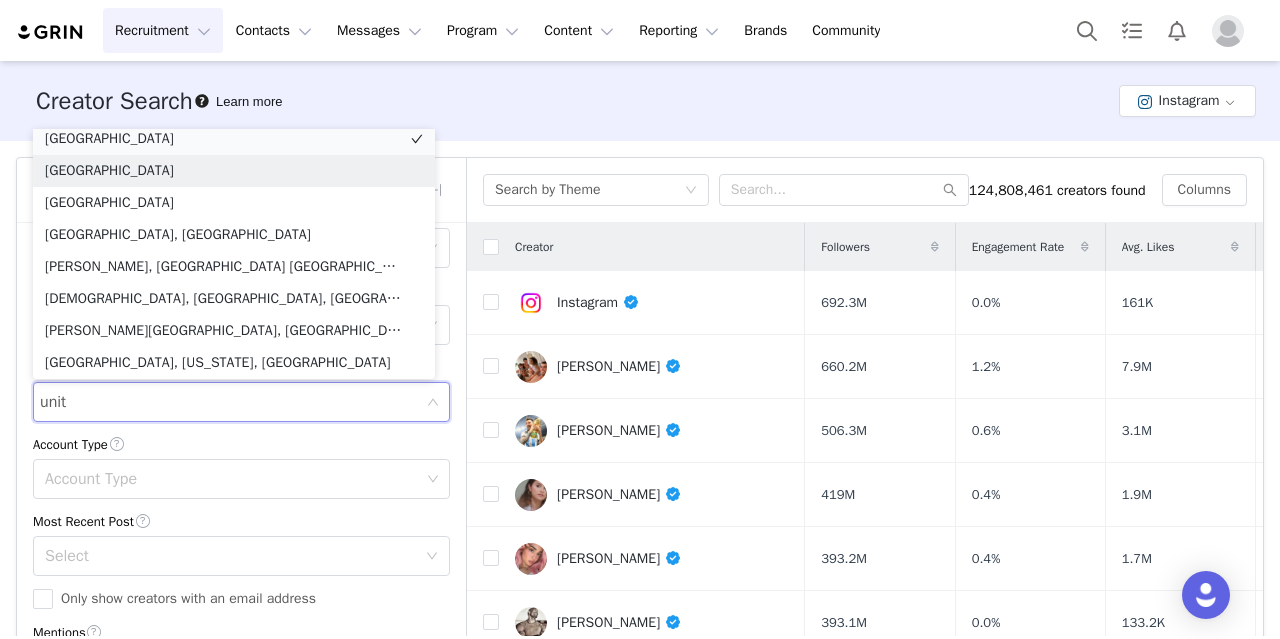 scroll, scrollTop: 4, scrollLeft: 0, axis: vertical 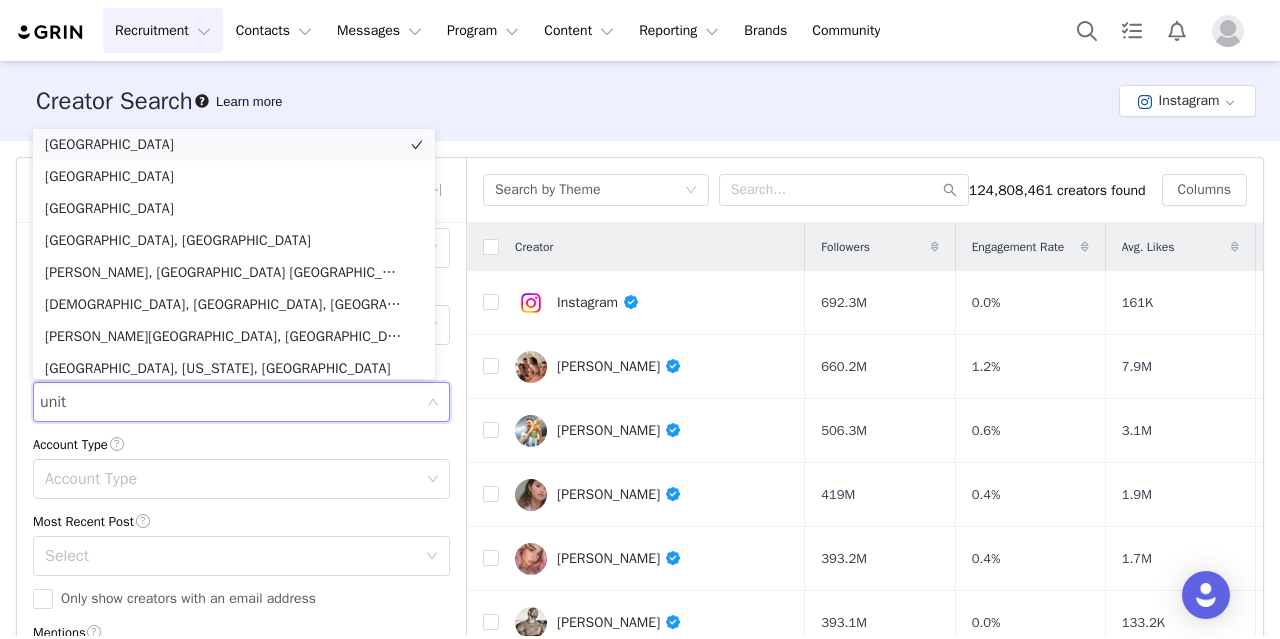 click on "United Kingdom" at bounding box center [234, 145] 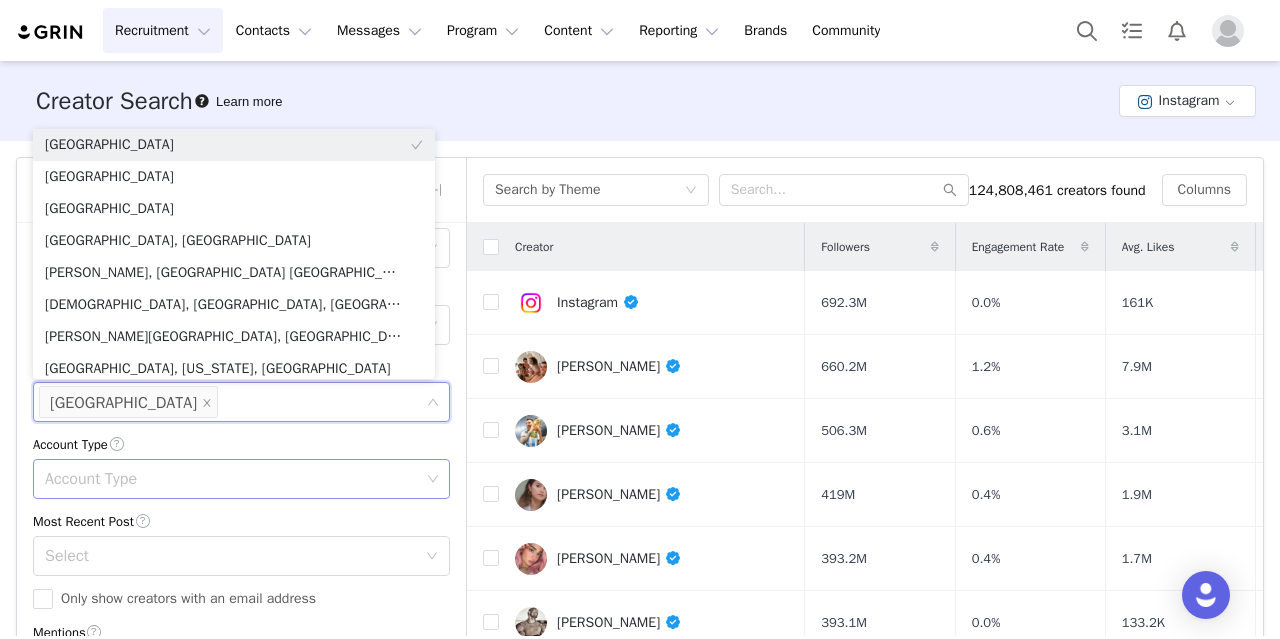 scroll, scrollTop: 10, scrollLeft: 0, axis: vertical 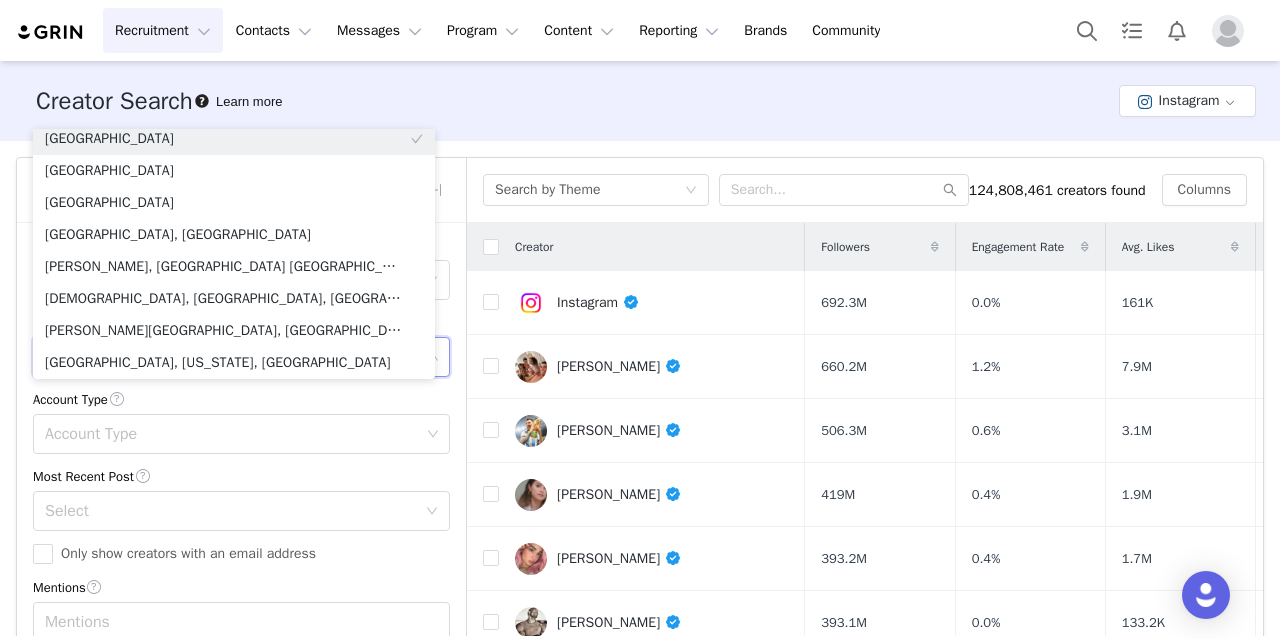 click on "Most Recent Post" at bounding box center [241, 476] 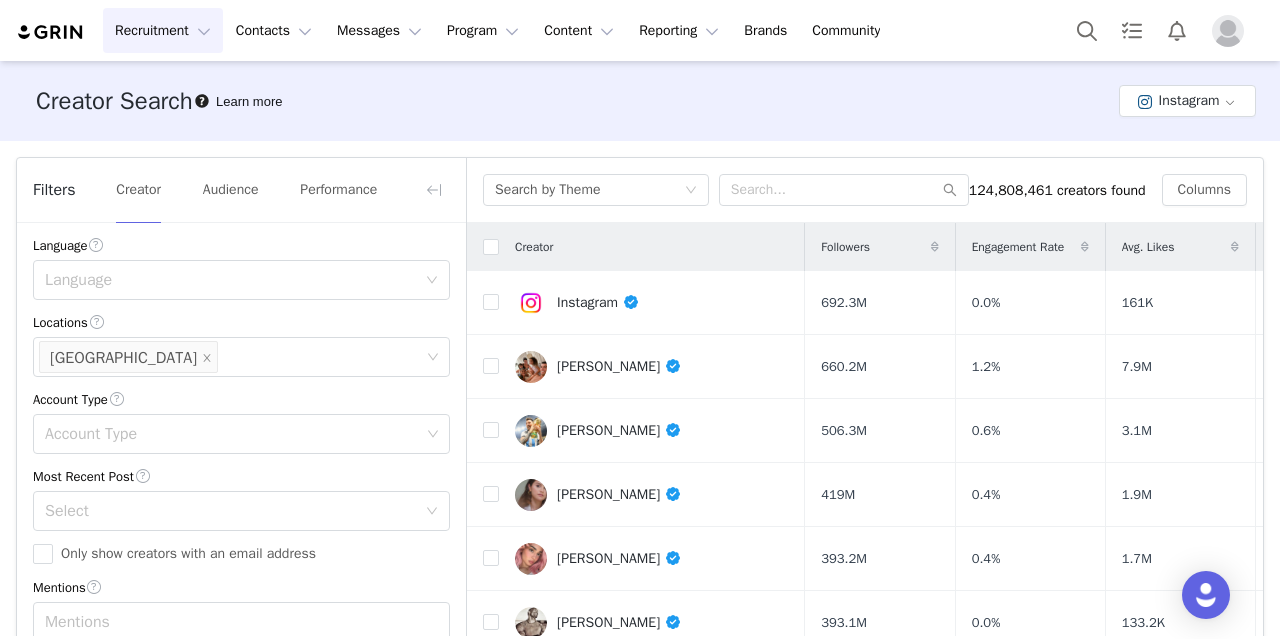 click on "Current Creators   Hide creators in my CRM   Bio Phrase   Follower Count  Min 10k Max 50k  Engagement Rate  ≥ 0%  Average Engagements  Min Max  Gender  Select  Age  Age 18-24  Language  Language  Locations  Locations United Kingdom    Account Type  Account Type    Most Recent Post  Select     Only show creators with an email address   Mentions  Mentions    Hashtags  Enter hashtag    Brand affinities  Select" at bounding box center (241, 255) 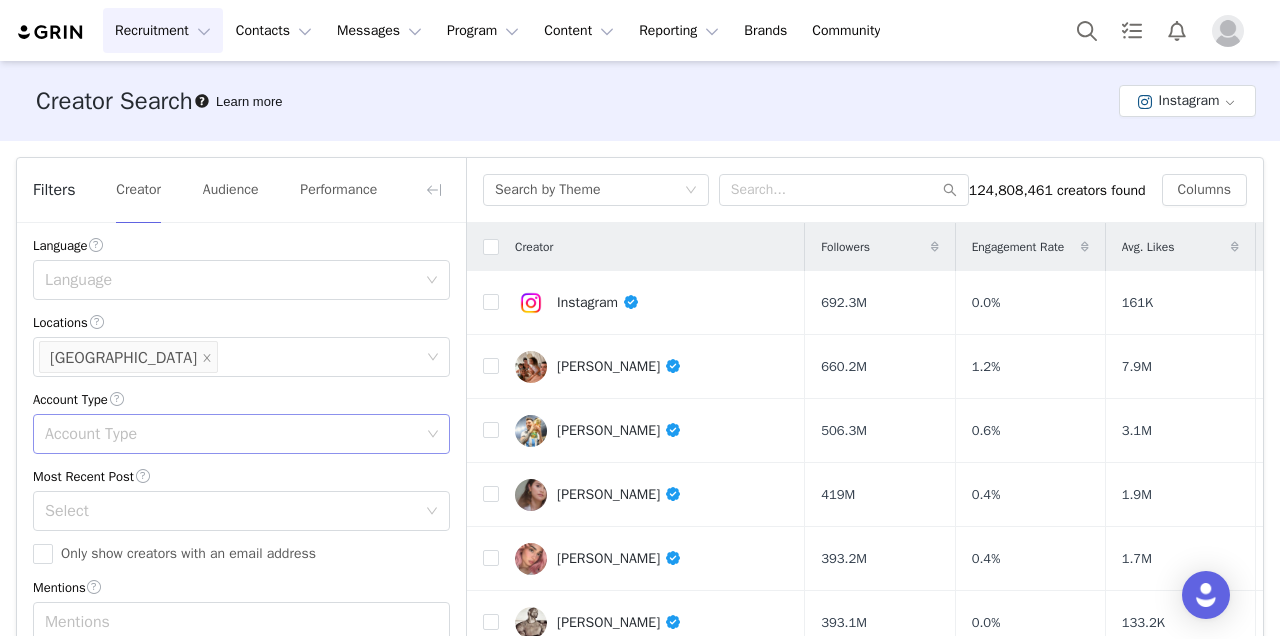 click on "Account Type" at bounding box center (232, 434) 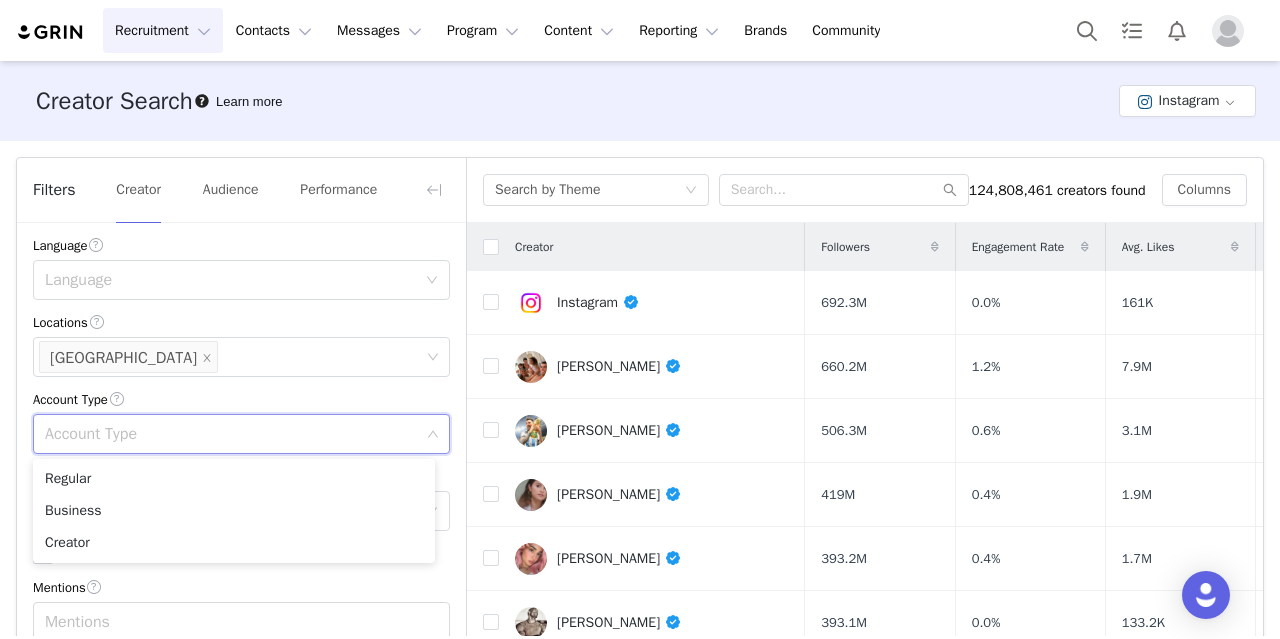 click on "Current Creators   Hide creators in my CRM   Bio Phrase   Follower Count  Min 10k Max 50k  Engagement Rate  ≥ 0%  Average Engagements  Min Max  Gender  Select  Age  Age 18-24  Language  Language  Locations  Locations United Kingdom    Account Type  Account Type    Most Recent Post  Select     Only show creators with an email address   Mentions  Mentions    Hashtags  Enter hashtag    Brand affinities  Select" at bounding box center (241, 255) 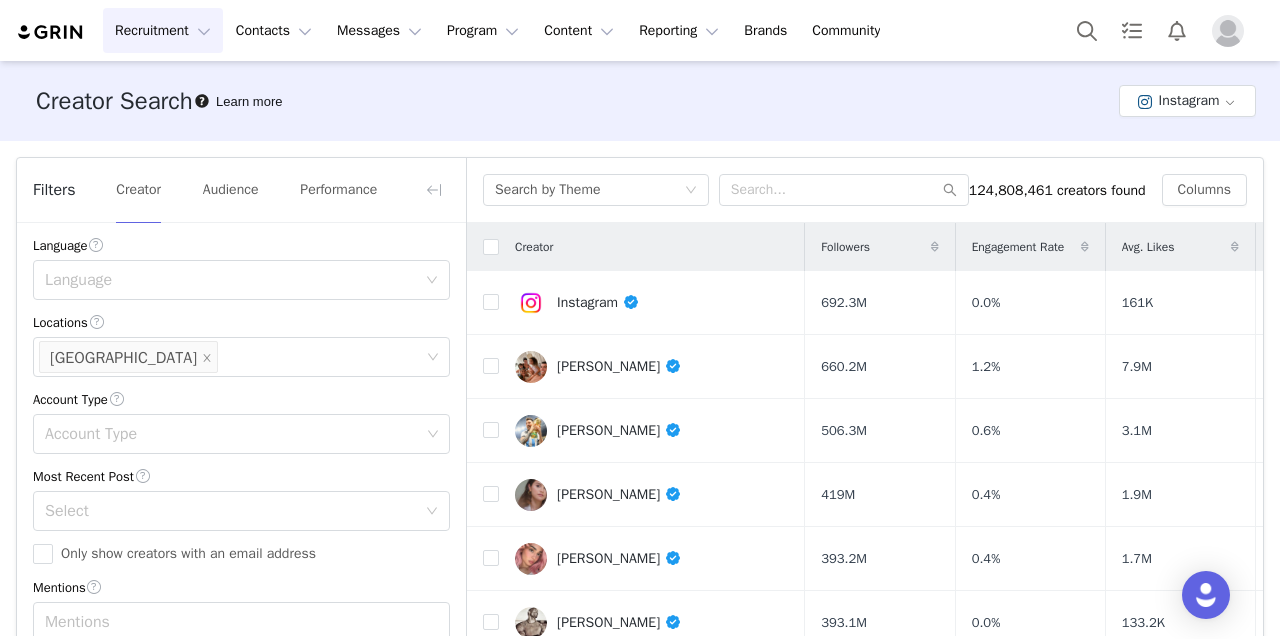 scroll, scrollTop: 653, scrollLeft: 0, axis: vertical 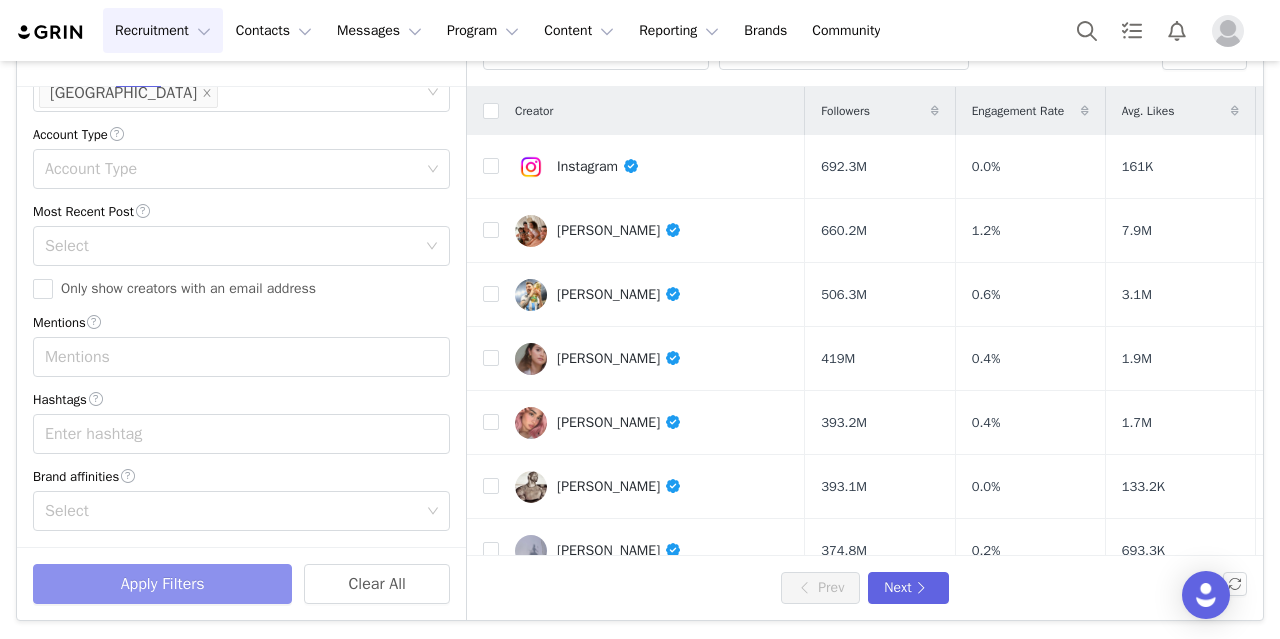 click on "Apply Filters" at bounding box center [162, 584] 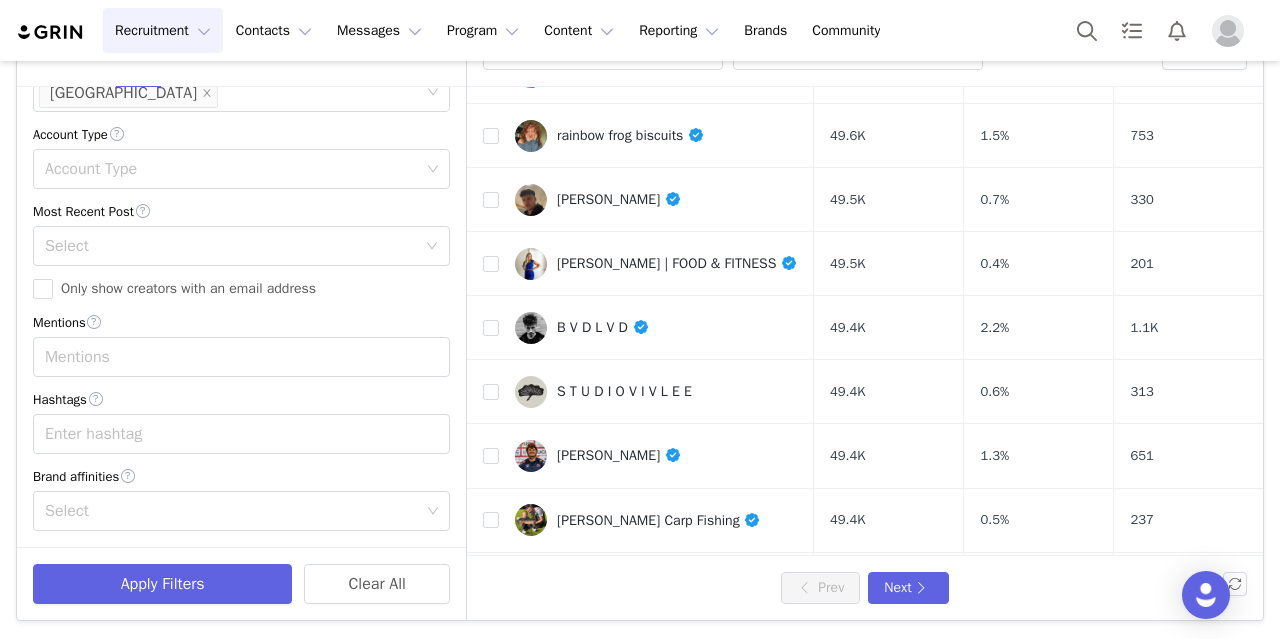scroll, scrollTop: 789, scrollLeft: 0, axis: vertical 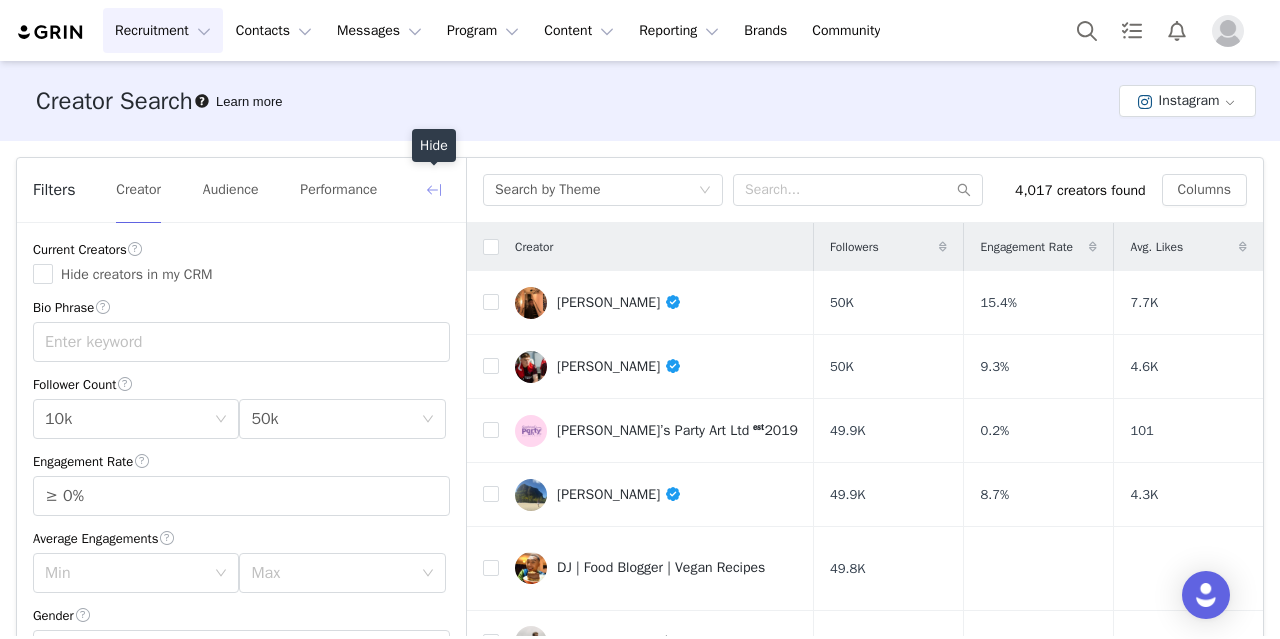 click at bounding box center [434, 190] 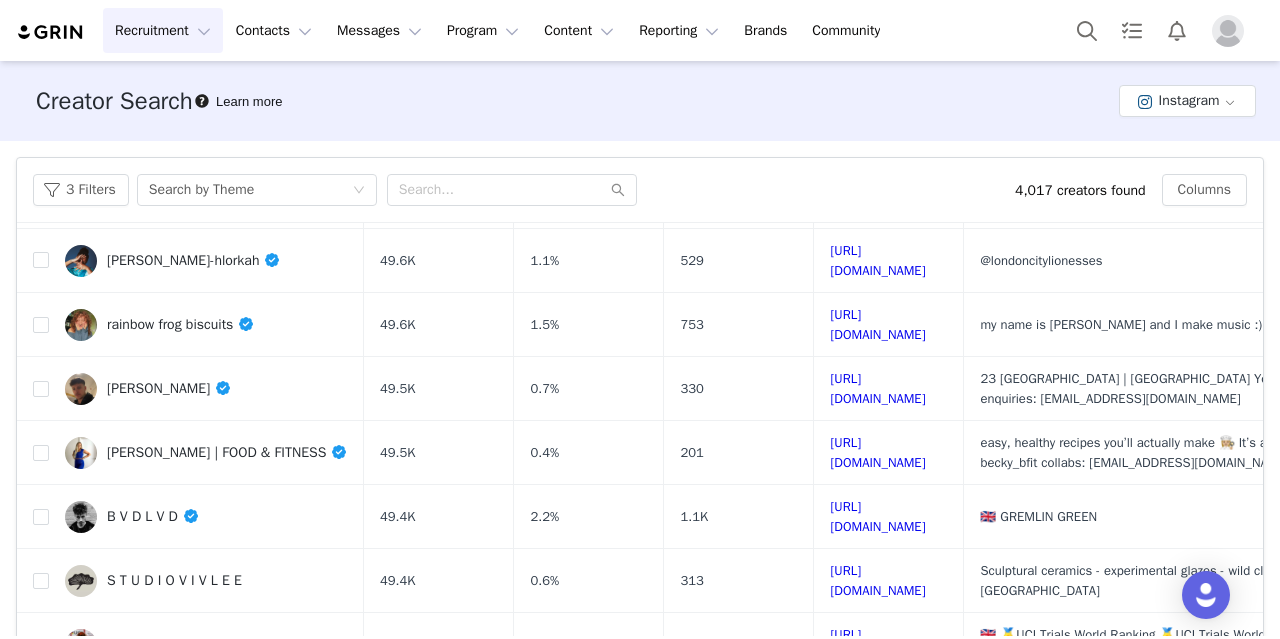 scroll, scrollTop: 789, scrollLeft: 0, axis: vertical 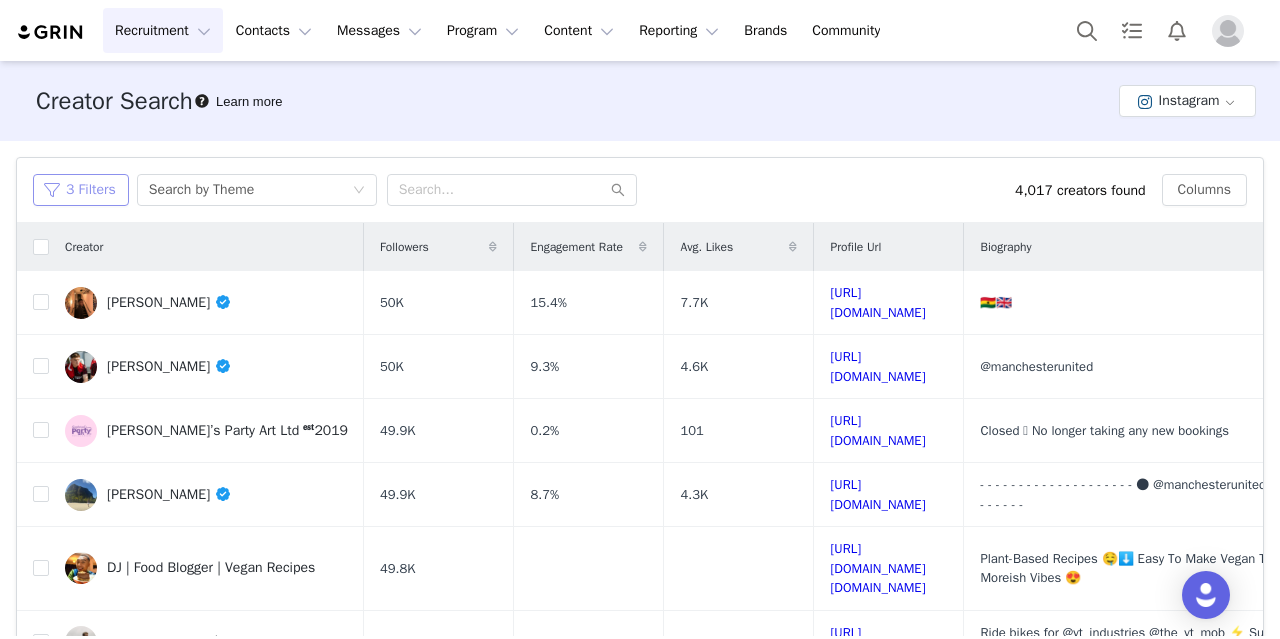 click on "3 Filters" at bounding box center [81, 190] 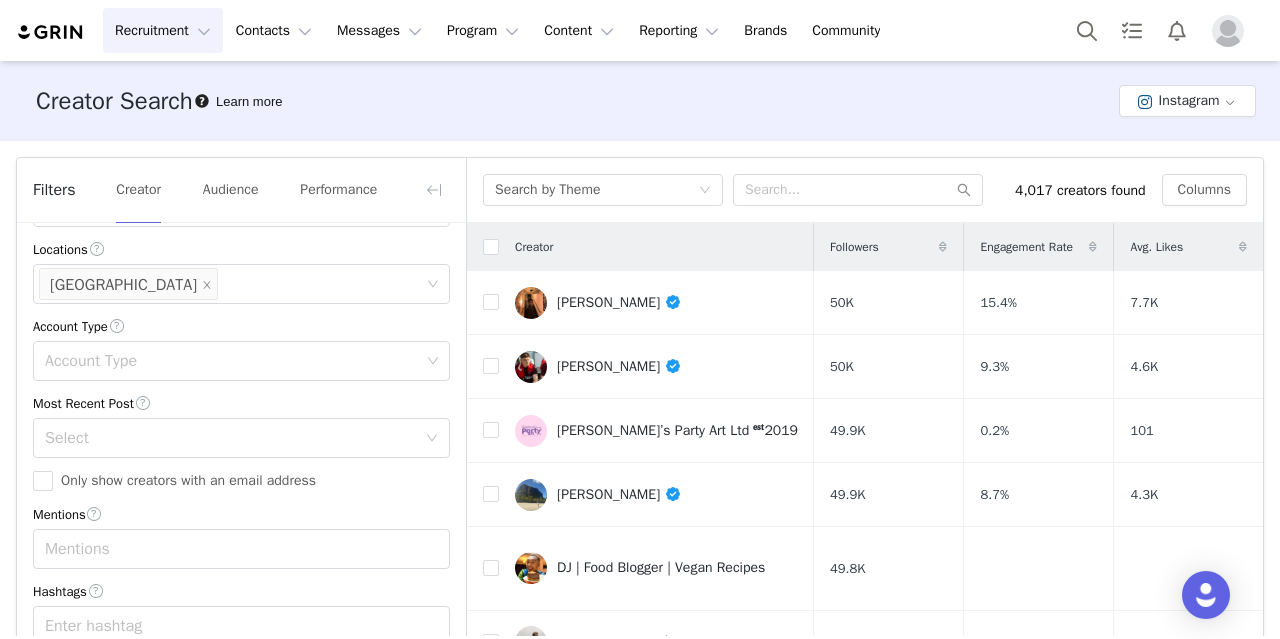 scroll, scrollTop: 653, scrollLeft: 0, axis: vertical 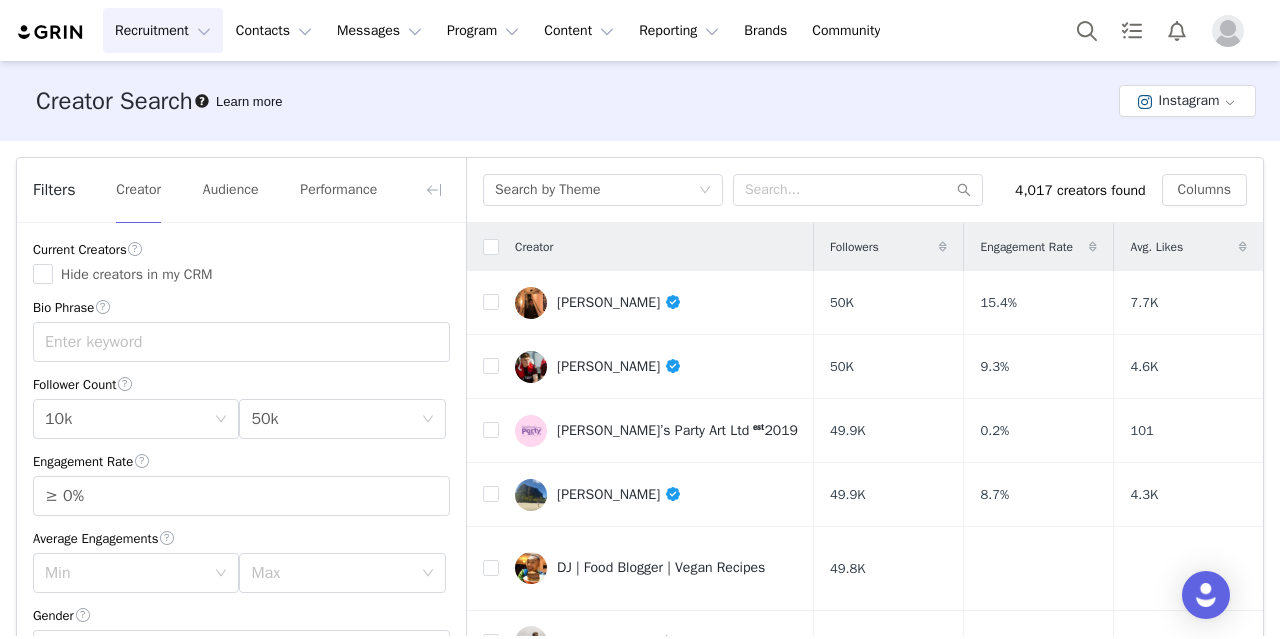 click on "Filters  Creator Audience Performance  Current Creators   Hide creators in my CRM   Bio Phrase   Follower Count  Min 10k Max 50k  Engagement Rate  ≥ 0%  Average Engagements  Min Max  Gender  Select  Age  Age 18-24  Language  Language  Locations  Locations United Kingdom    Account Type  Account Type    Most Recent Post  Select     Only show creators with an email address   Mentions  Mentions    Hashtags  Enter hashtag    Brand affinities  Select   Apply Filters Clear All  Search by Theme       4,017 creators found      Columns  Creator   Followers   Engagement Rate   Avg. Likes   Profile Url   Biography   Godfred Agyakwa  50K 15.4% 7.7K  https://www.instagram.com/ghoedphred/  🇬🇭🇬🇧  Ethan Ennis  50K 9.3% 4.6K  https://www.instagram.com/ethan_ennis11/  @manchesterunited  Angharad’s Party Art Ltd  ᵉˢᵗ2019  49.9K 0.2% 101  https://www.instagram.com/angharads_party_art/  Closed 🥹
No longer taking any new bookings  Radek Vítek  49.9K 8.7% 4.3K  https://www.instagram.com/radekvitek_/" at bounding box center [640, 457] 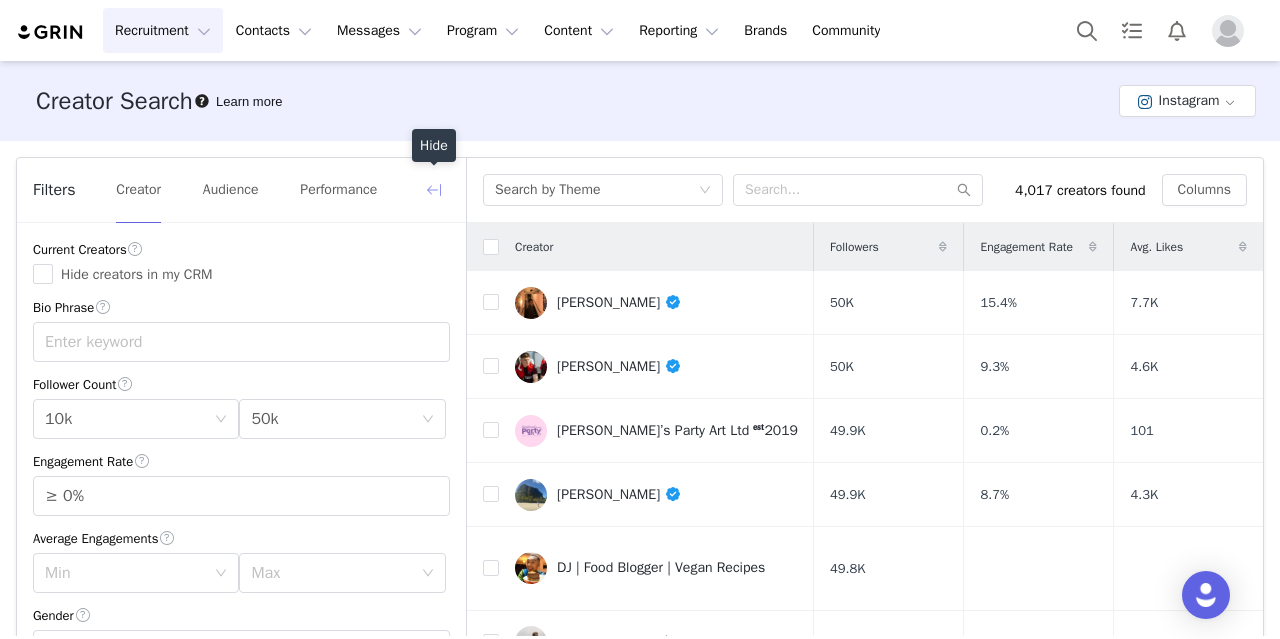 click at bounding box center (434, 190) 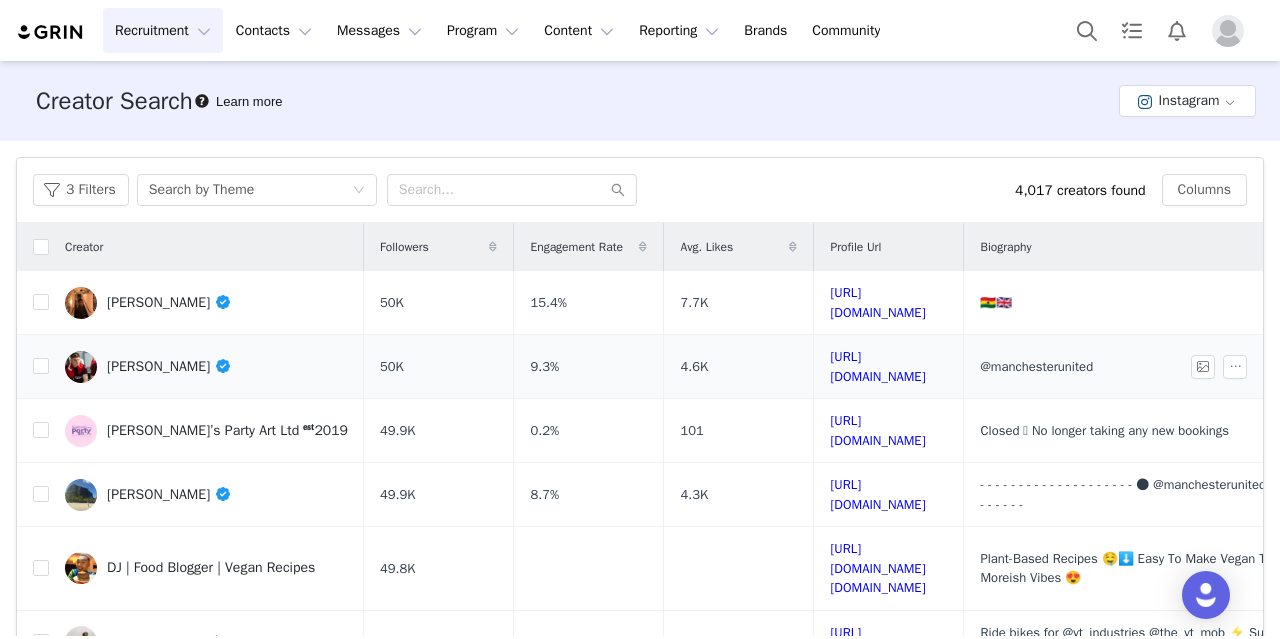 click on "Ethan Ennis" at bounding box center (169, 366) 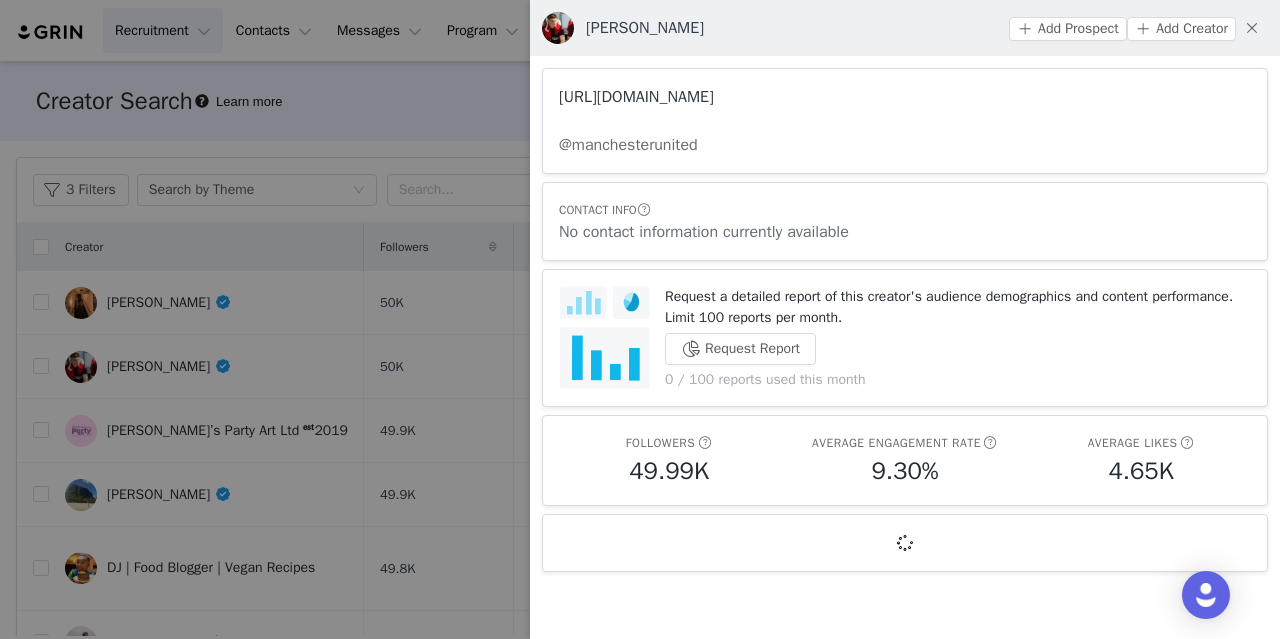 click on "https://www.instagram.com/ethan_ennis11/" at bounding box center [636, 97] 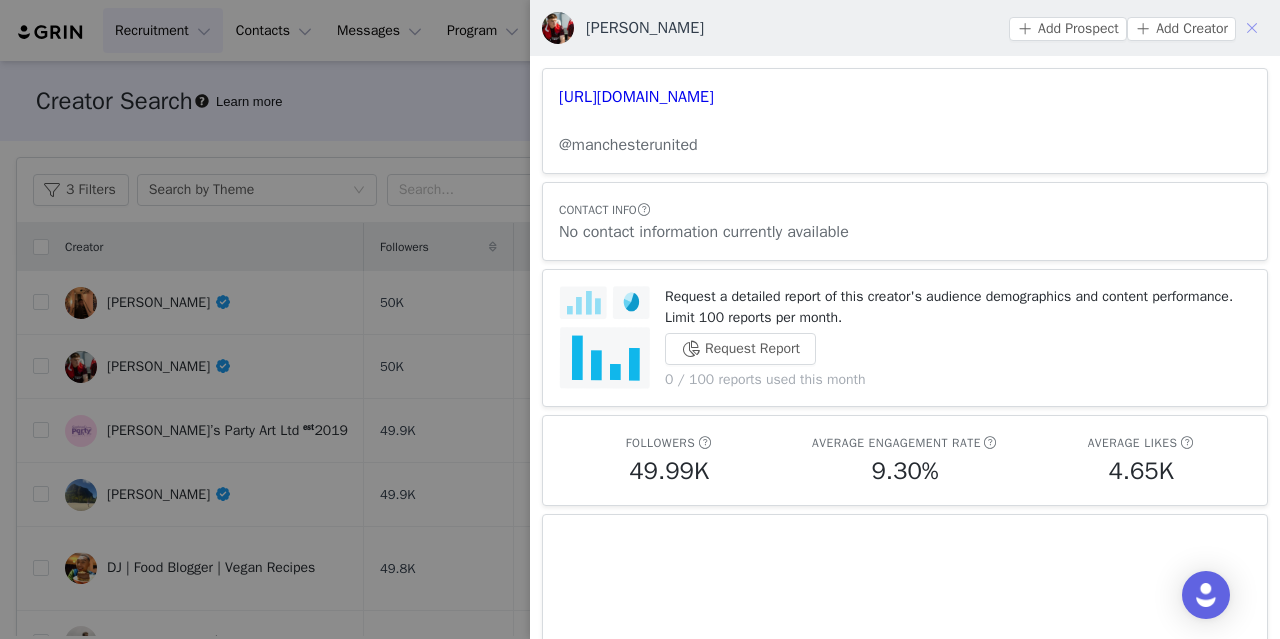 click at bounding box center (1252, 28) 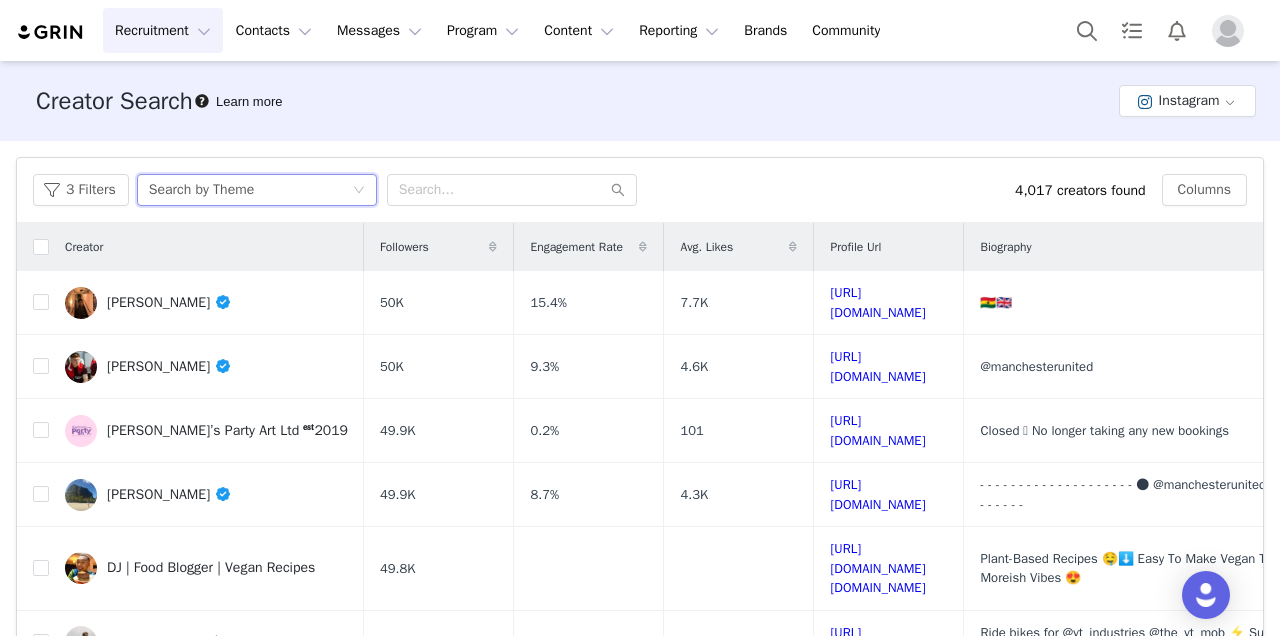 click on "Search by Theme" at bounding box center [250, 190] 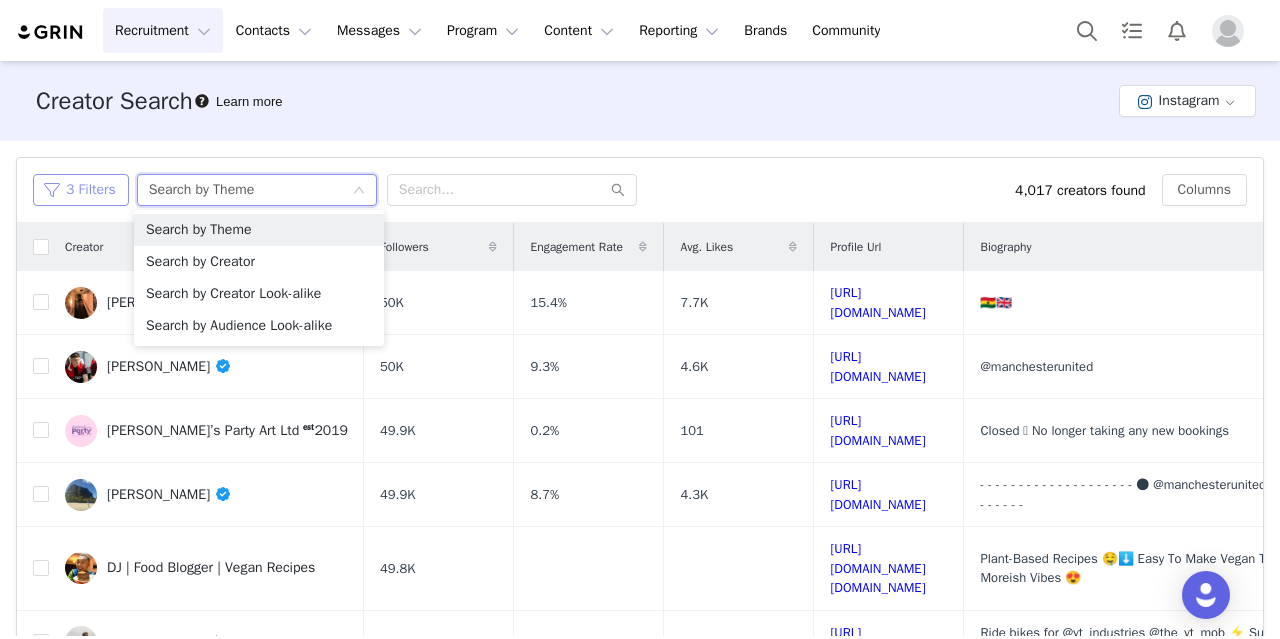 click on "3 Filters" at bounding box center (81, 190) 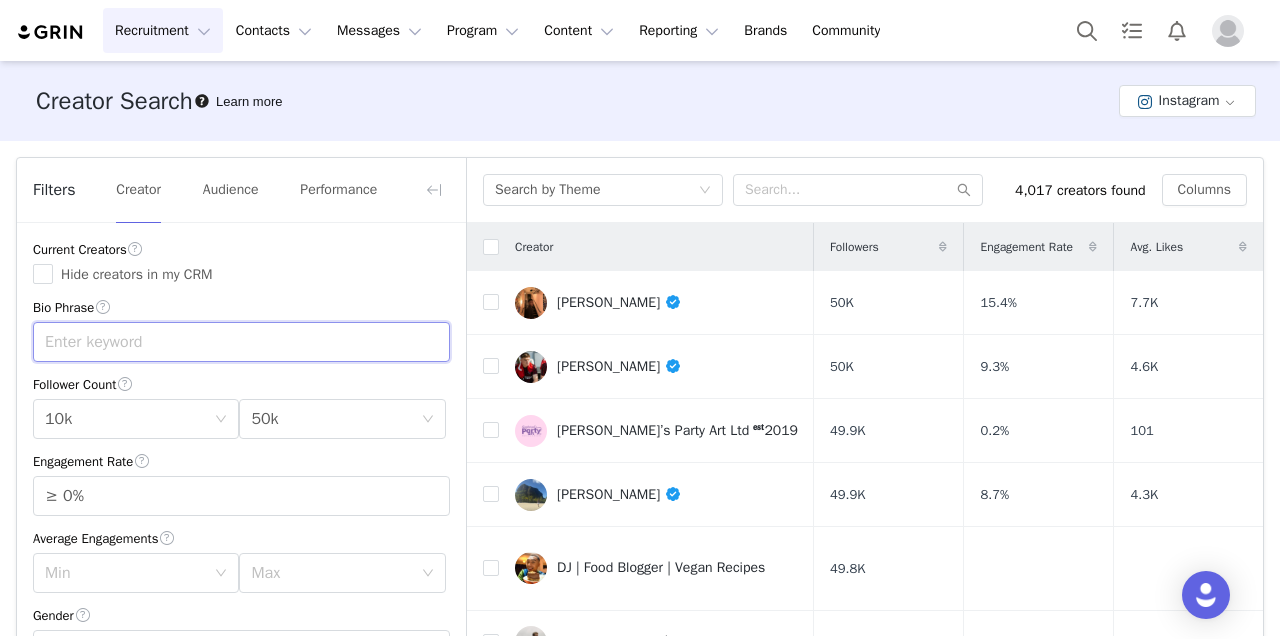 click at bounding box center (241, 342) 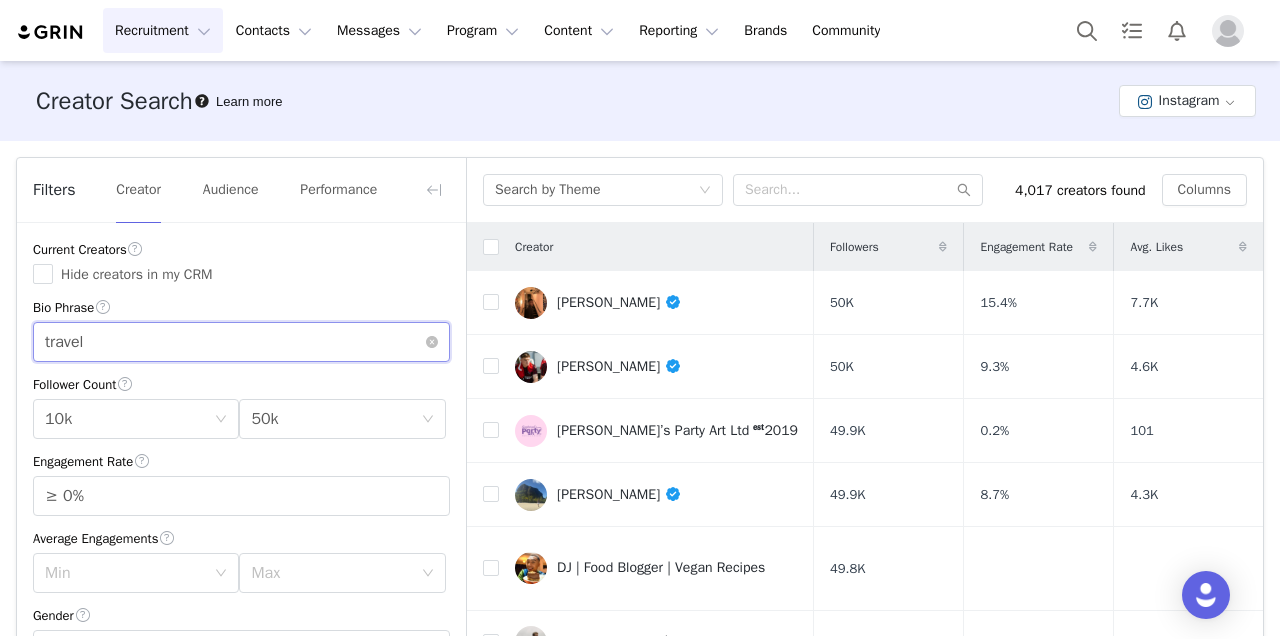 type on "travel" 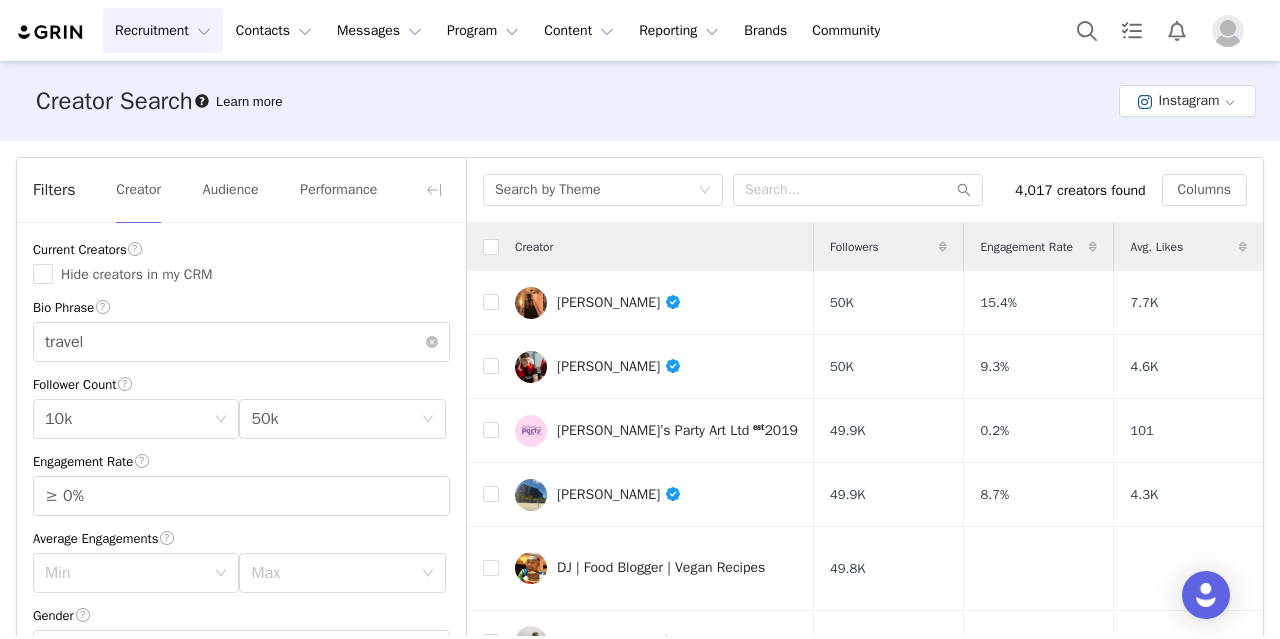 click on "Current Creators   Hide creators in my CRM   Bio Phrase  travel  Follower Count  Min 10k Max 50k  Engagement Rate  ≥ 0%  Average Engagements  Min Max  Gender  Select  Age  Age 18-24  Language  Language  Locations  Locations United Kingdom    Account Type  Account Type    Most Recent Post  Select     Only show creators with an email address   Mentions  Mentions    Hashtags  Enter hashtag    Brand affinities  Select" at bounding box center [241, 779] 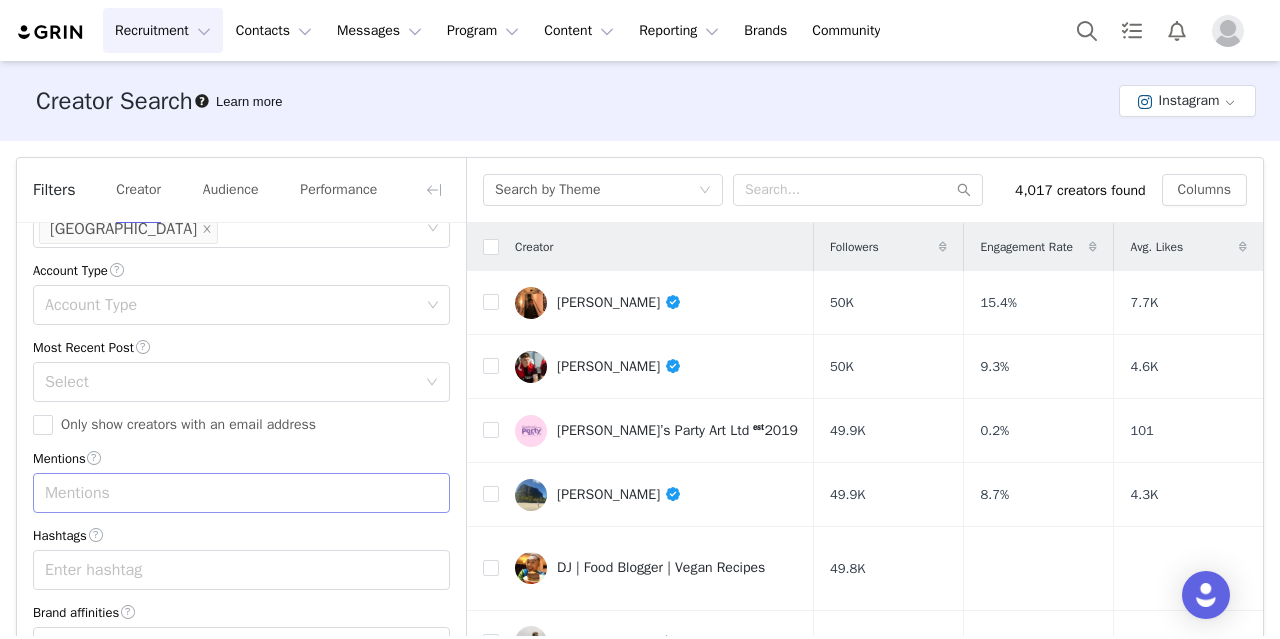 scroll, scrollTop: 136, scrollLeft: 0, axis: vertical 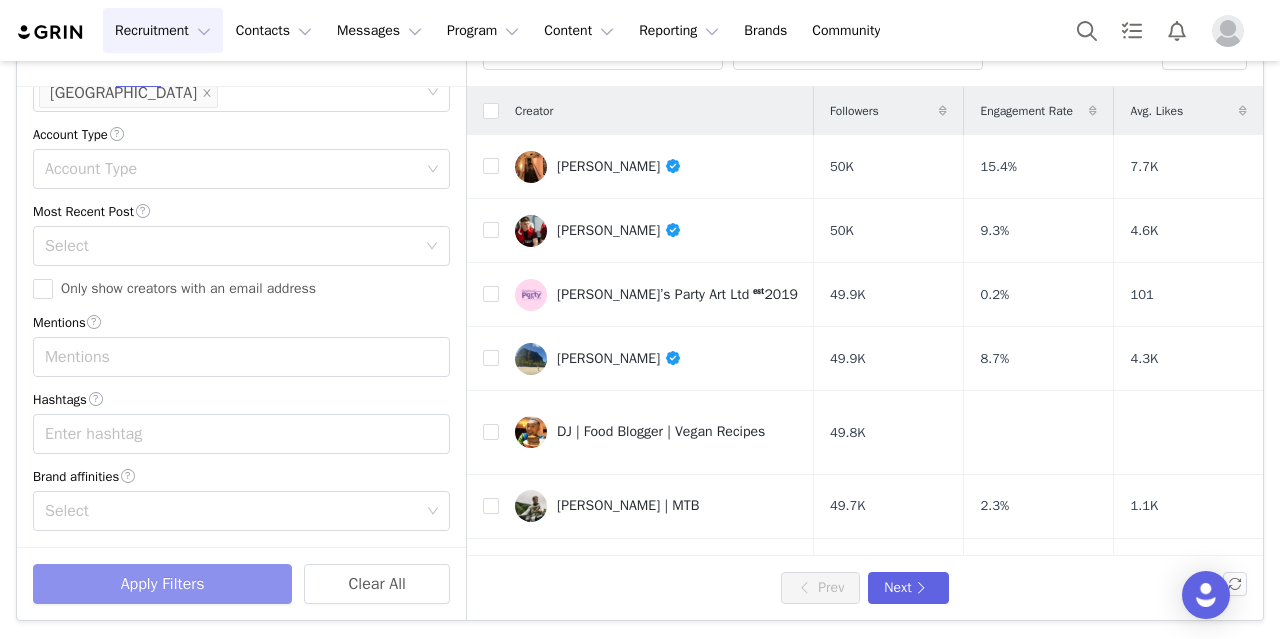 click on "Apply Filters" at bounding box center (162, 584) 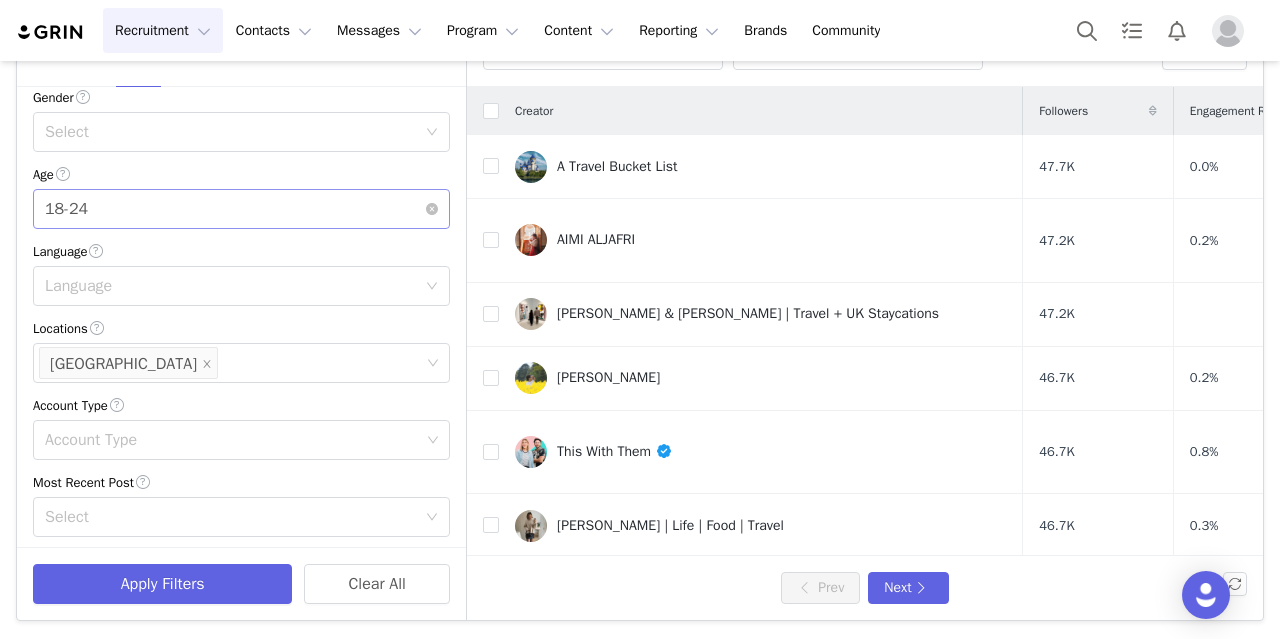 scroll, scrollTop: 0, scrollLeft: 0, axis: both 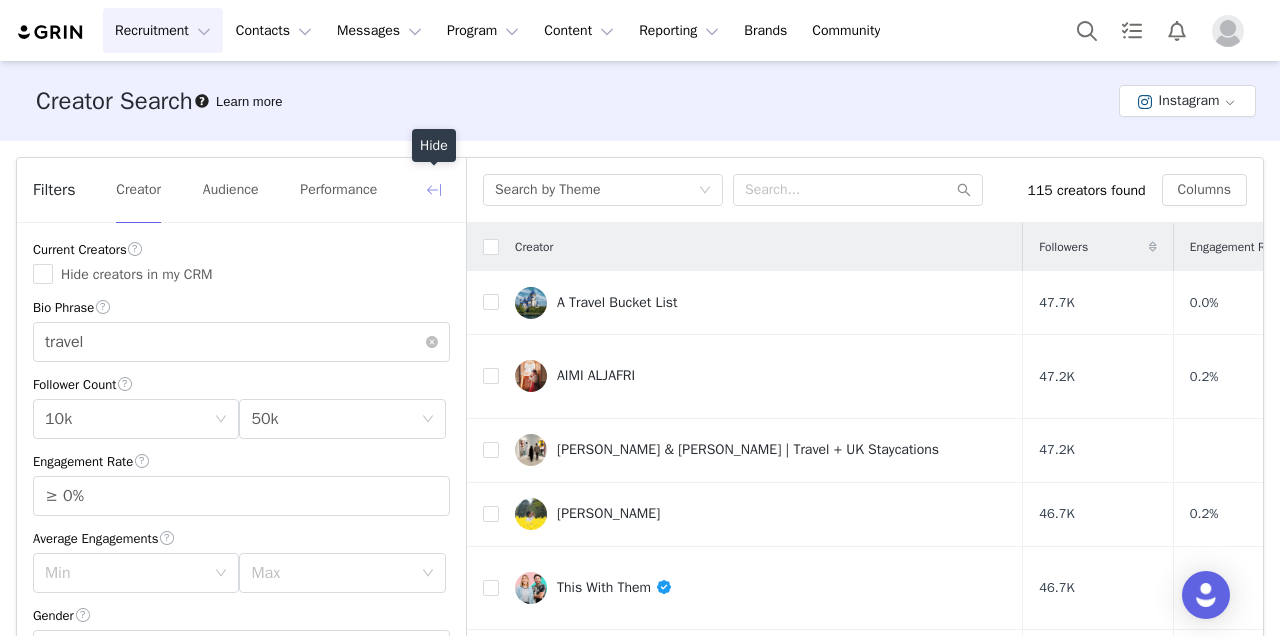 click at bounding box center (434, 190) 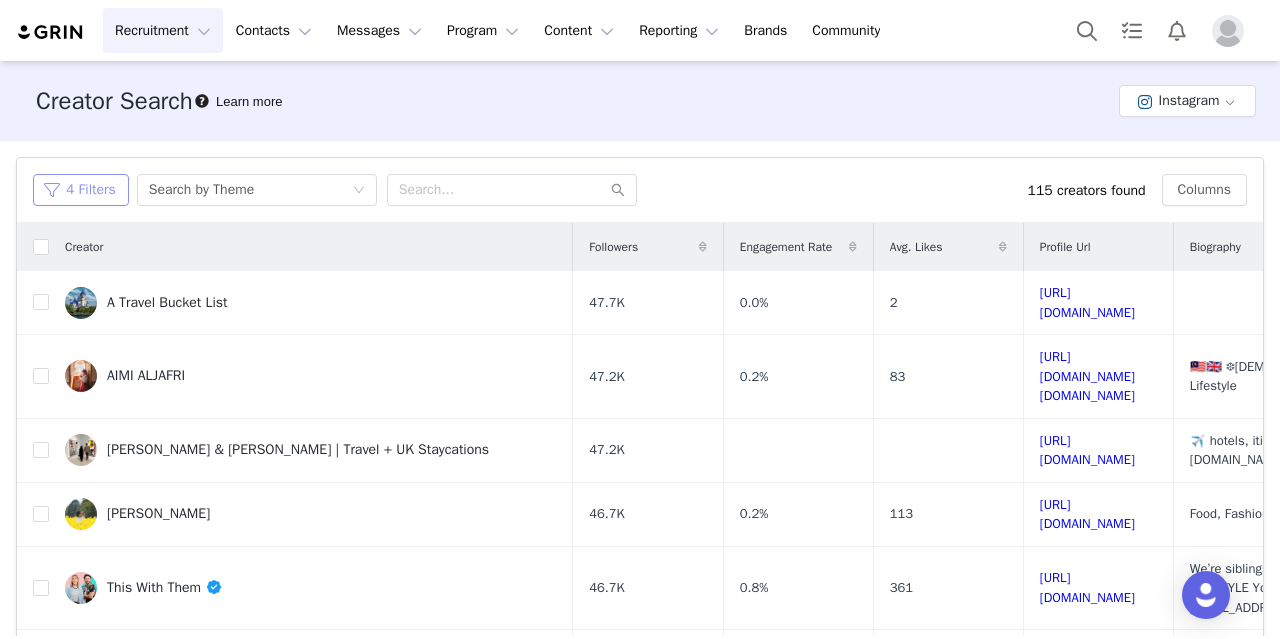 click on "4 Filters" at bounding box center (81, 190) 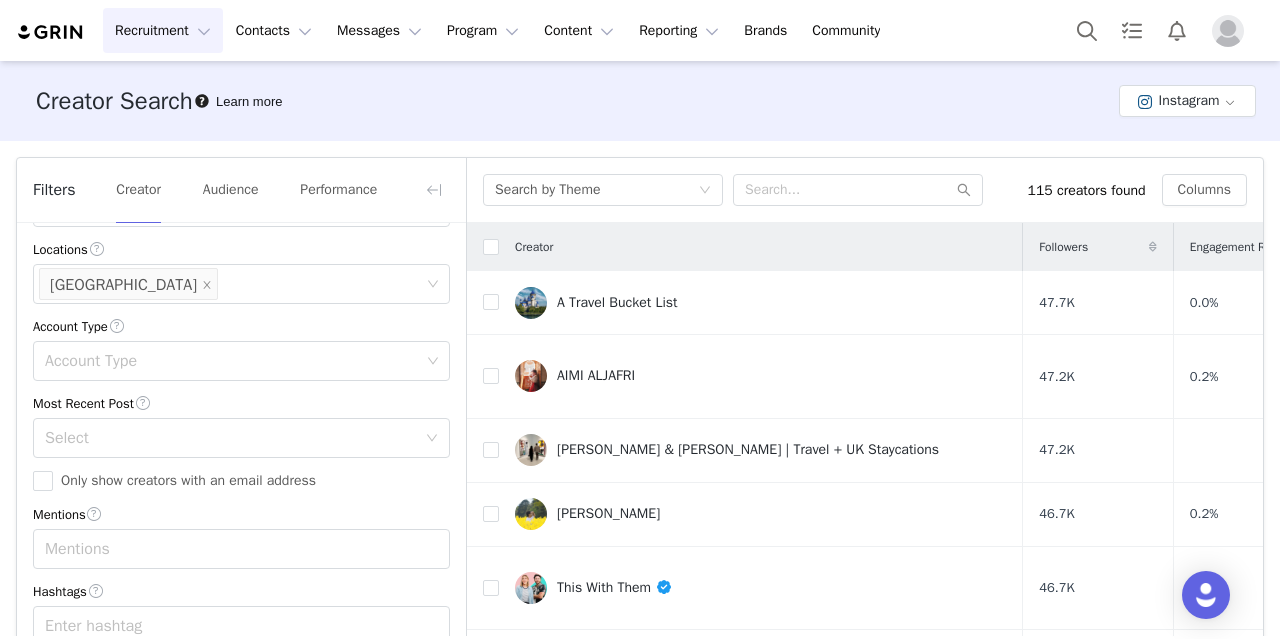 scroll, scrollTop: 653, scrollLeft: 0, axis: vertical 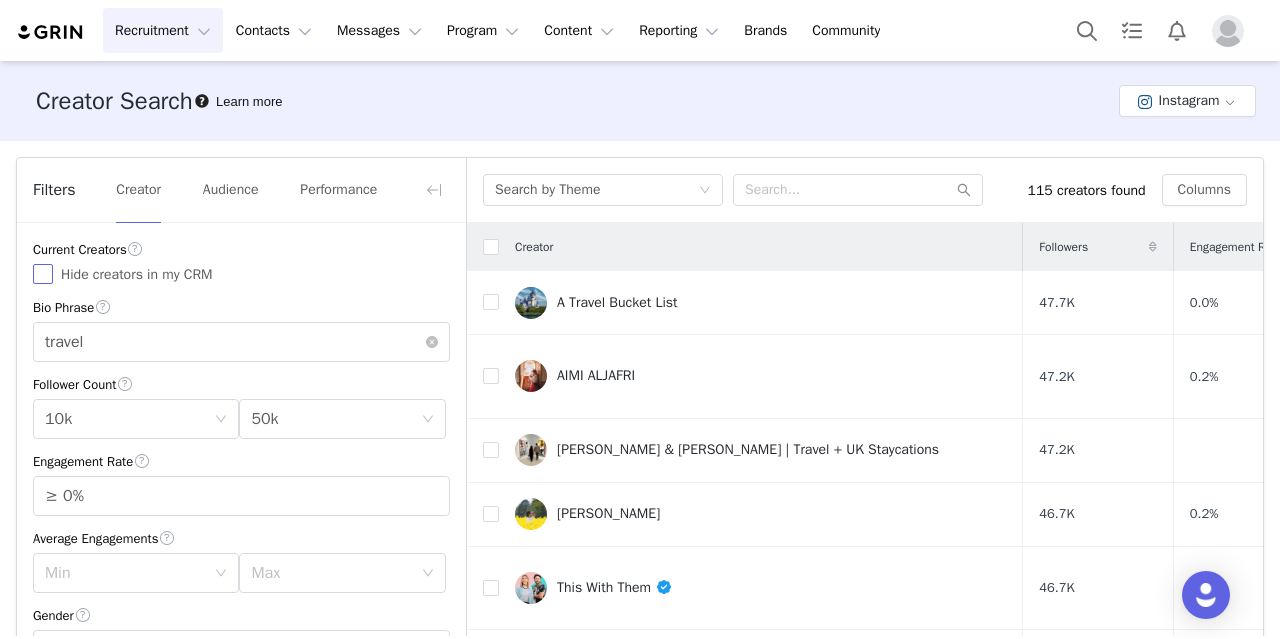 click on "Hide creators in my CRM" at bounding box center (137, 274) 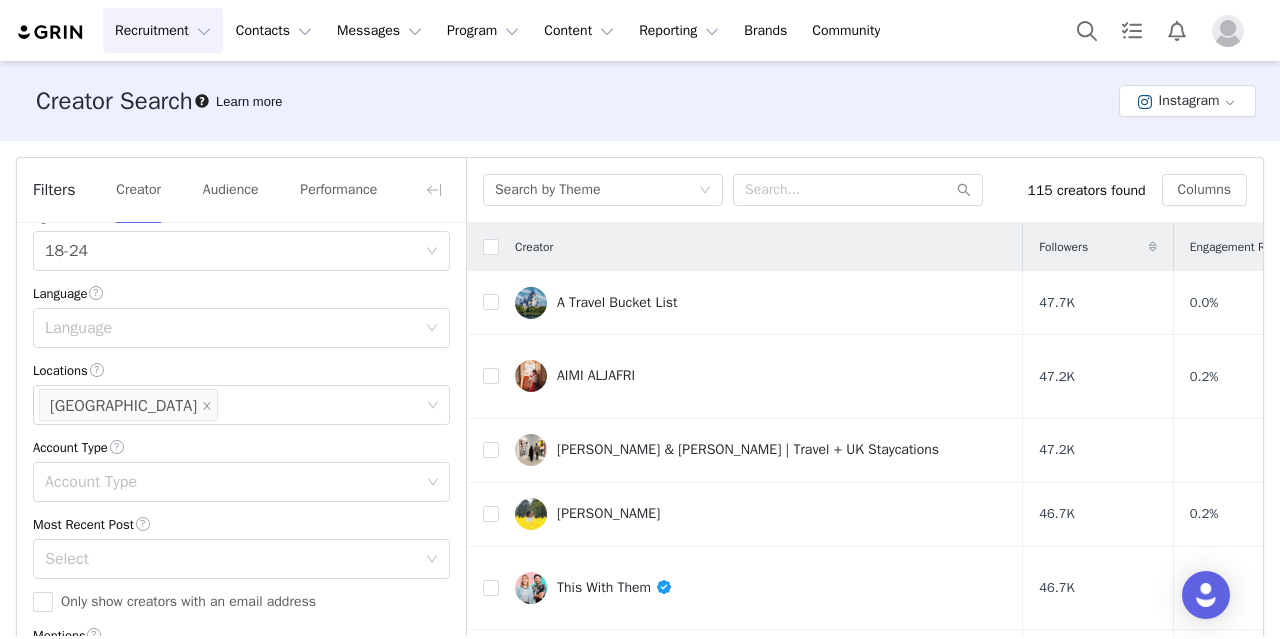 scroll, scrollTop: 653, scrollLeft: 0, axis: vertical 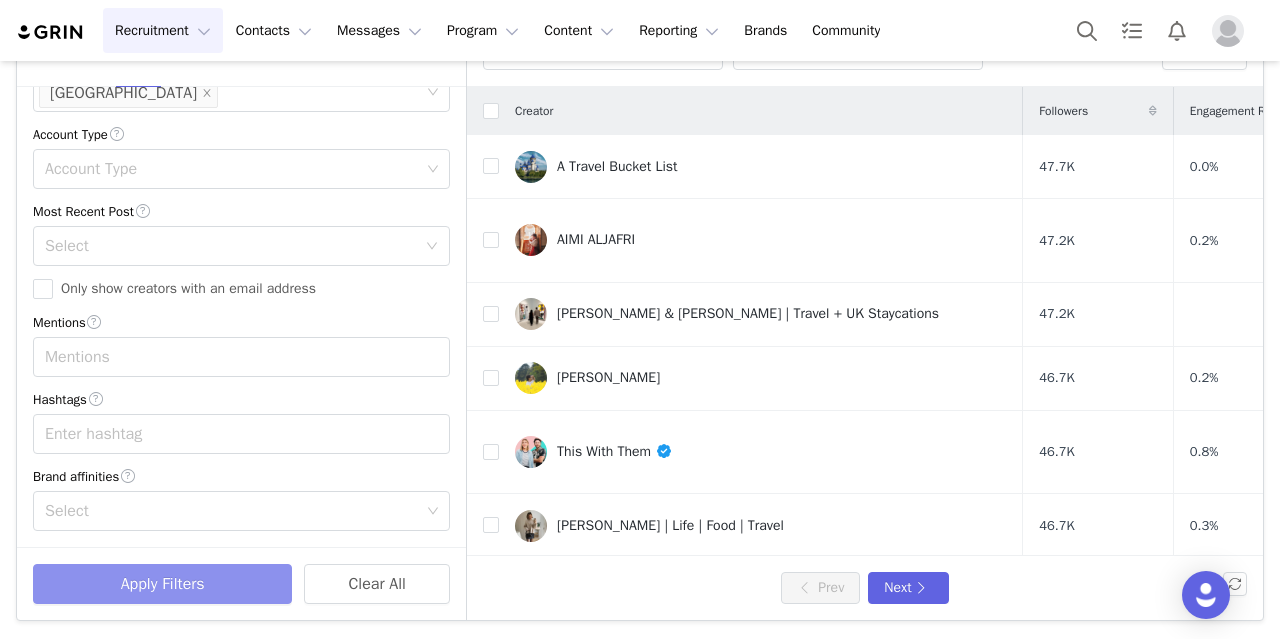 click on "Apply Filters" at bounding box center [162, 584] 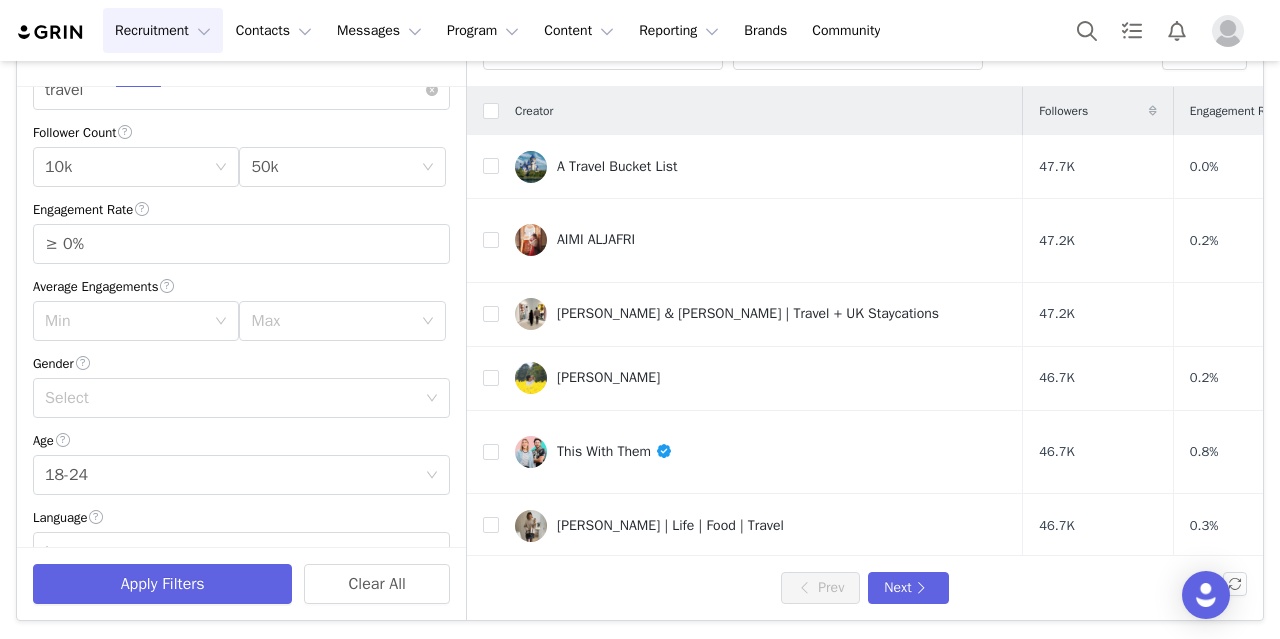 scroll, scrollTop: 0, scrollLeft: 0, axis: both 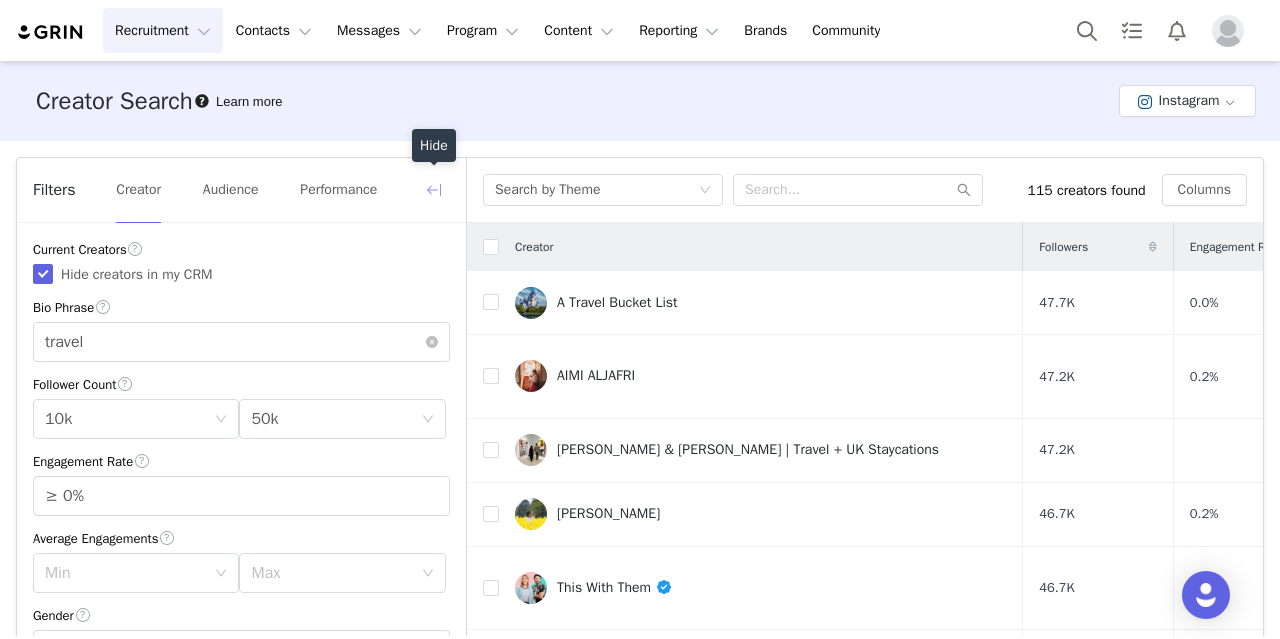 click at bounding box center [434, 190] 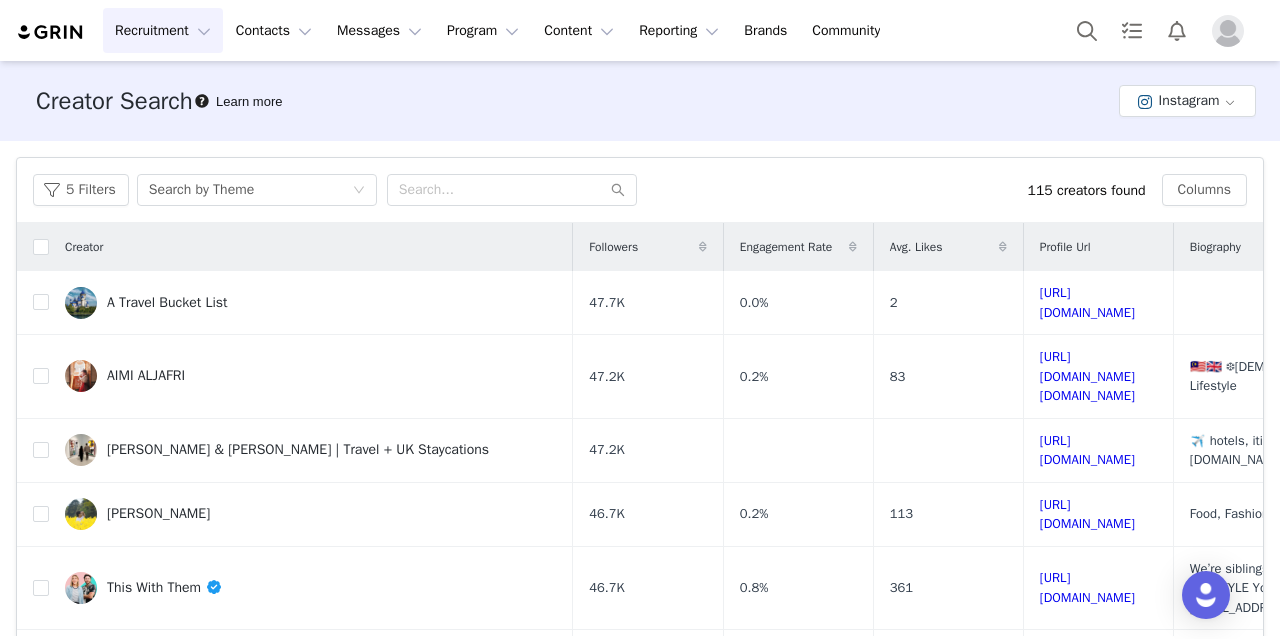 click at bounding box center [1003, 247] 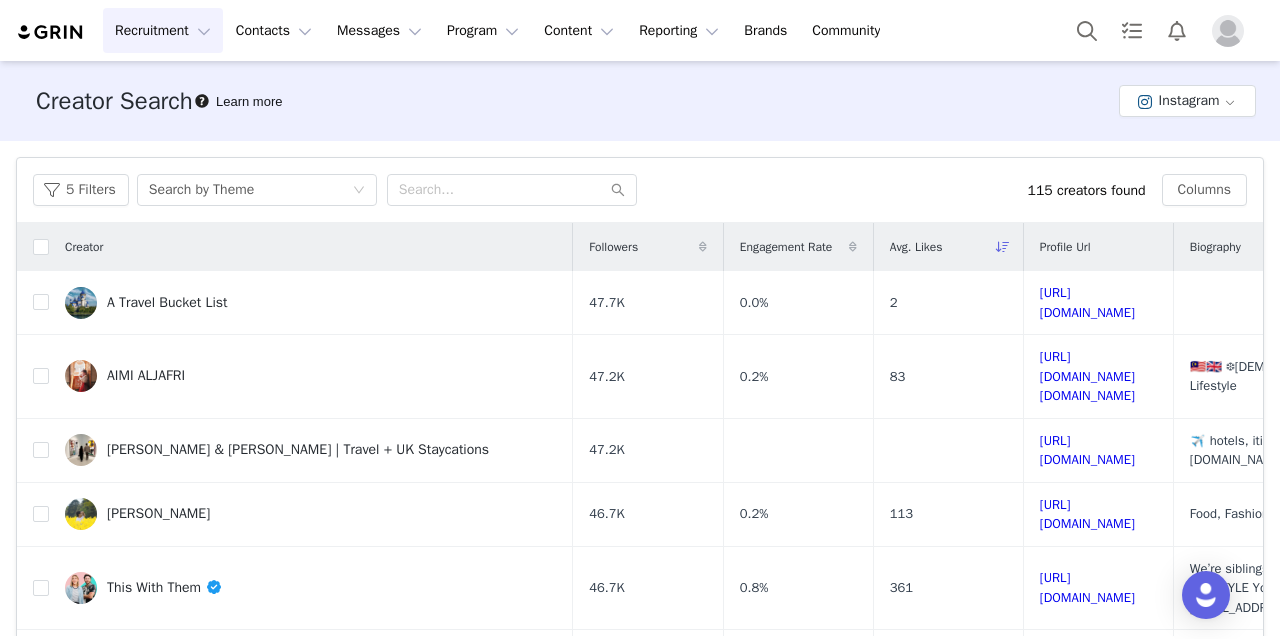 click at bounding box center [1003, 247] 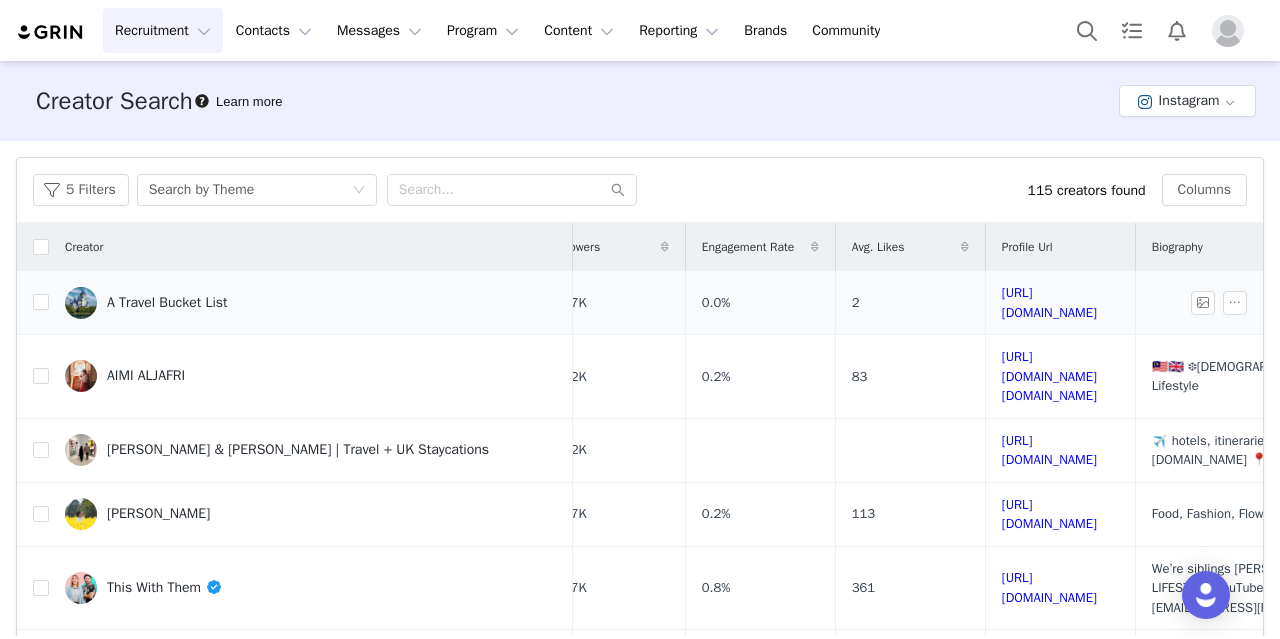 scroll, scrollTop: 0, scrollLeft: 0, axis: both 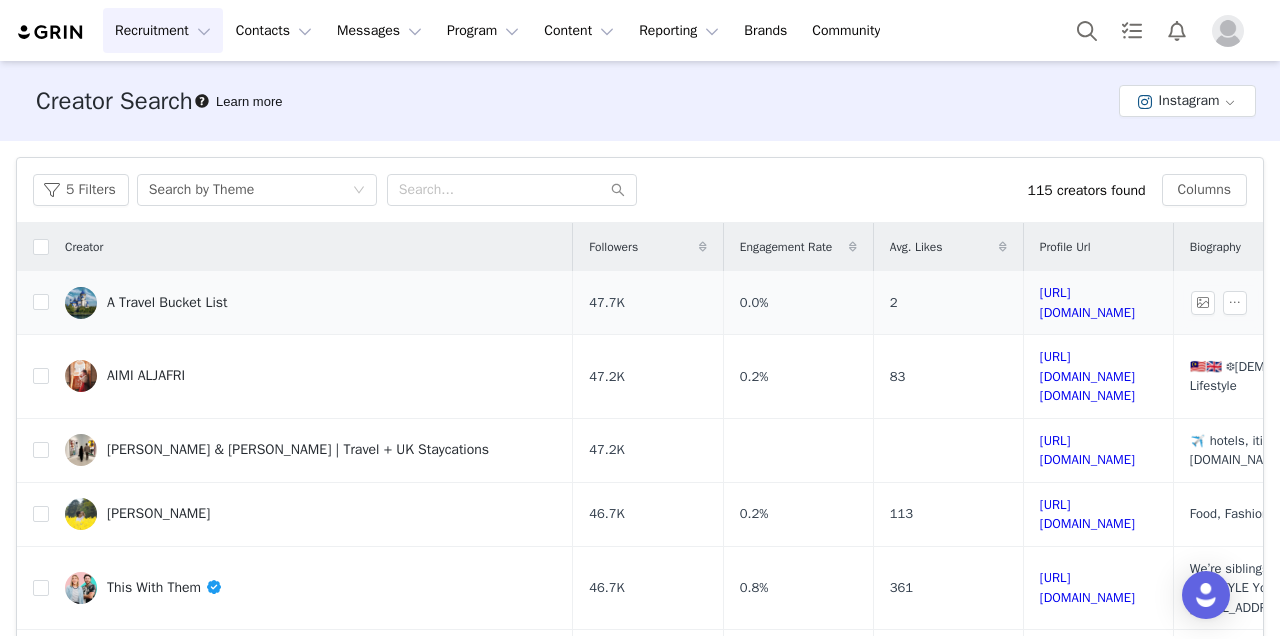 click on "A Travel Bucket List" at bounding box center (167, 303) 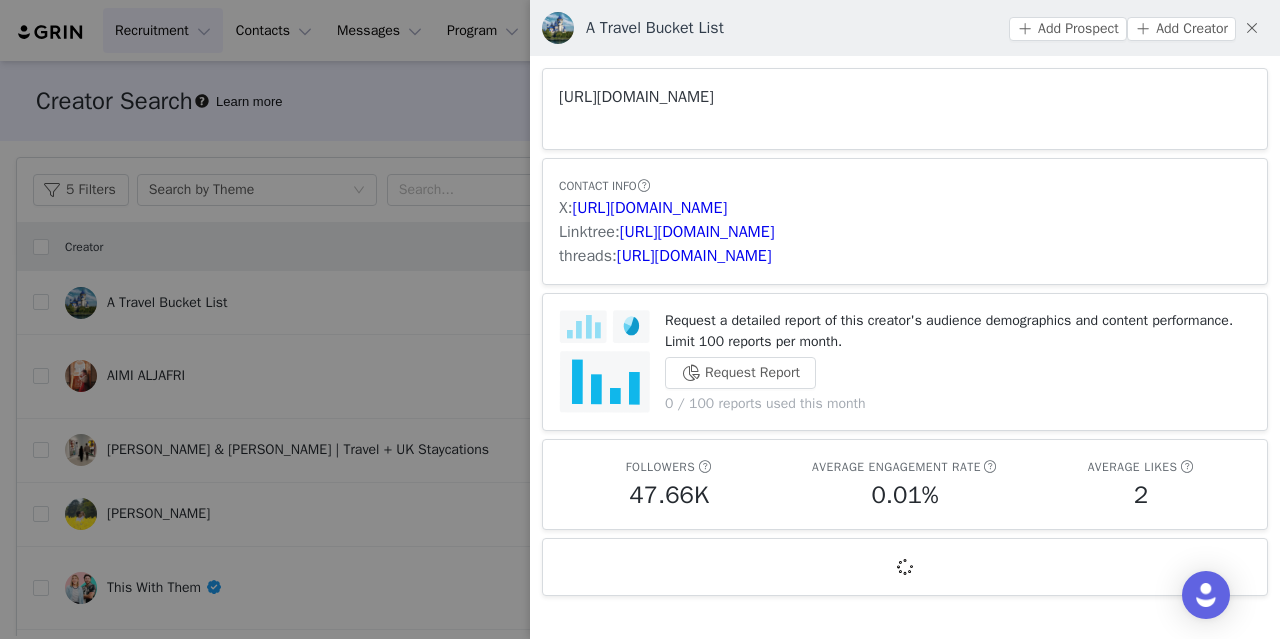 click on "https://www.instagram.com/atravelbucketlistyoucando/" at bounding box center [636, 97] 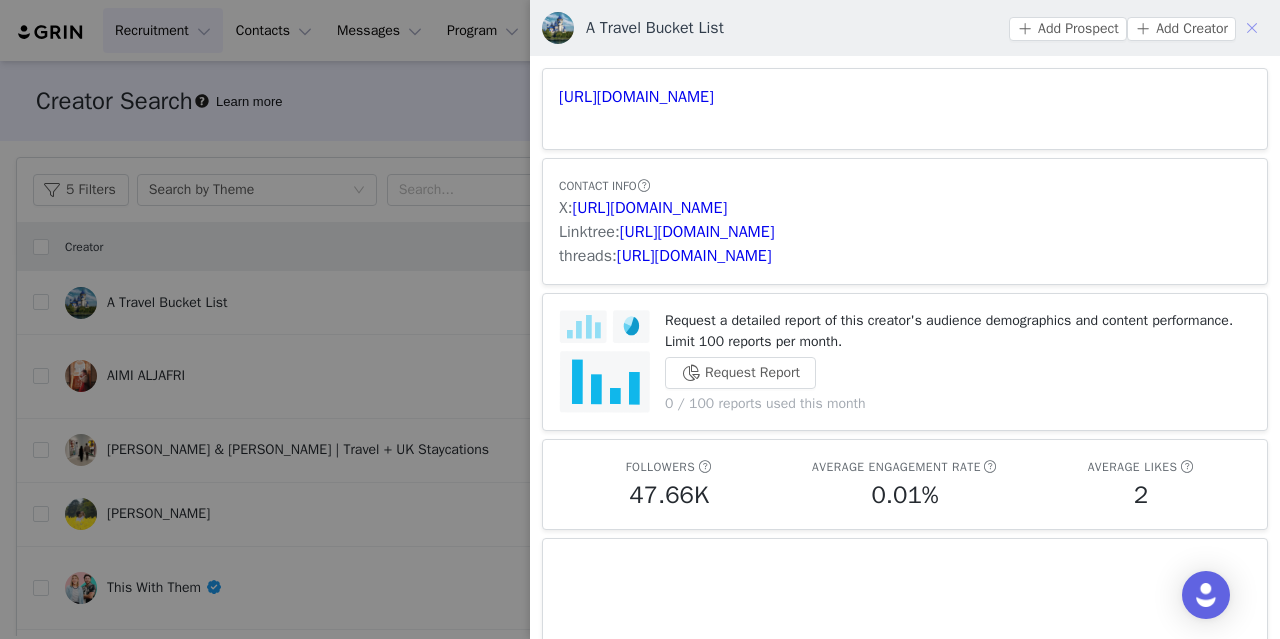 click at bounding box center (1252, 28) 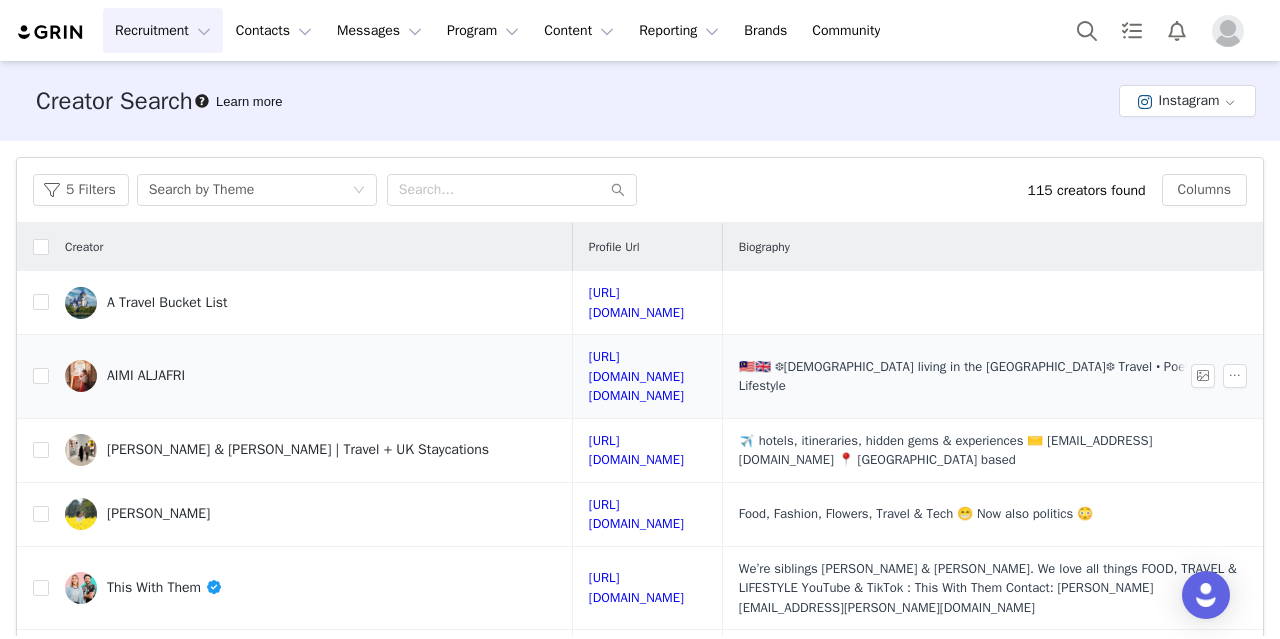 scroll, scrollTop: 0, scrollLeft: 636, axis: horizontal 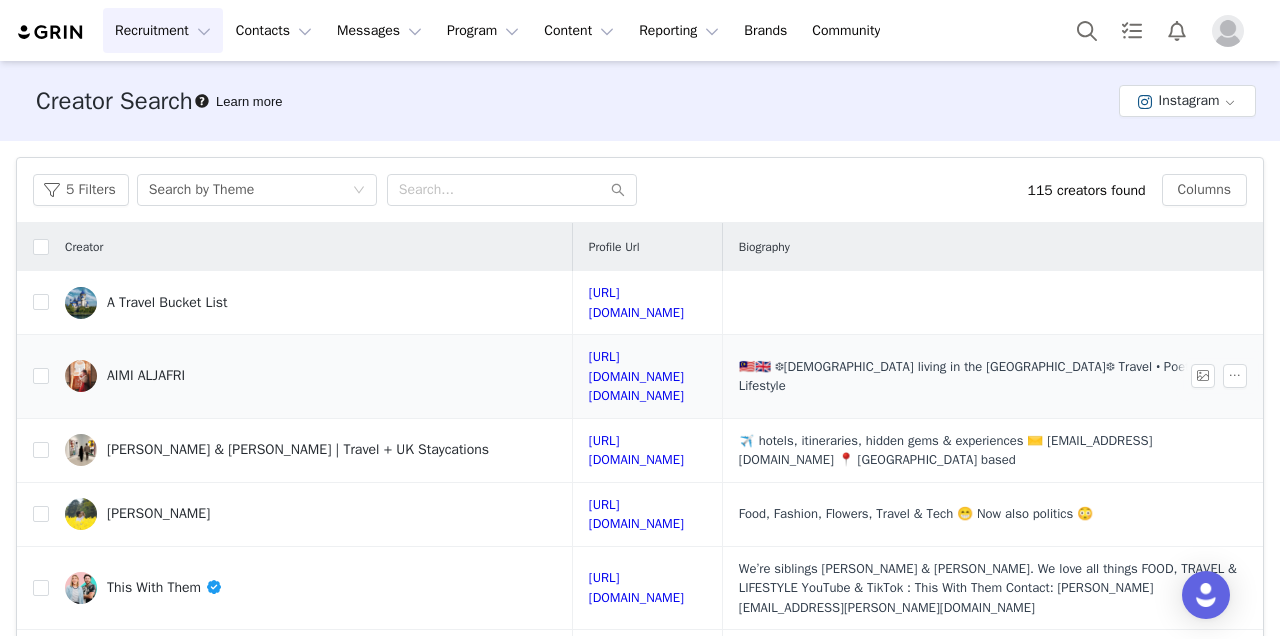 click on "AIMI ALJAFRI" at bounding box center [146, 376] 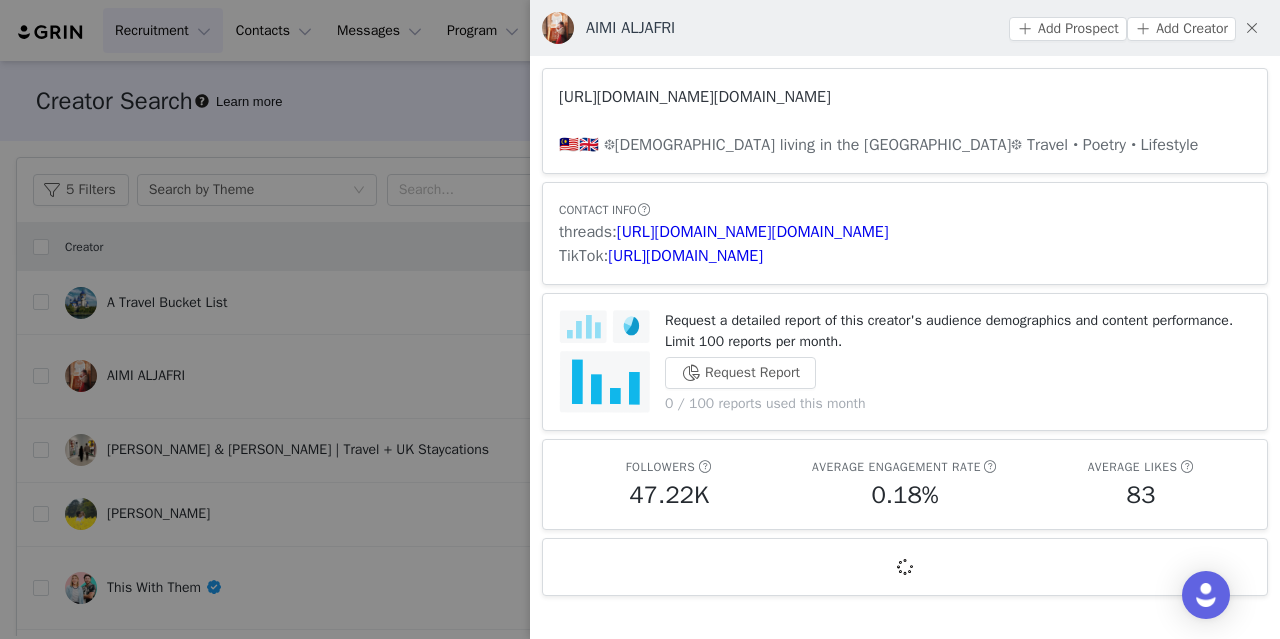 click on "https://www.instagram.com/aimi.aljafri/" at bounding box center [695, 97] 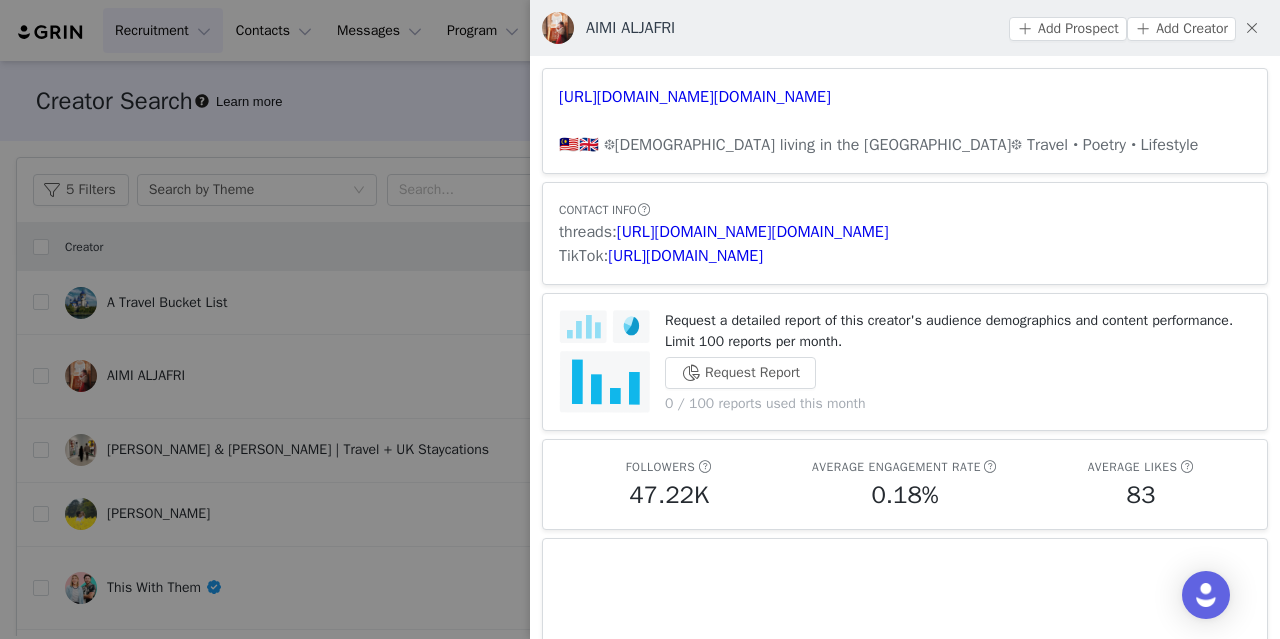 click at bounding box center (640, 319) 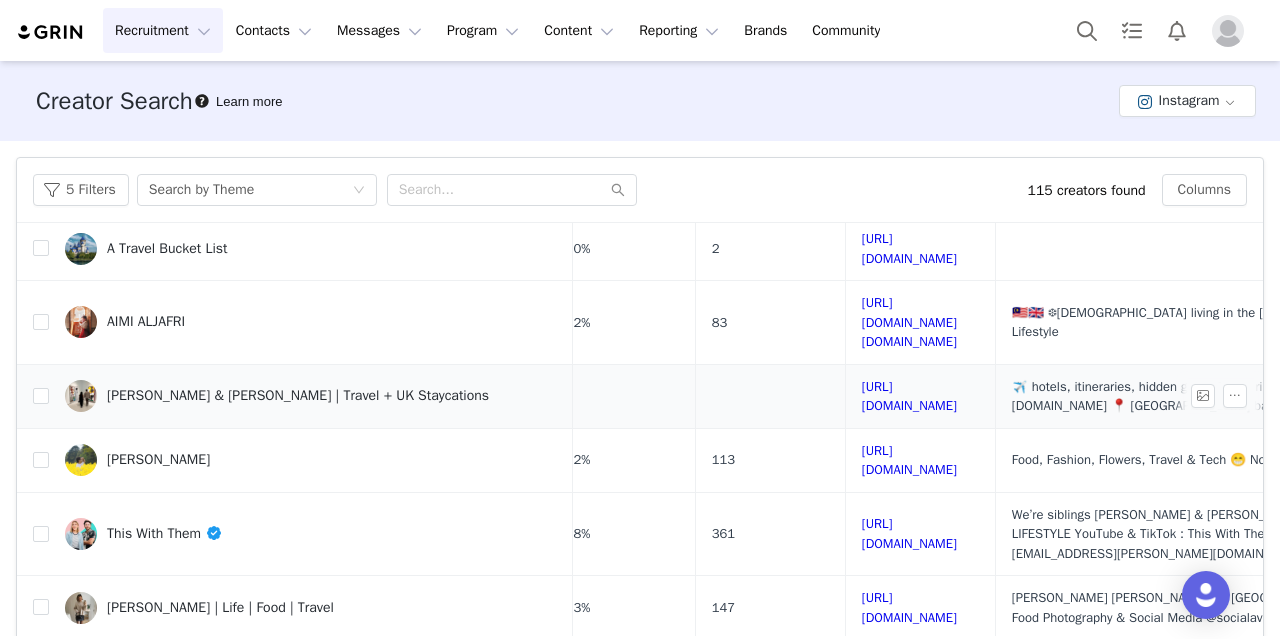 scroll, scrollTop: 54, scrollLeft: 0, axis: vertical 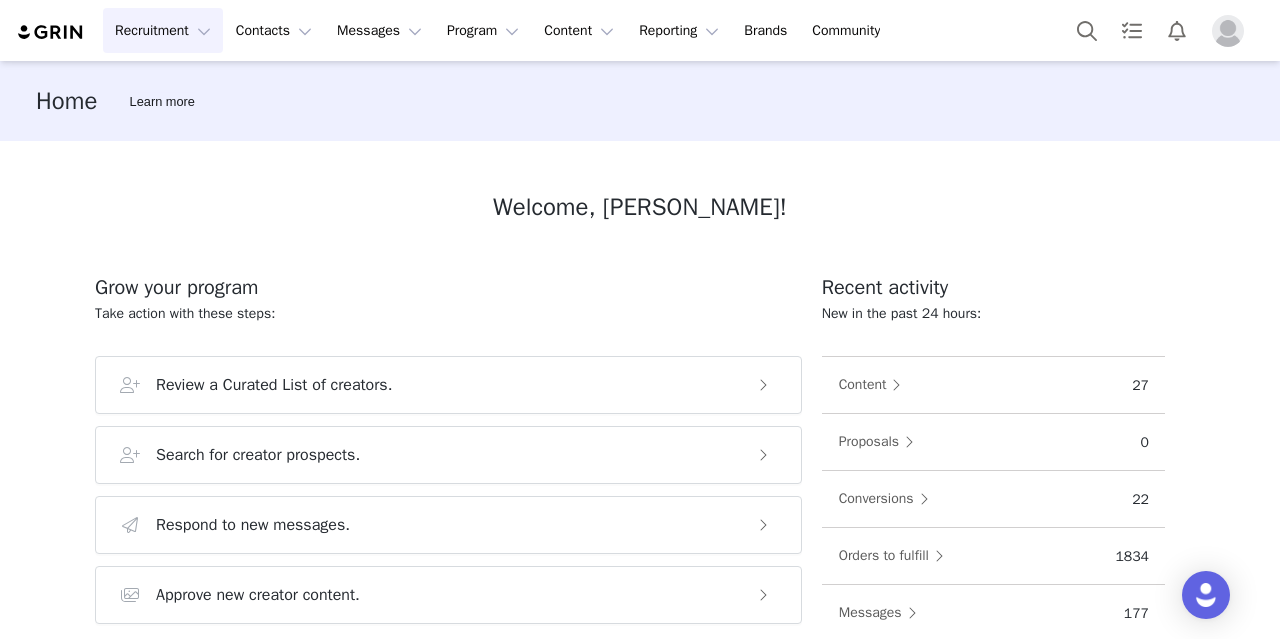 click on "Recruitment Recruitment" at bounding box center (163, 30) 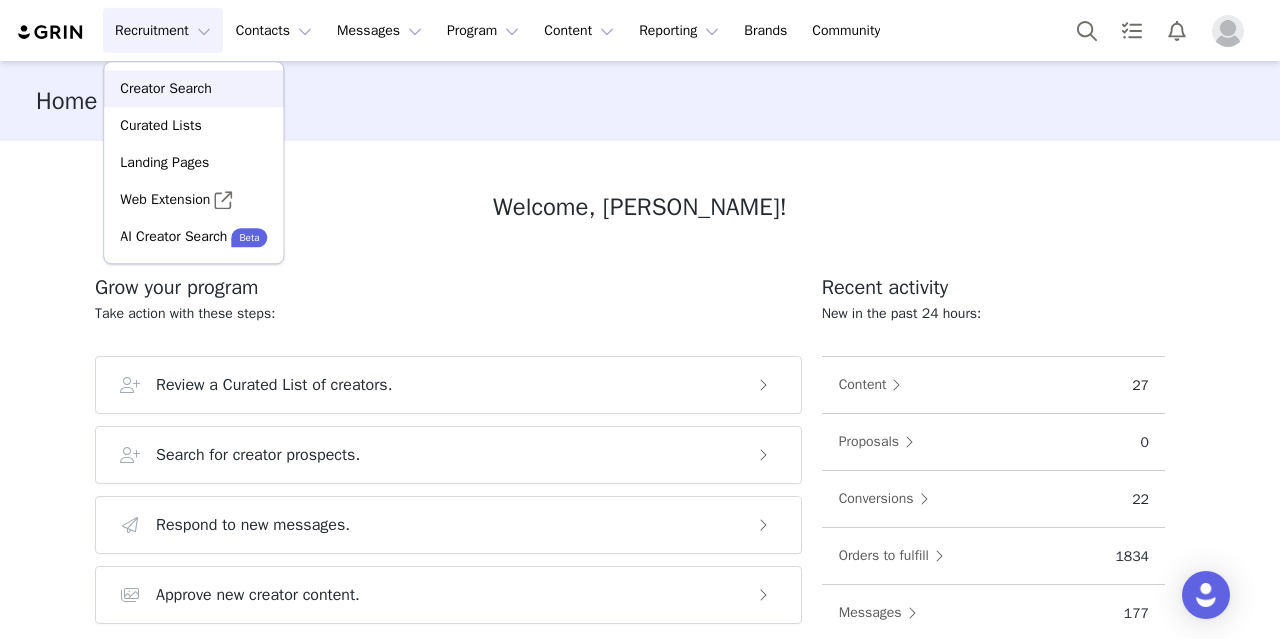 click on "Creator Search" at bounding box center [165, 88] 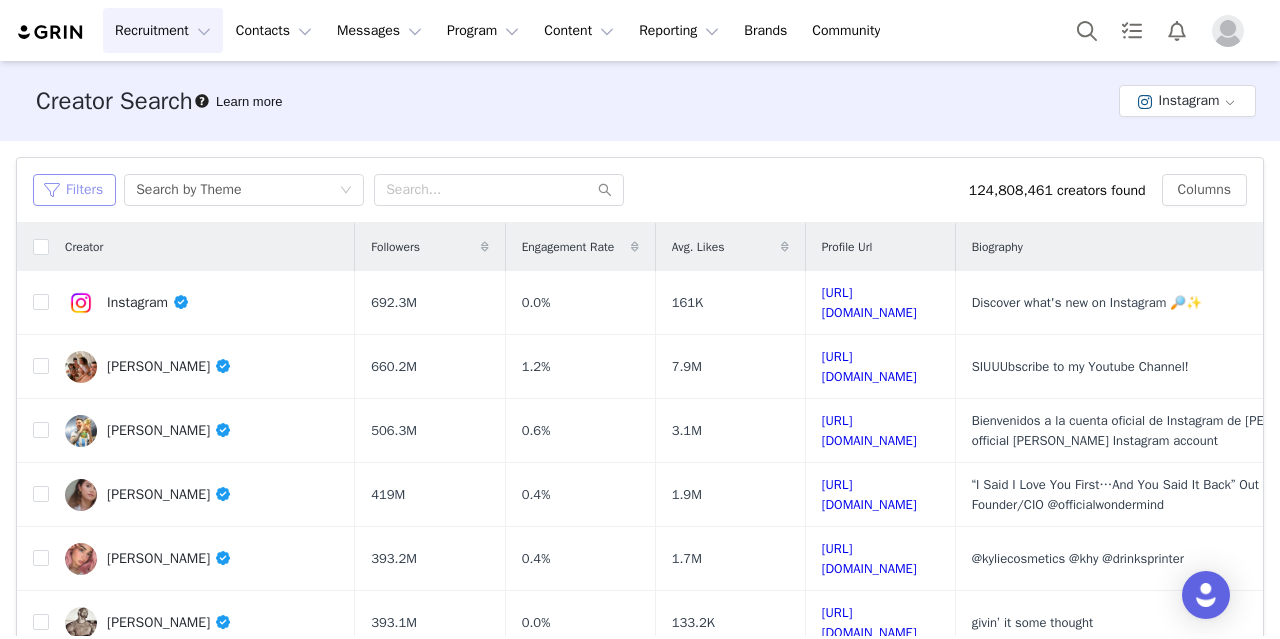 click on "Filters" at bounding box center (74, 190) 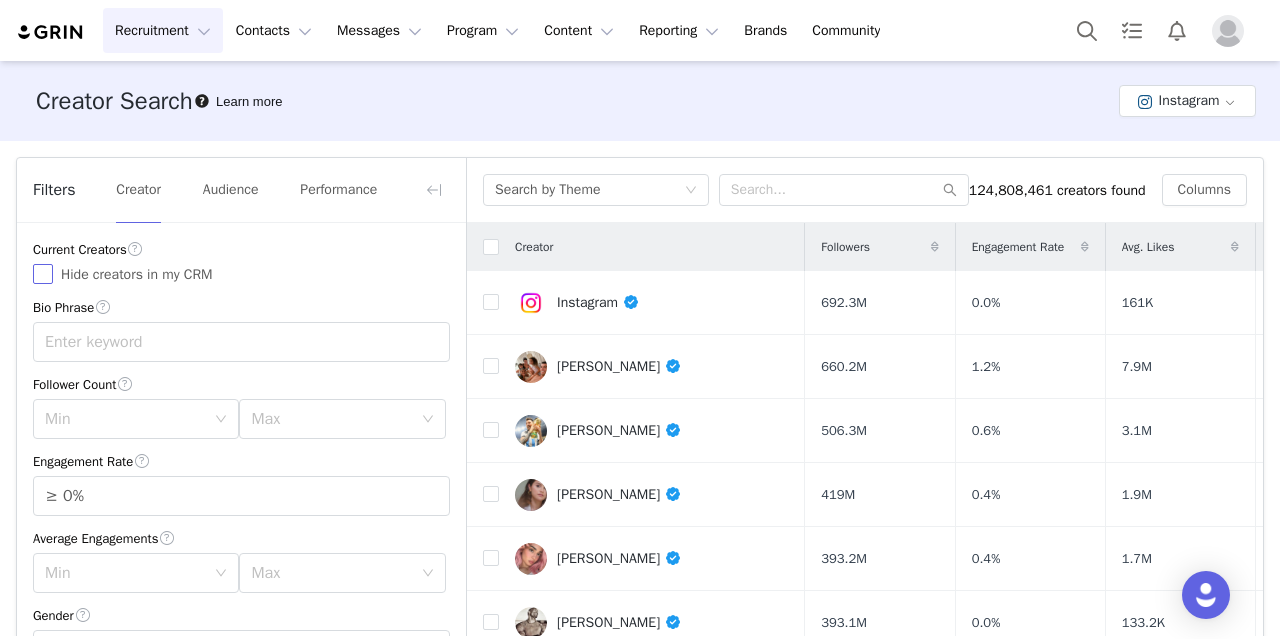click on "Hide creators in my CRM" at bounding box center (43, 274) 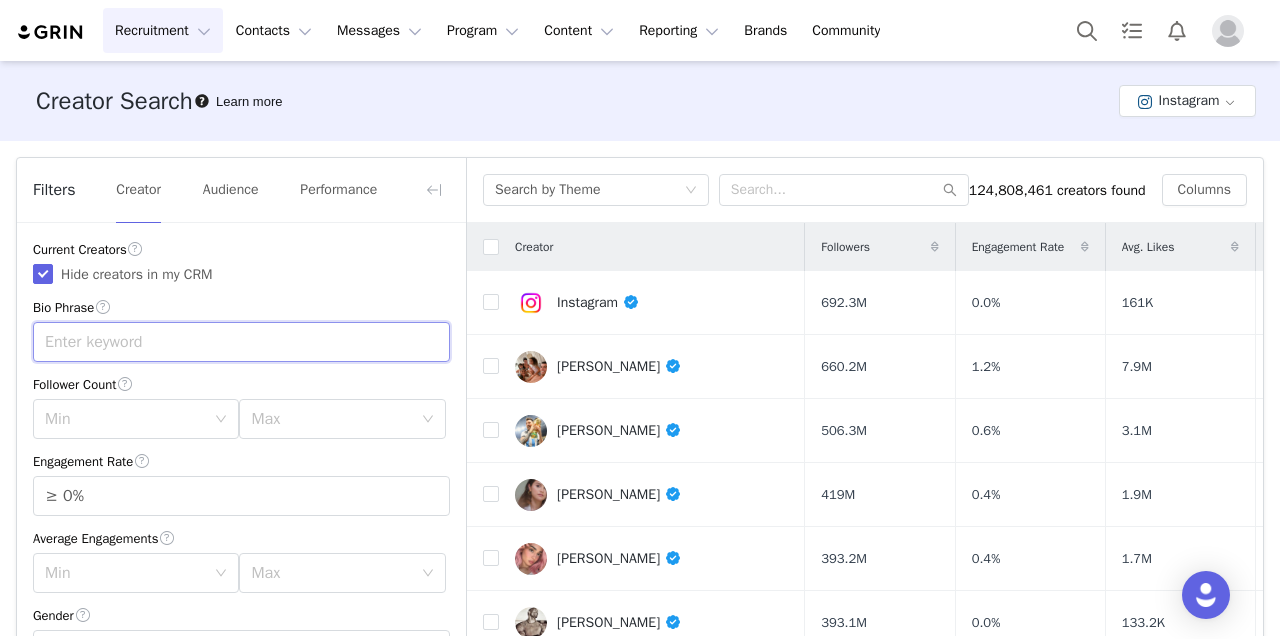 click at bounding box center (241, 342) 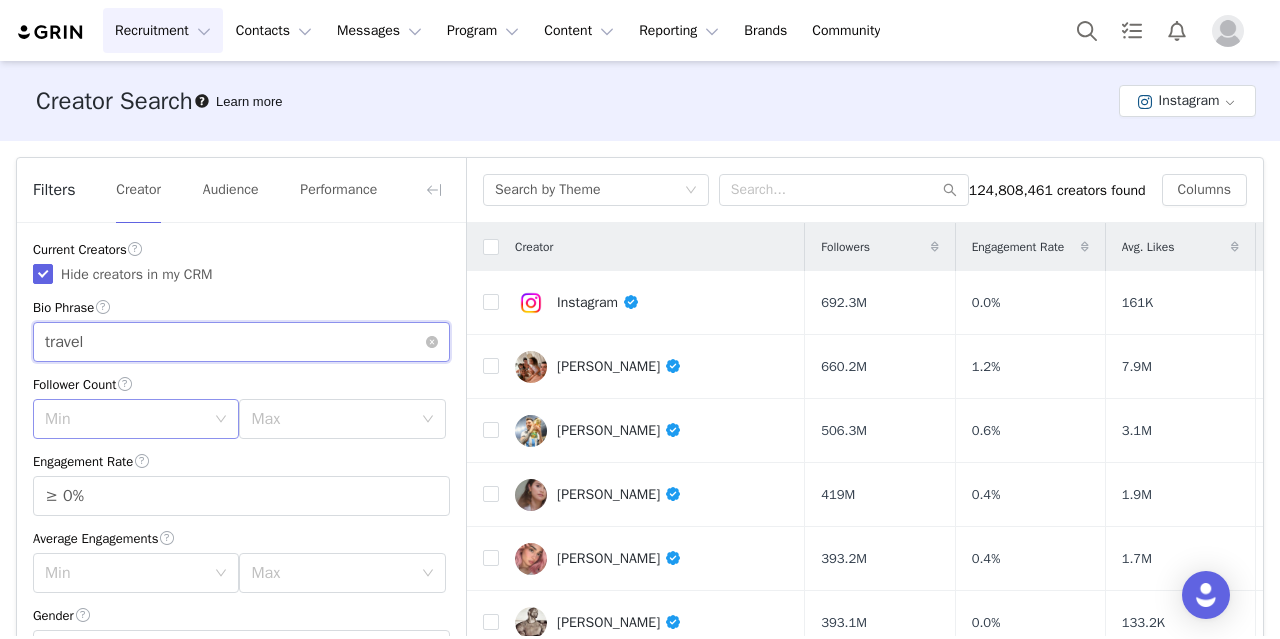 click on "Min" at bounding box center (125, 419) 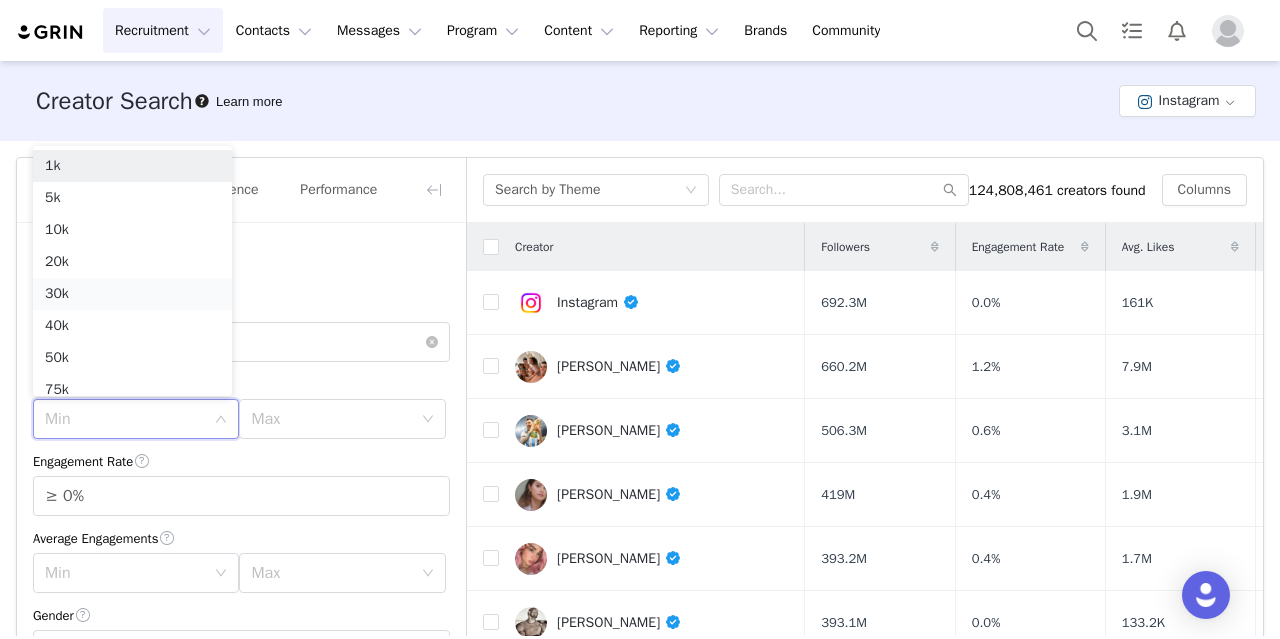 scroll, scrollTop: 10, scrollLeft: 0, axis: vertical 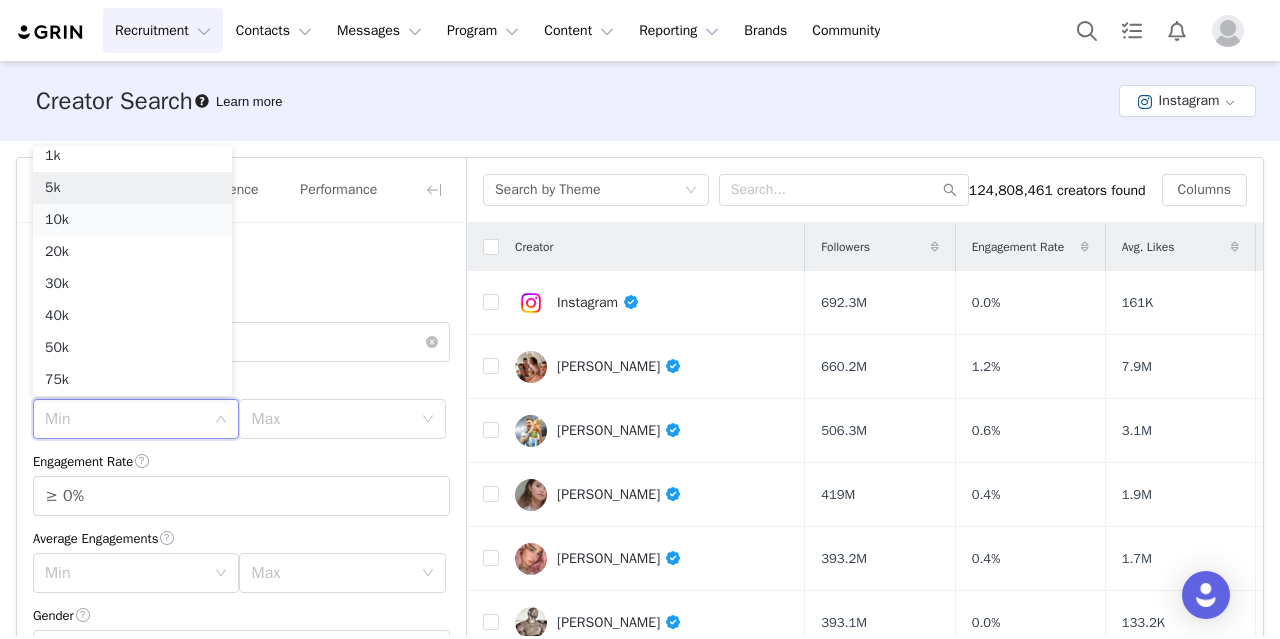 click on "5k" at bounding box center [132, 188] 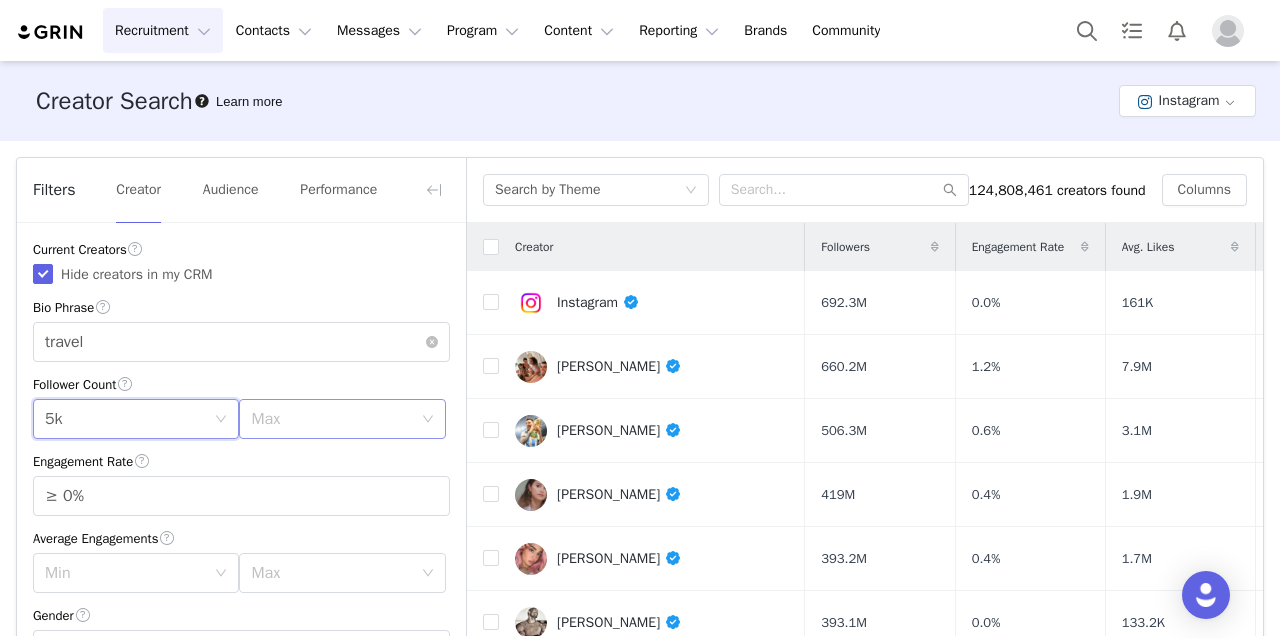 click on "Max" at bounding box center [331, 419] 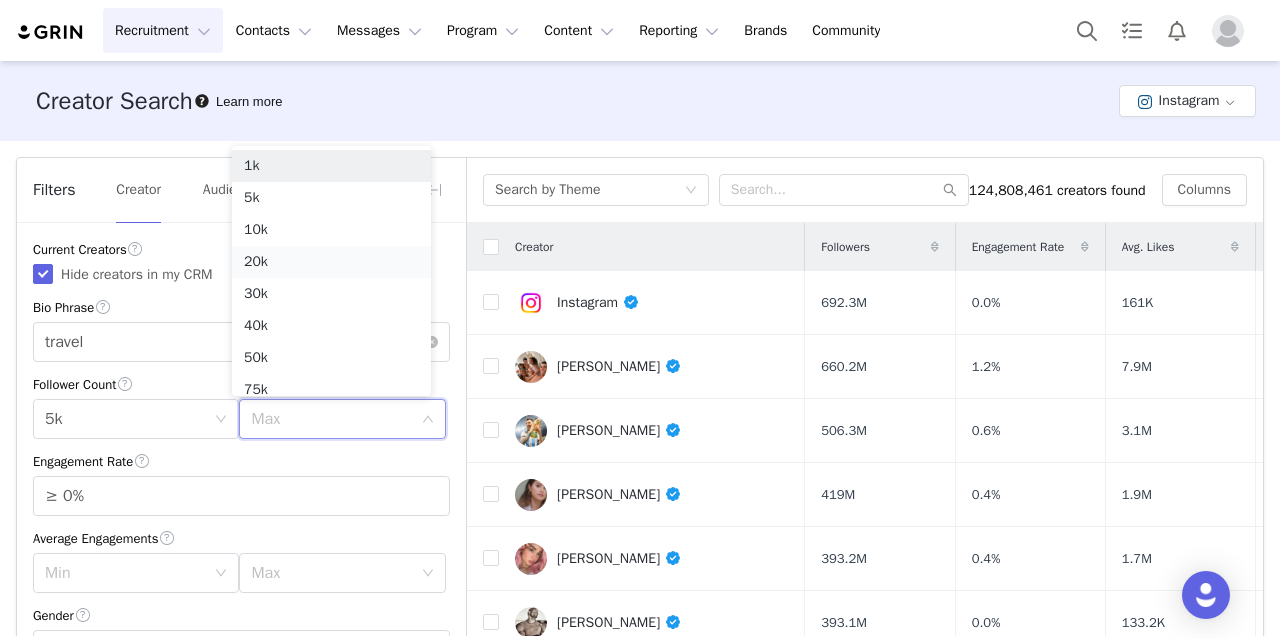 scroll, scrollTop: 10, scrollLeft: 0, axis: vertical 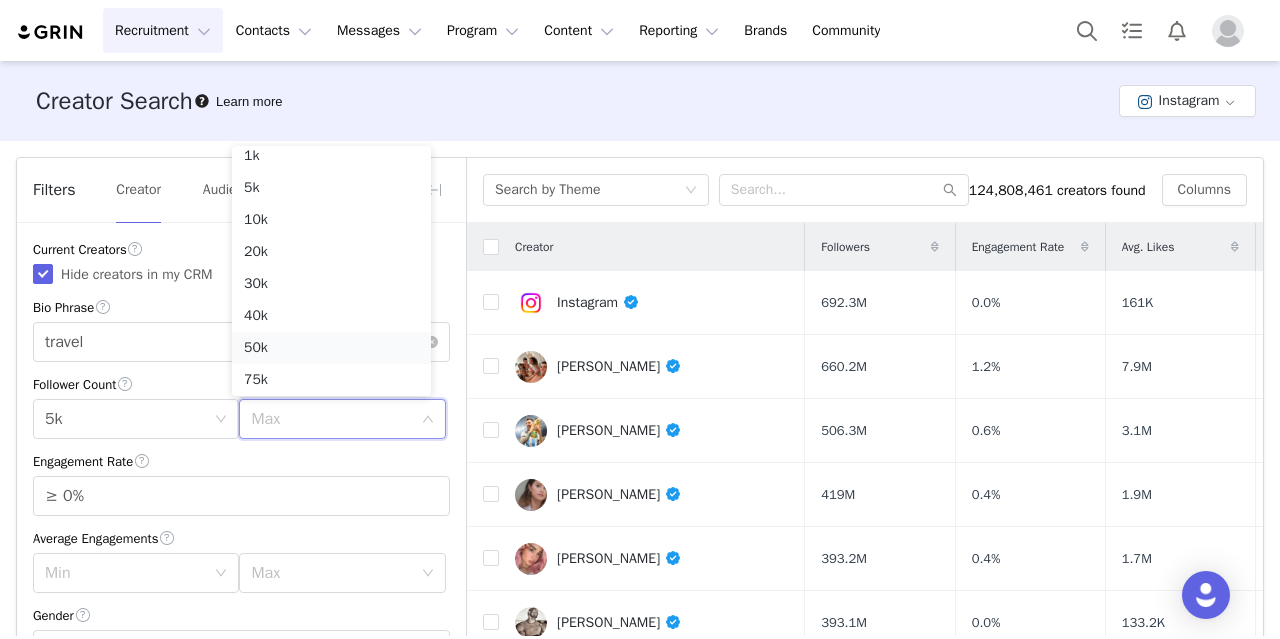 click on "50k" at bounding box center [331, 348] 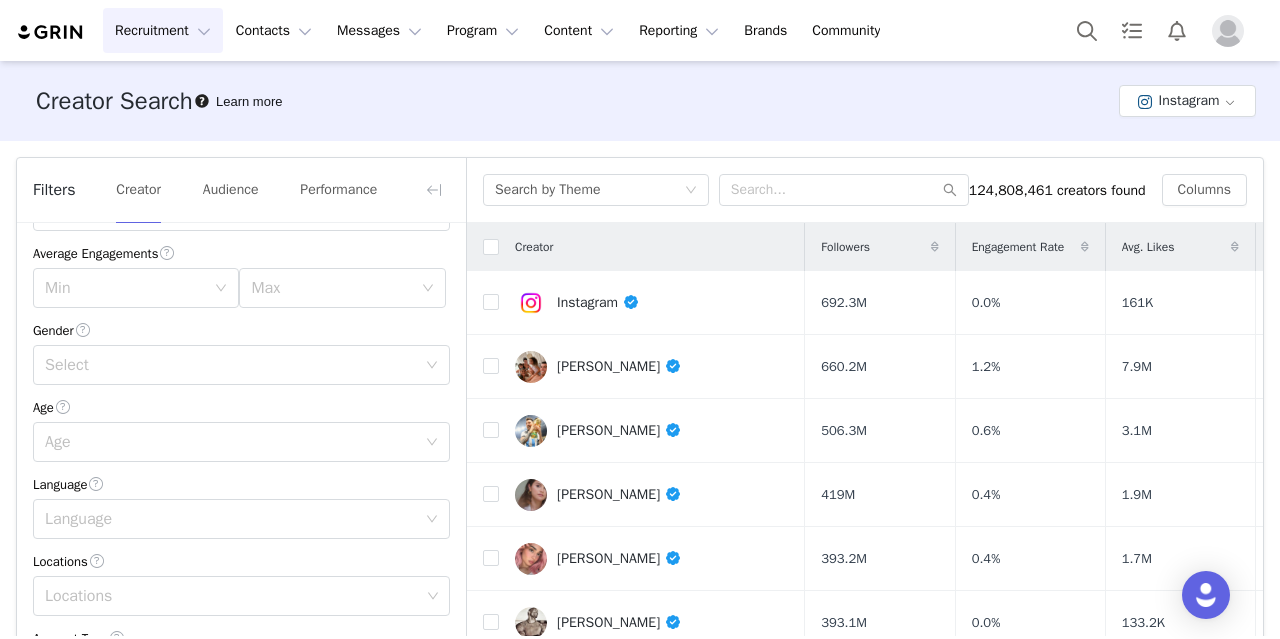 scroll, scrollTop: 286, scrollLeft: 0, axis: vertical 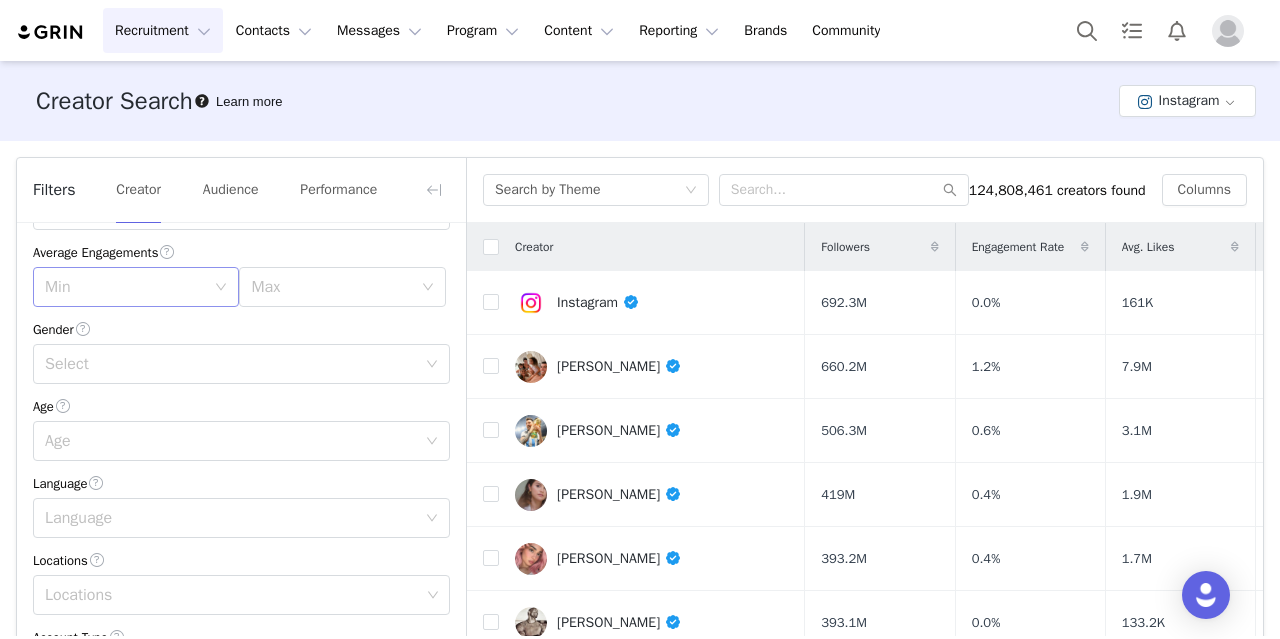 click on "Min" at bounding box center (125, 287) 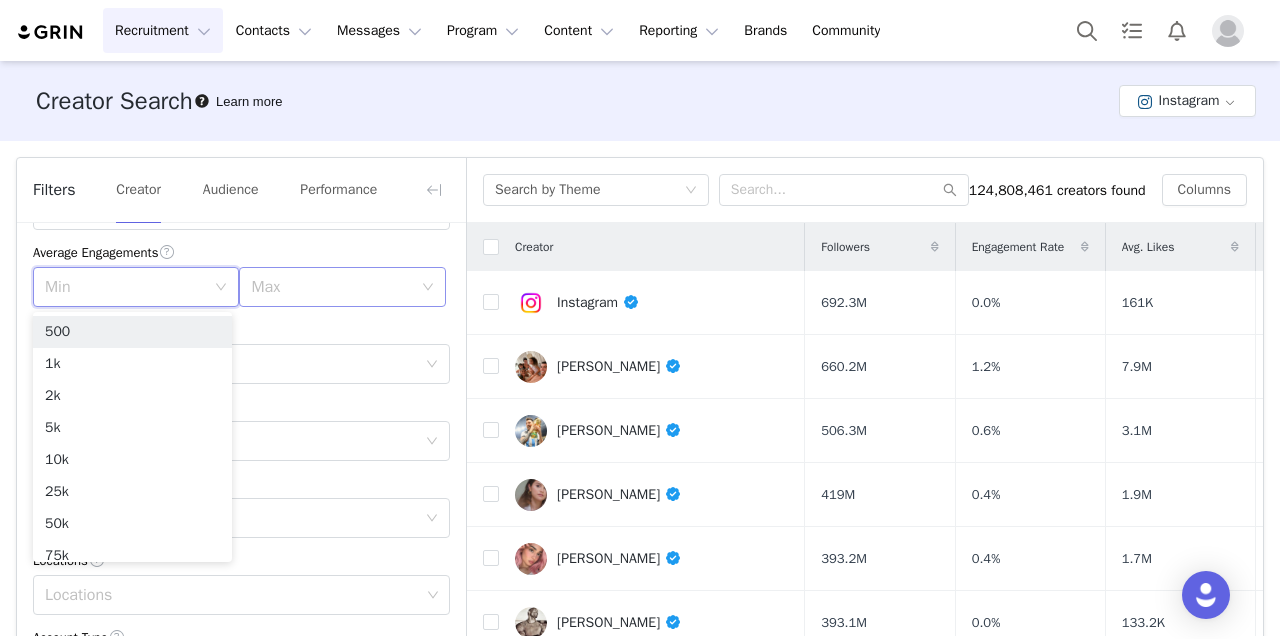 click on "Max" at bounding box center (331, 287) 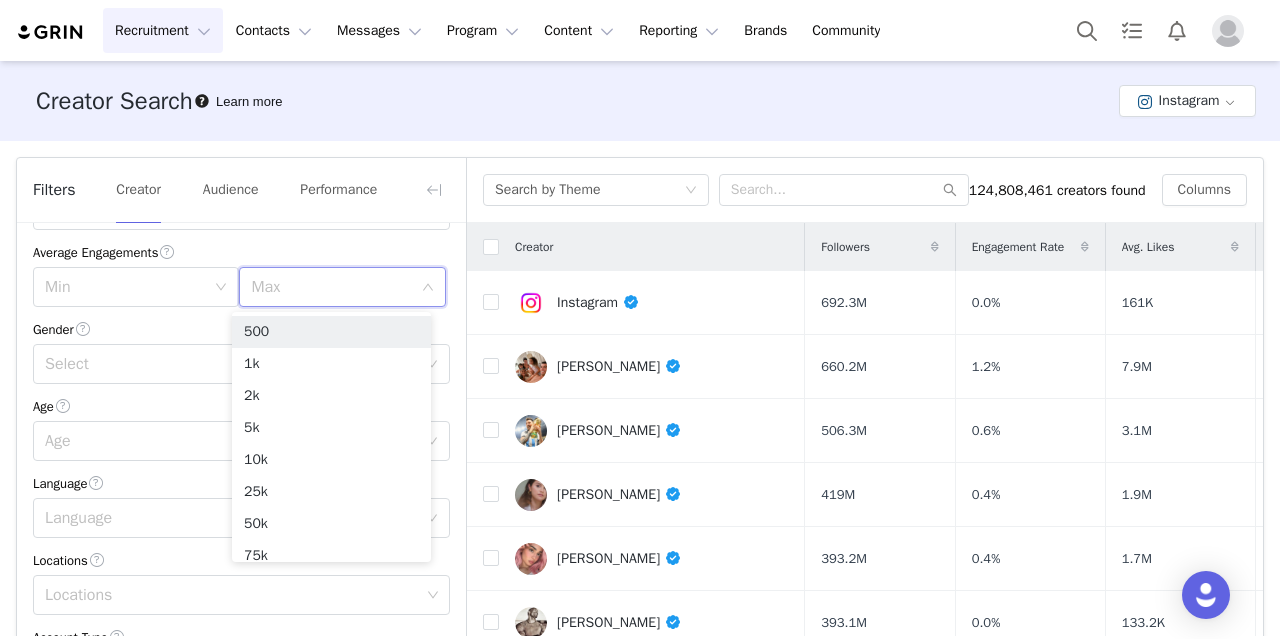 click on "Max" at bounding box center (331, 287) 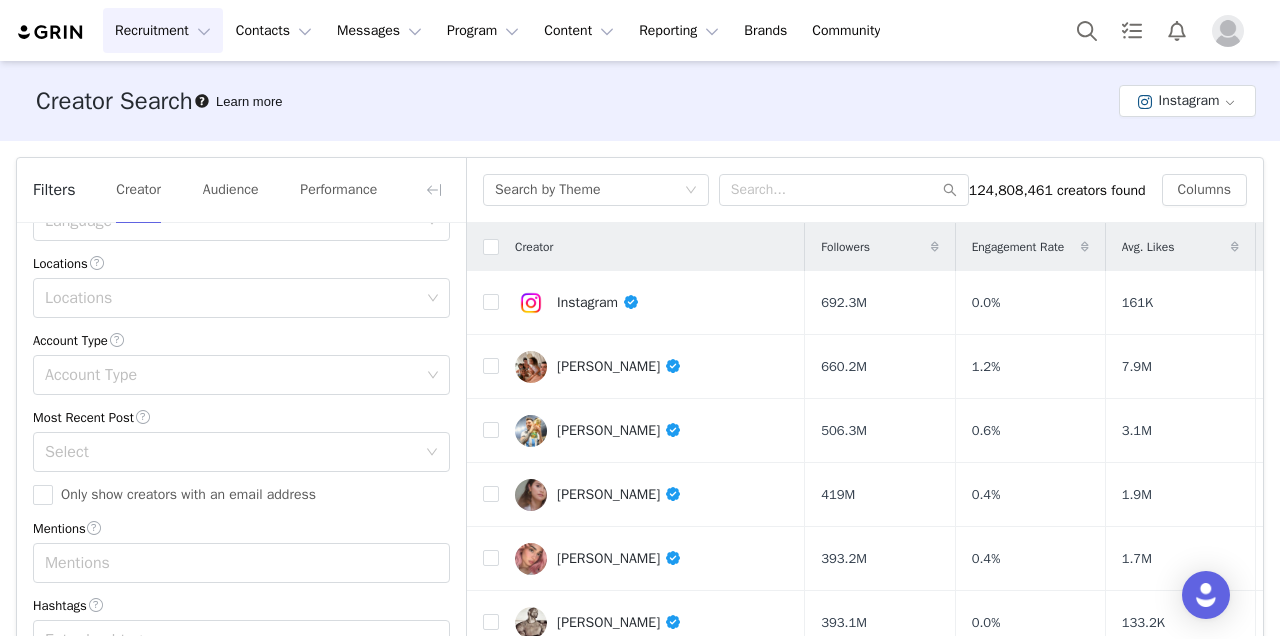 scroll, scrollTop: 653, scrollLeft: 0, axis: vertical 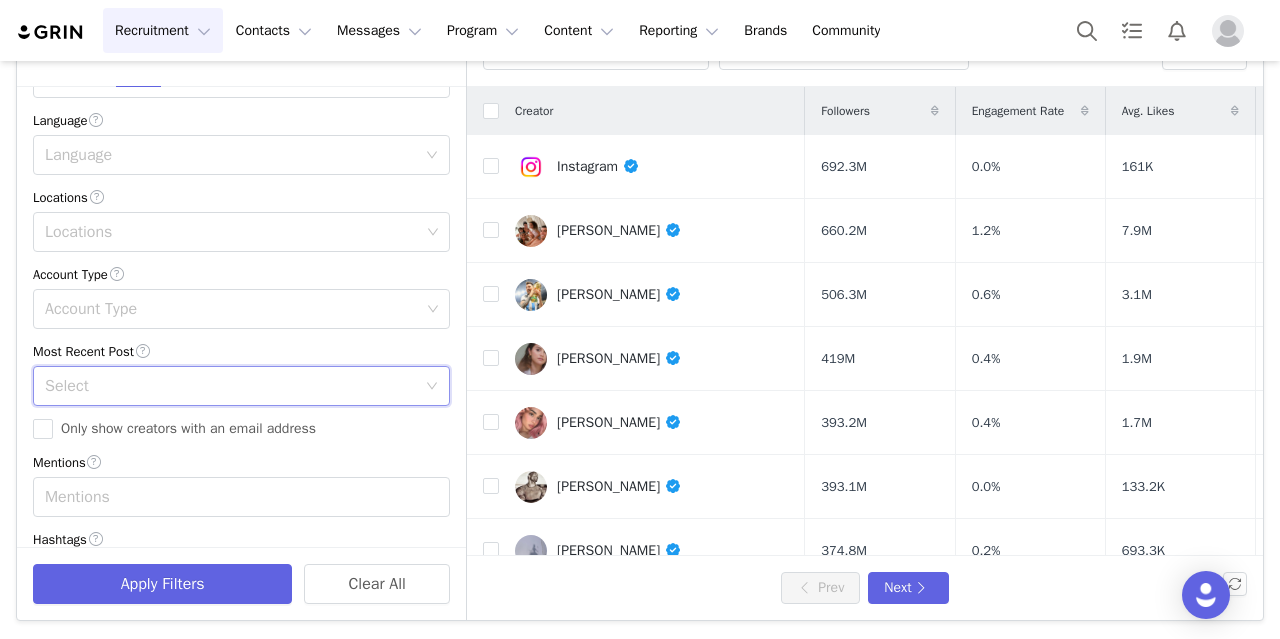 click on "Select" at bounding box center [235, 386] 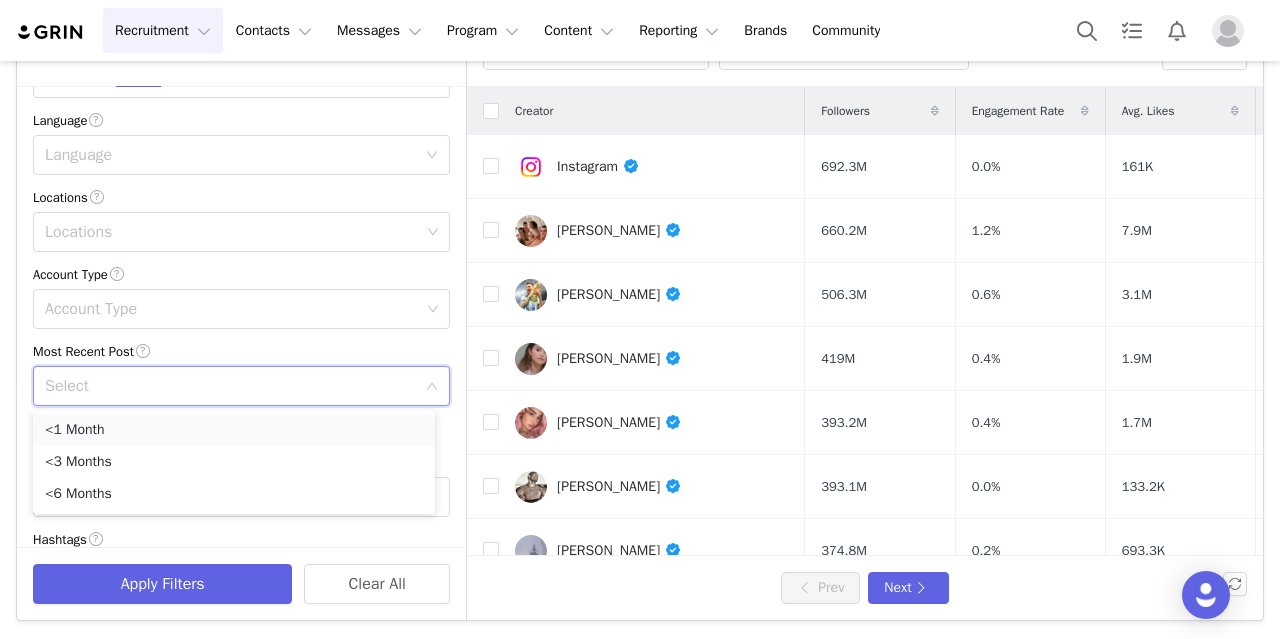 click on "<1 Month" at bounding box center [234, 430] 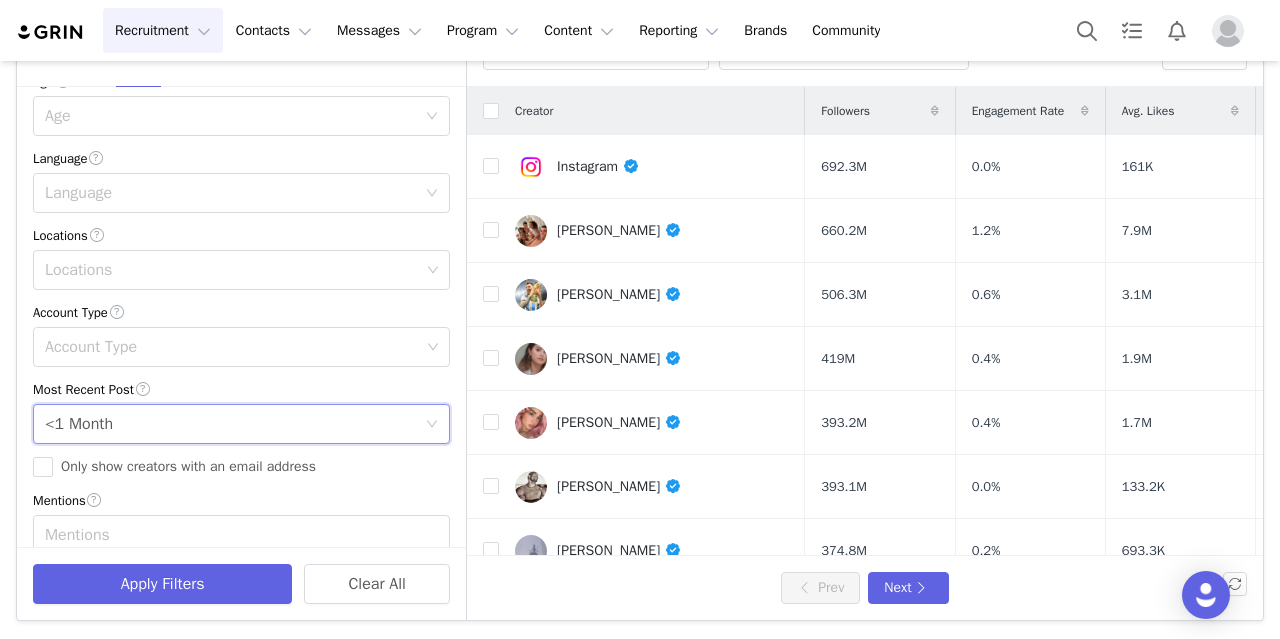 scroll, scrollTop: 468, scrollLeft: 0, axis: vertical 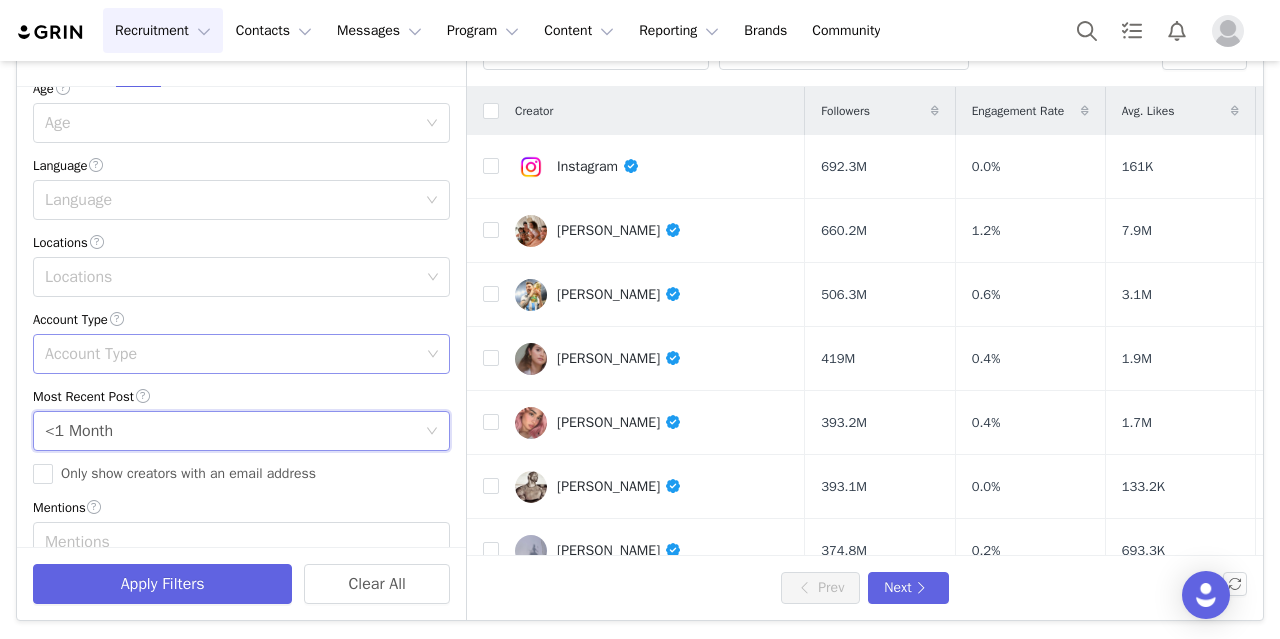 click on "Account Type" at bounding box center [232, 354] 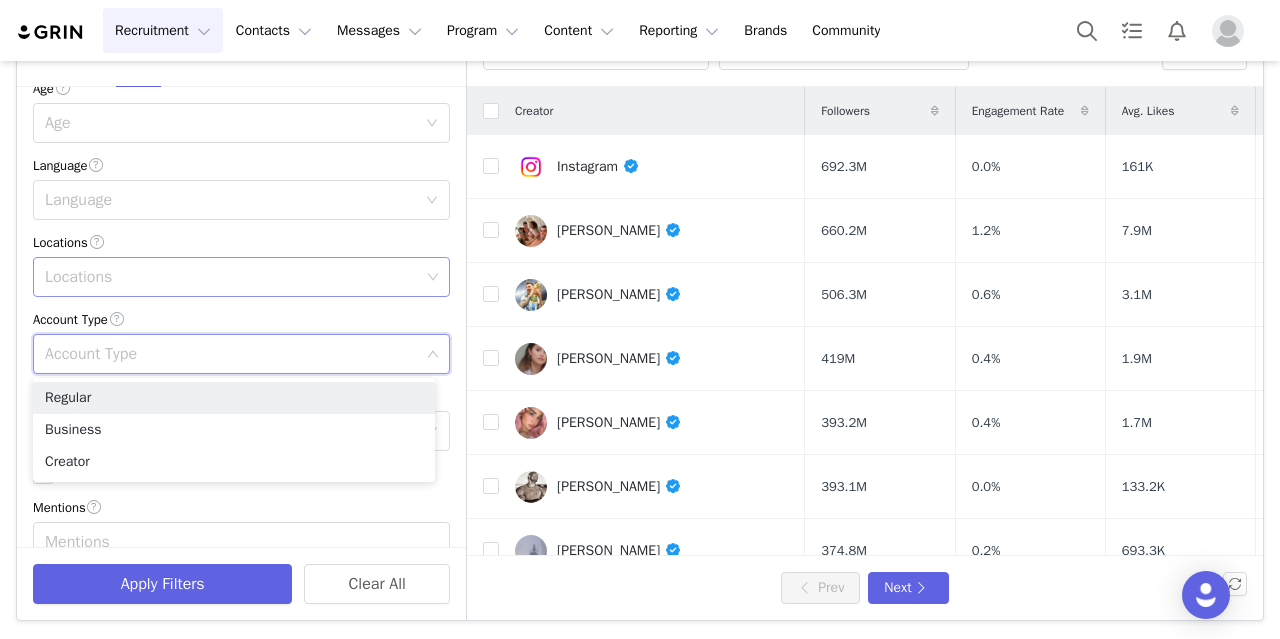 click on "Locations" at bounding box center (232, 277) 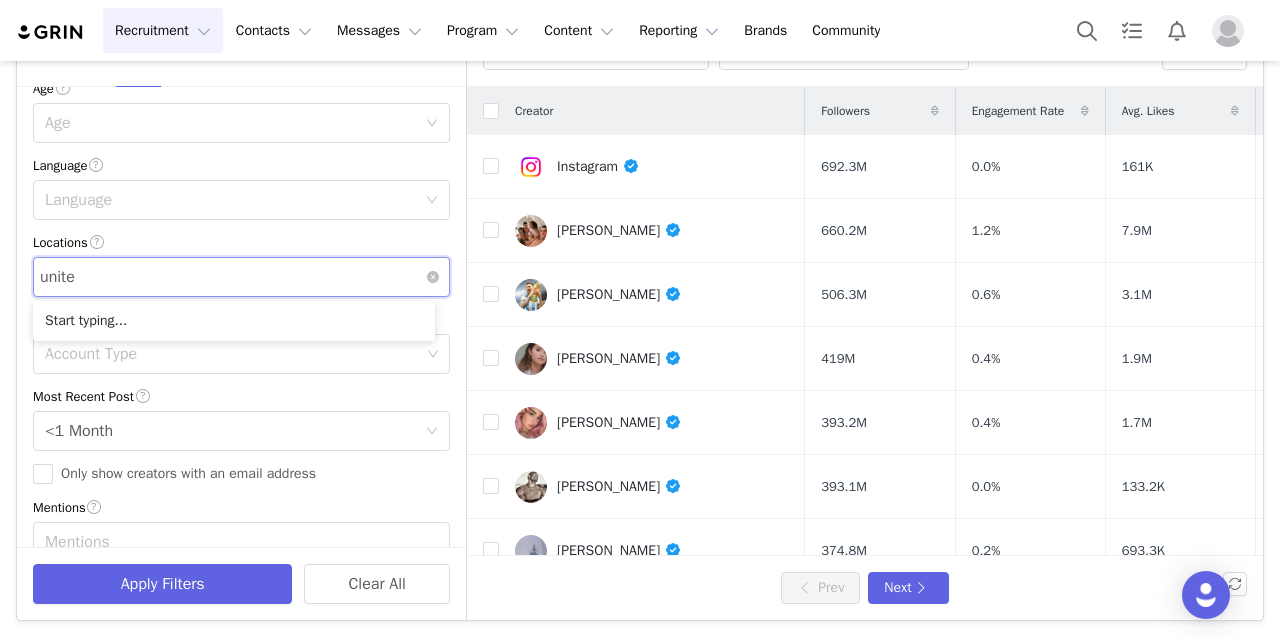 type on "united" 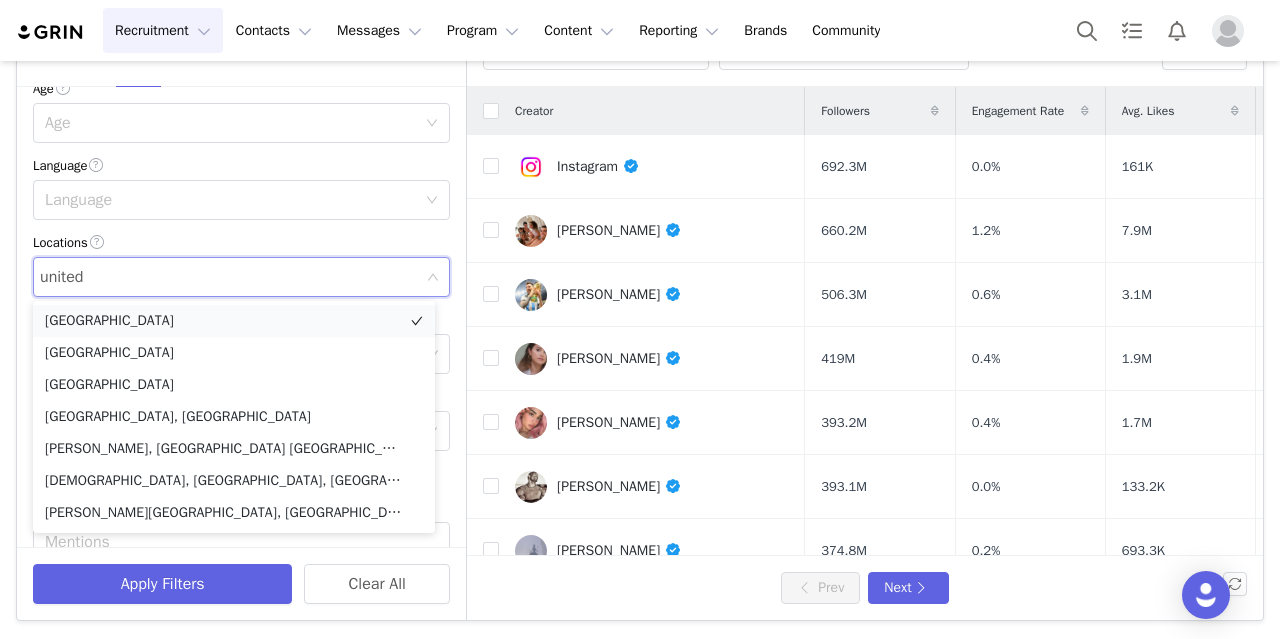 click on "United Kingdom" at bounding box center [234, 321] 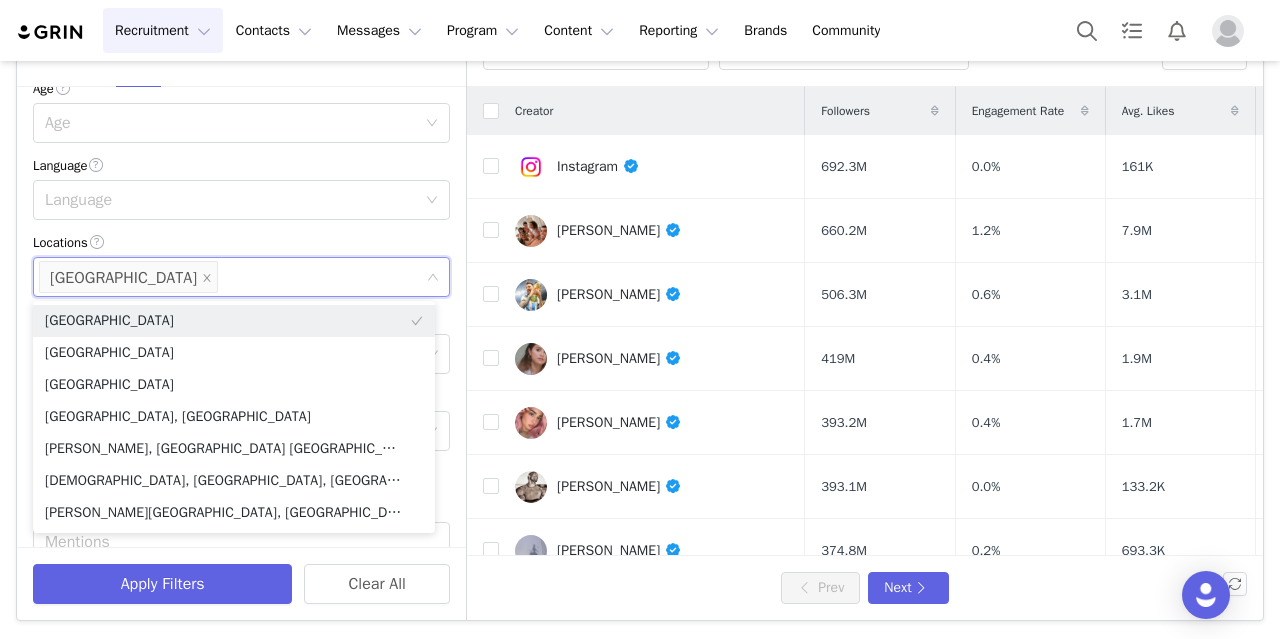click on "Locations" at bounding box center [241, 242] 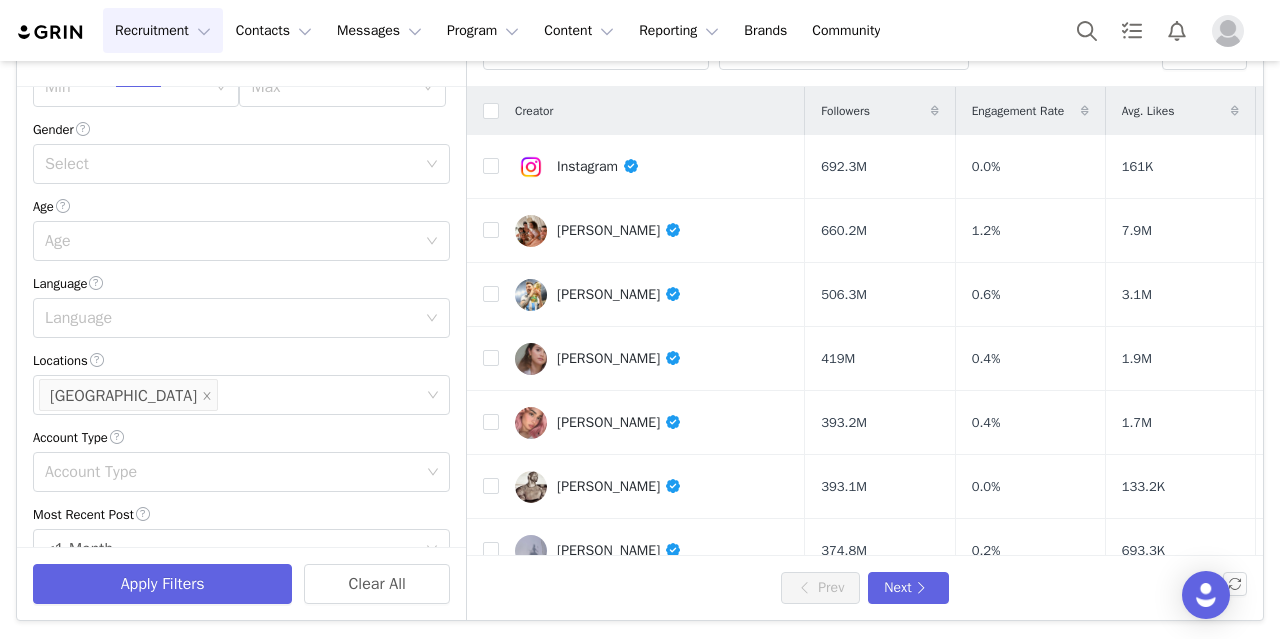 scroll, scrollTop: 349, scrollLeft: 0, axis: vertical 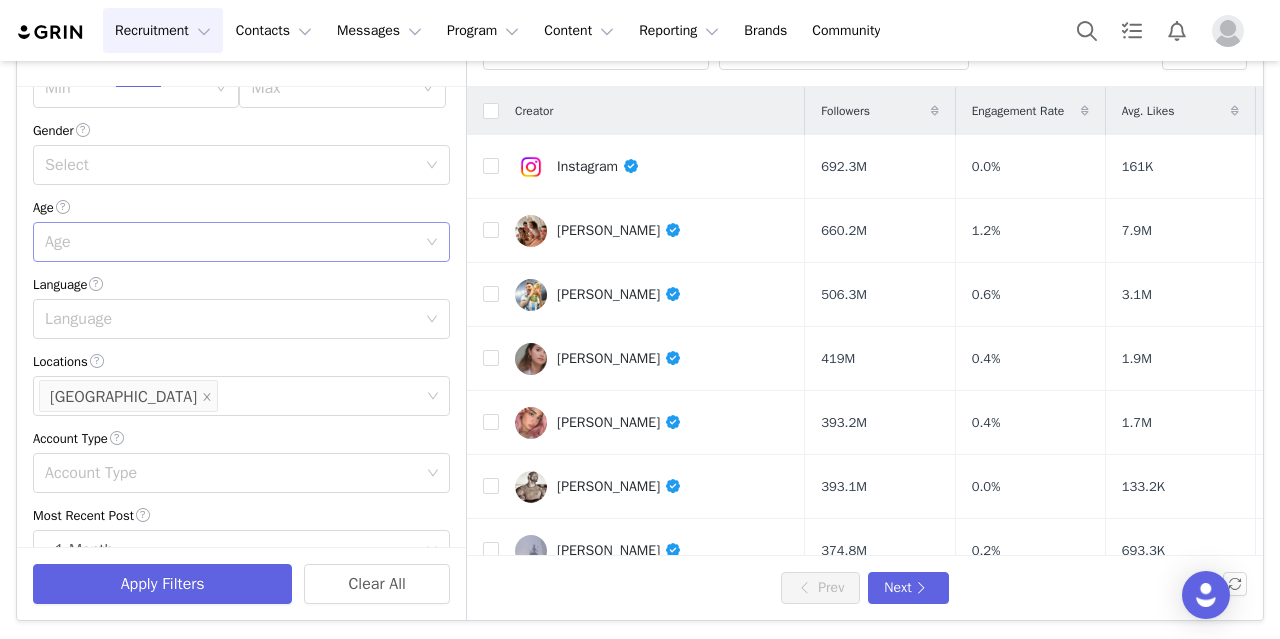 click on "Age" at bounding box center [230, 242] 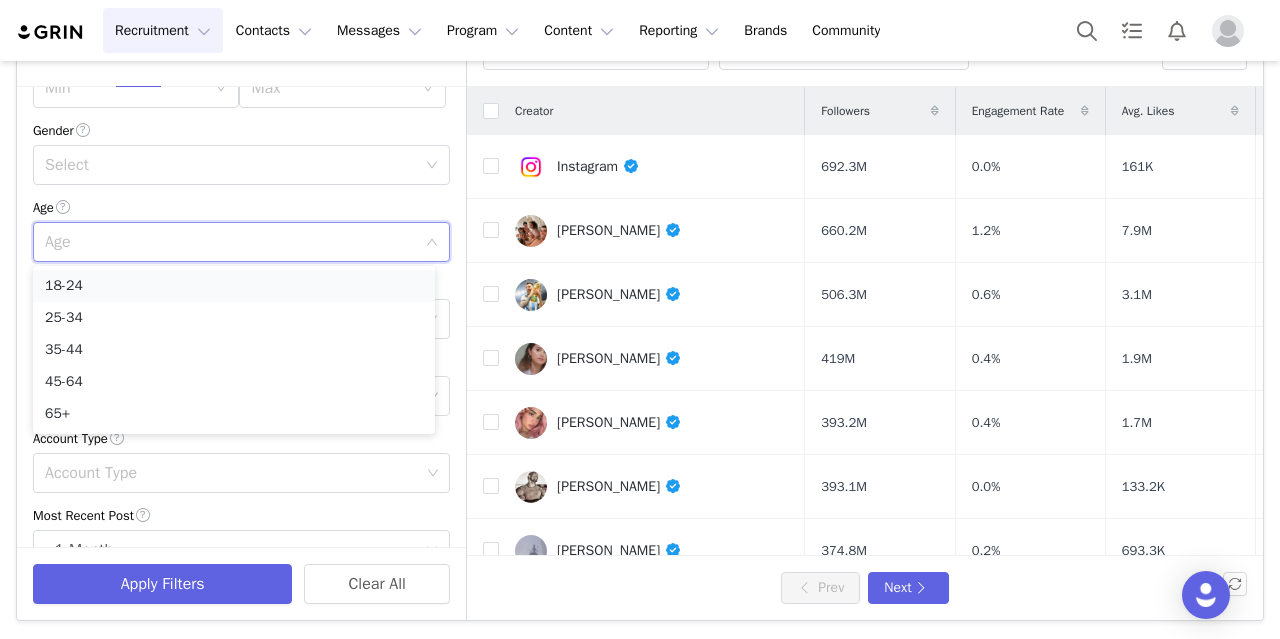 click on "18-24" at bounding box center [234, 286] 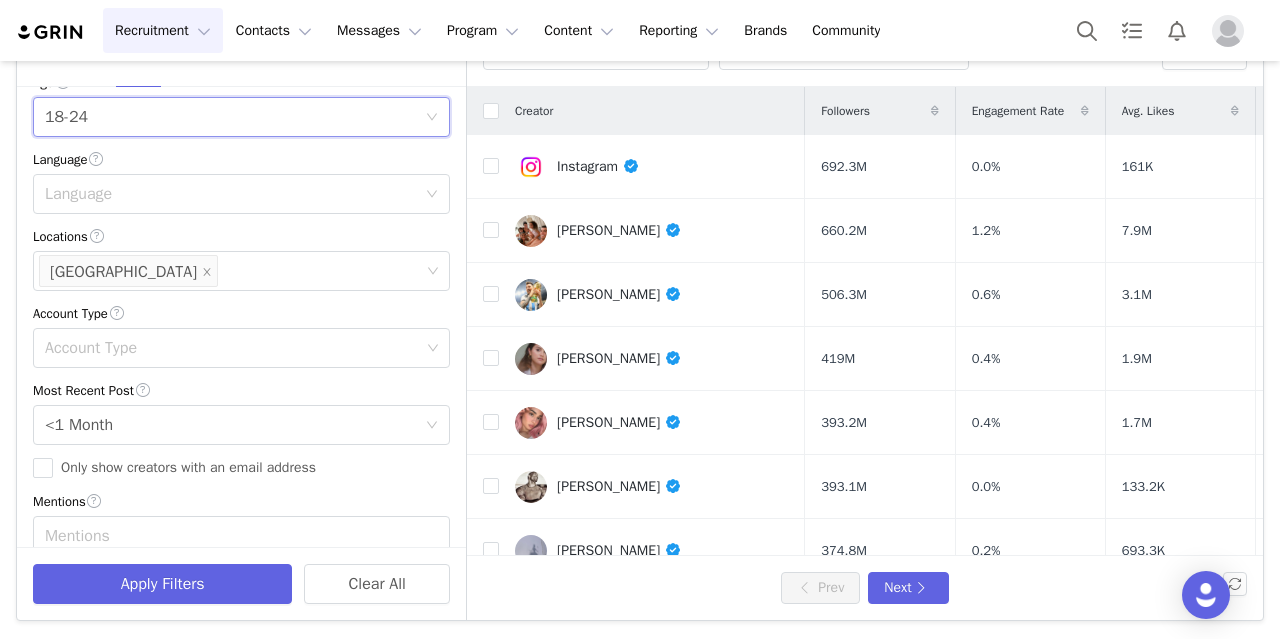 scroll, scrollTop: 653, scrollLeft: 0, axis: vertical 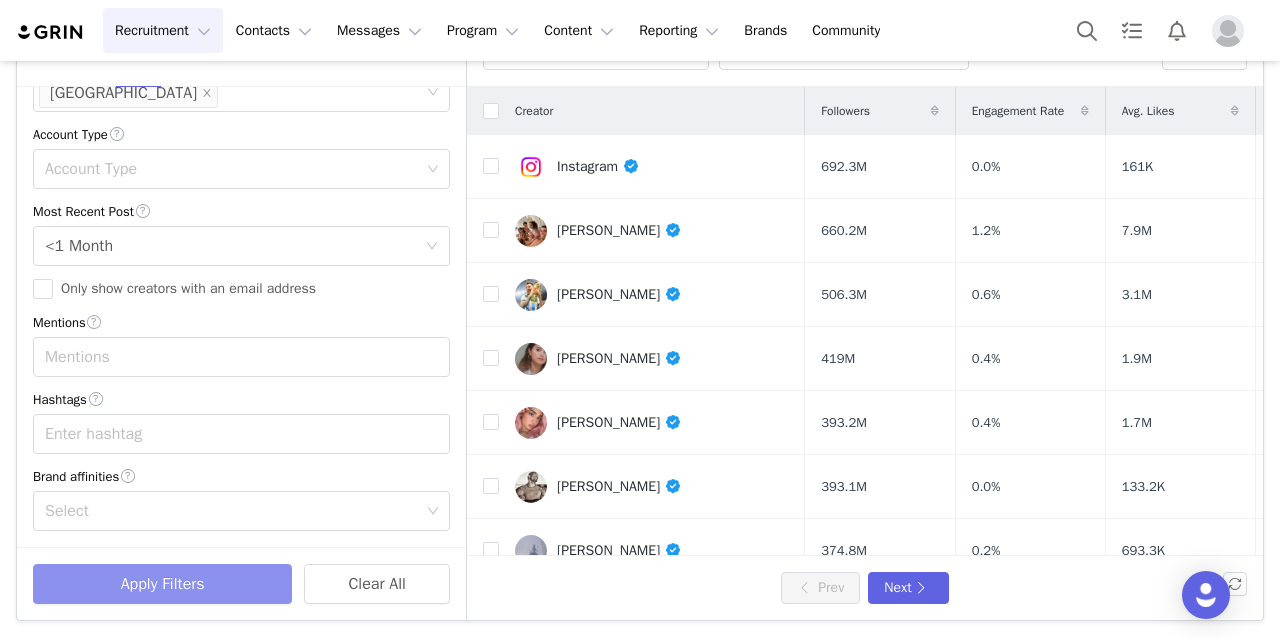 click on "Apply Filters" at bounding box center (162, 584) 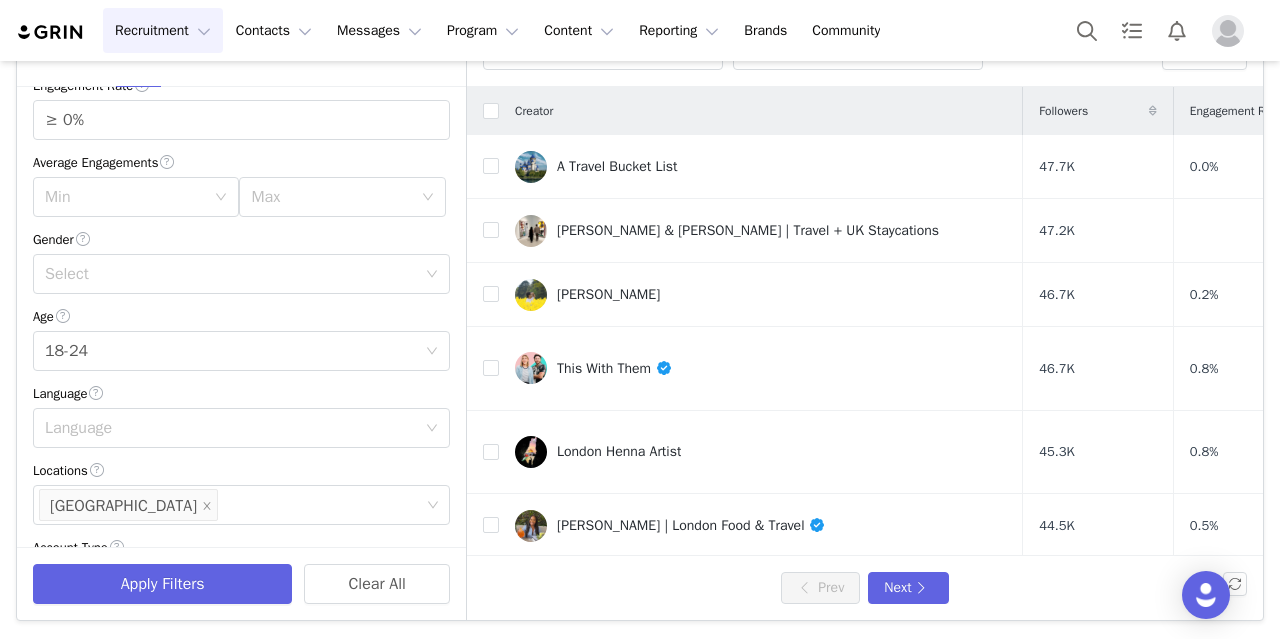 scroll, scrollTop: 0, scrollLeft: 0, axis: both 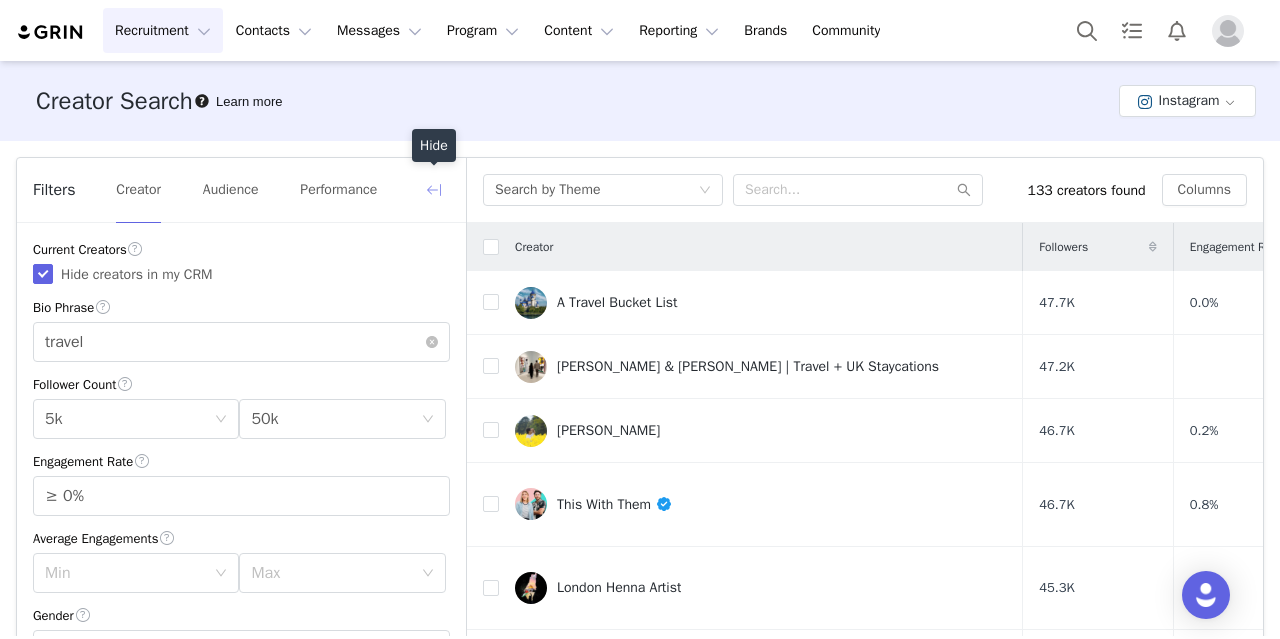click at bounding box center (434, 190) 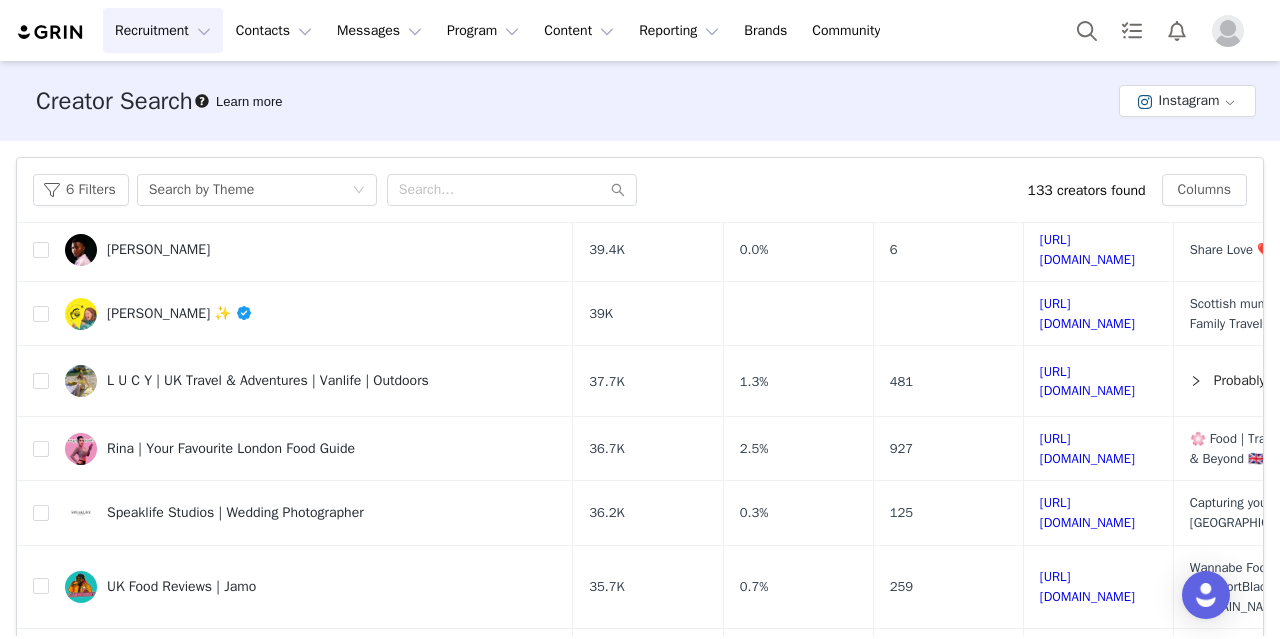 scroll, scrollTop: 845, scrollLeft: 0, axis: vertical 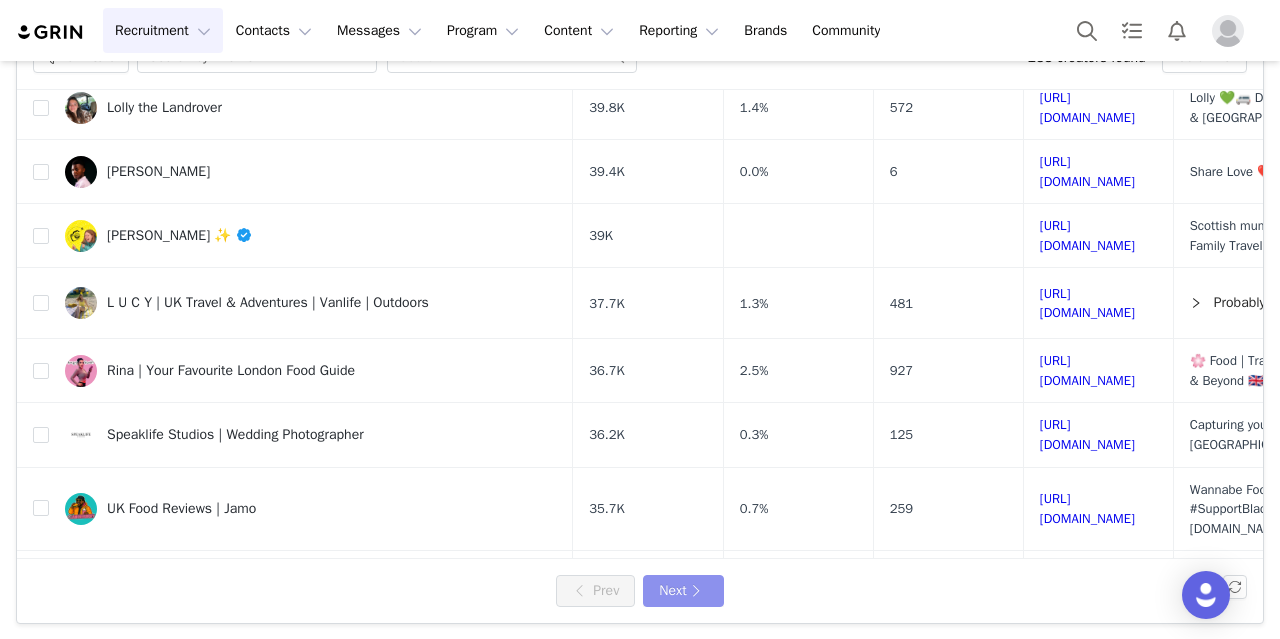 click on "Next" at bounding box center (683, 591) 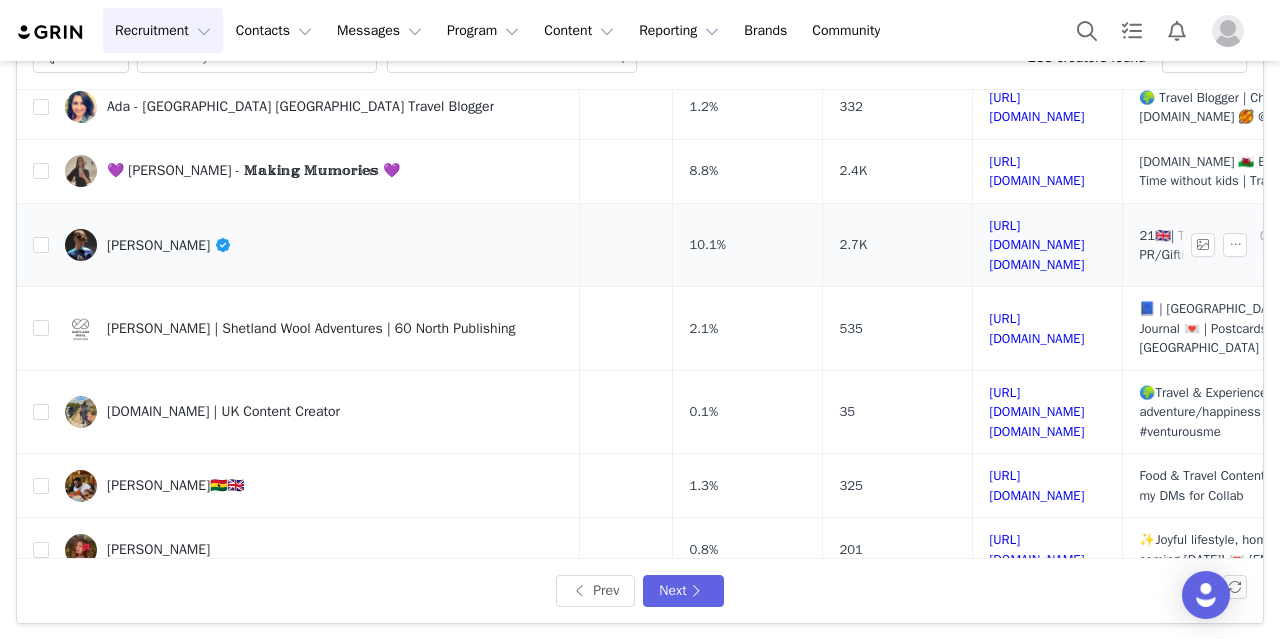 scroll, scrollTop: 441, scrollLeft: 0, axis: vertical 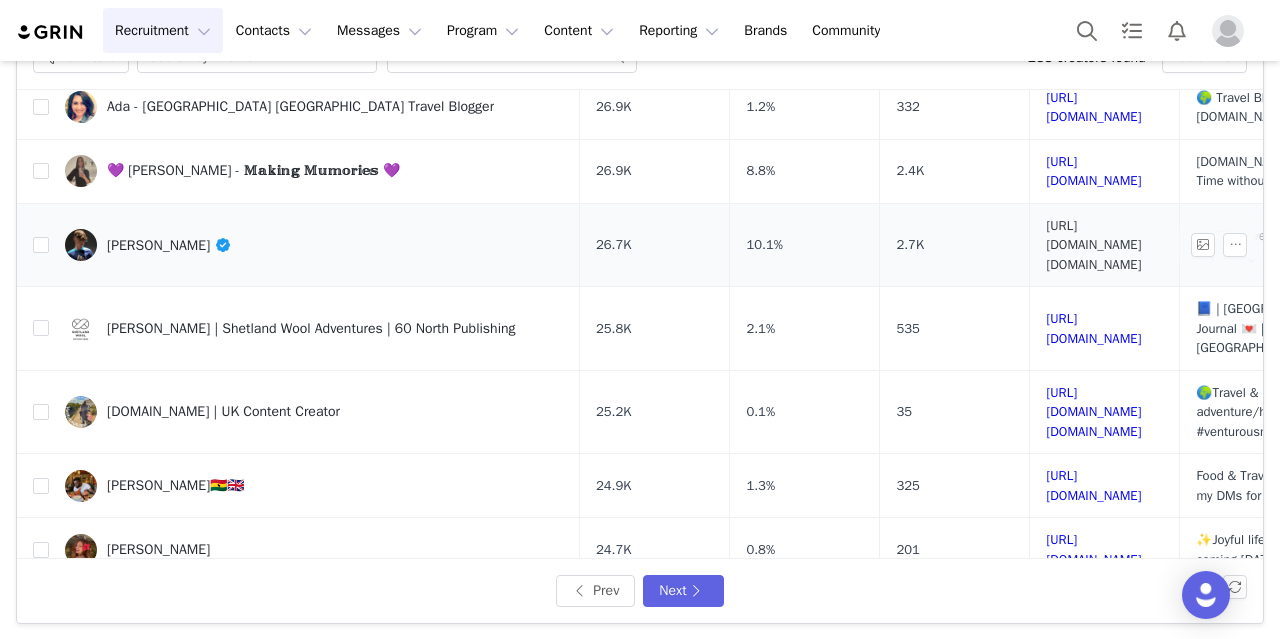 click on "https://www.instagram.com/jamesholt.ig/" at bounding box center (1093, 245) 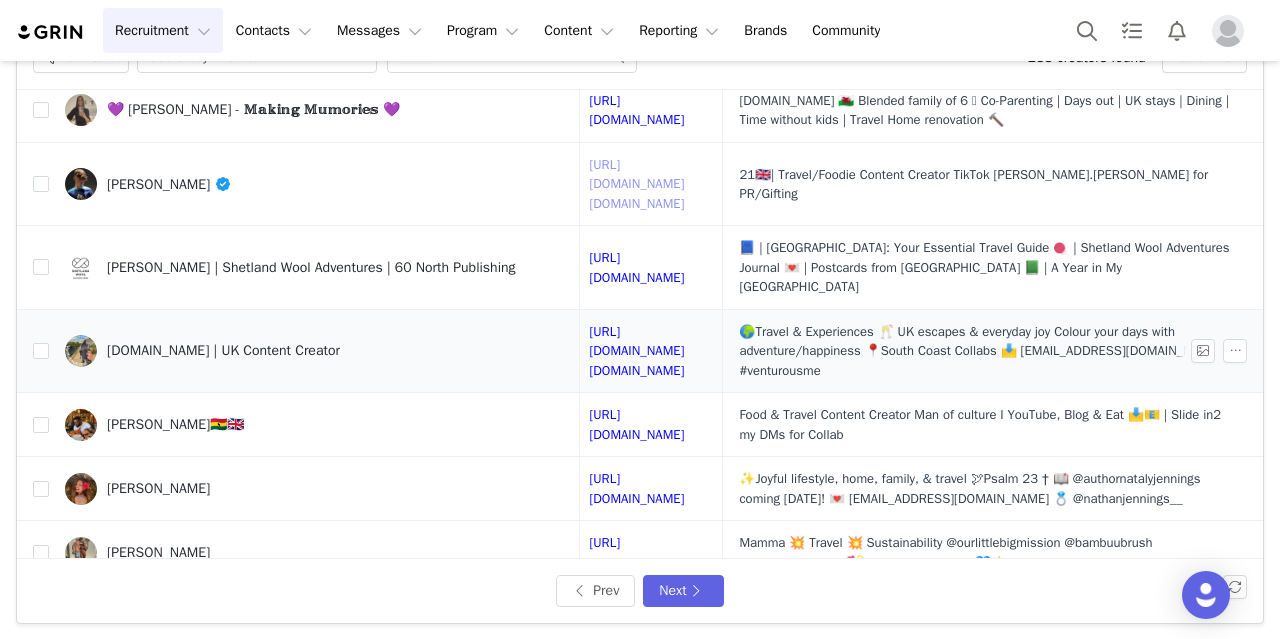 scroll, scrollTop: 502, scrollLeft: 469, axis: both 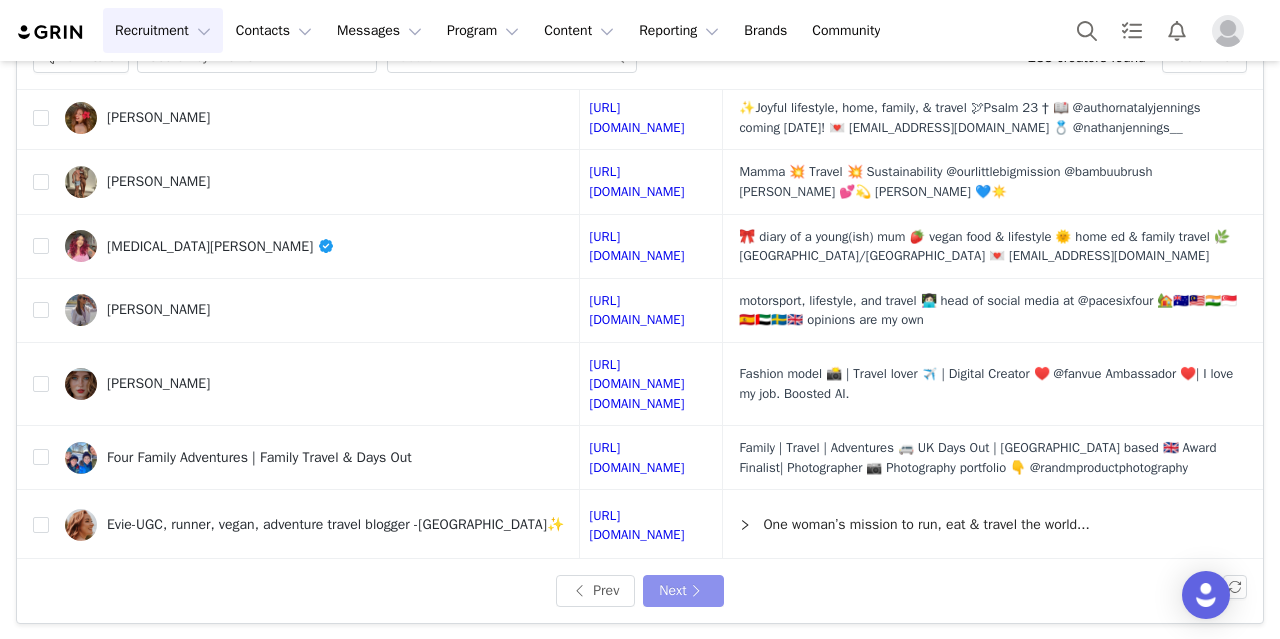 click on "Next" at bounding box center (683, 591) 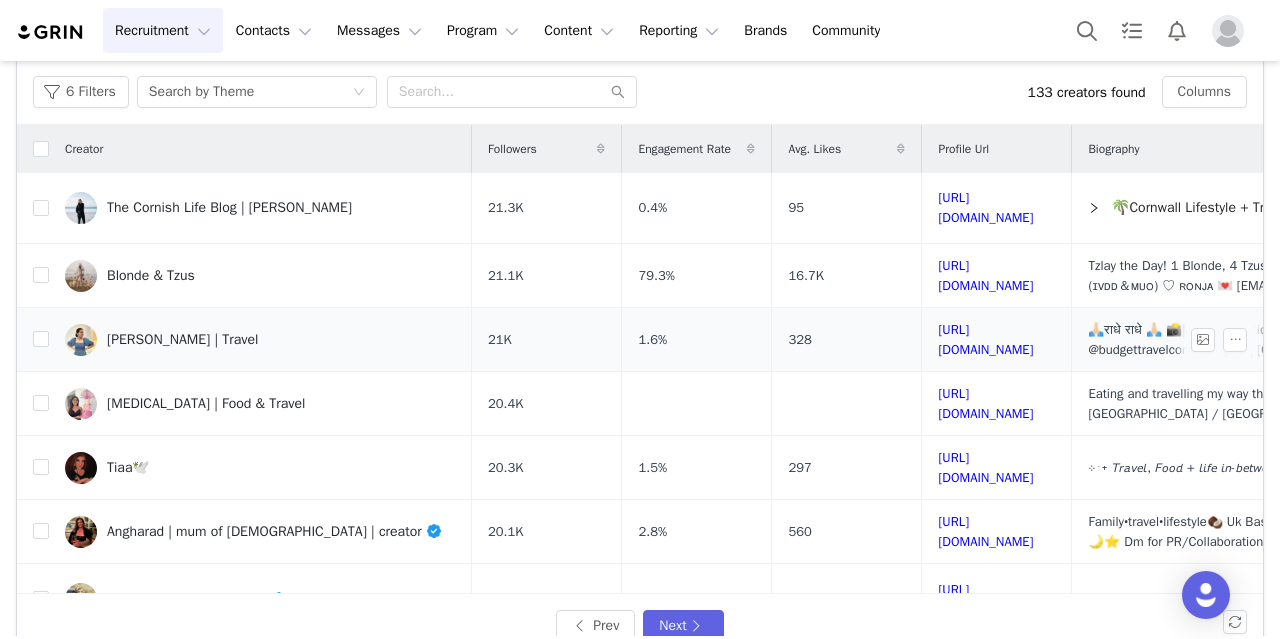 scroll, scrollTop: 97, scrollLeft: 0, axis: vertical 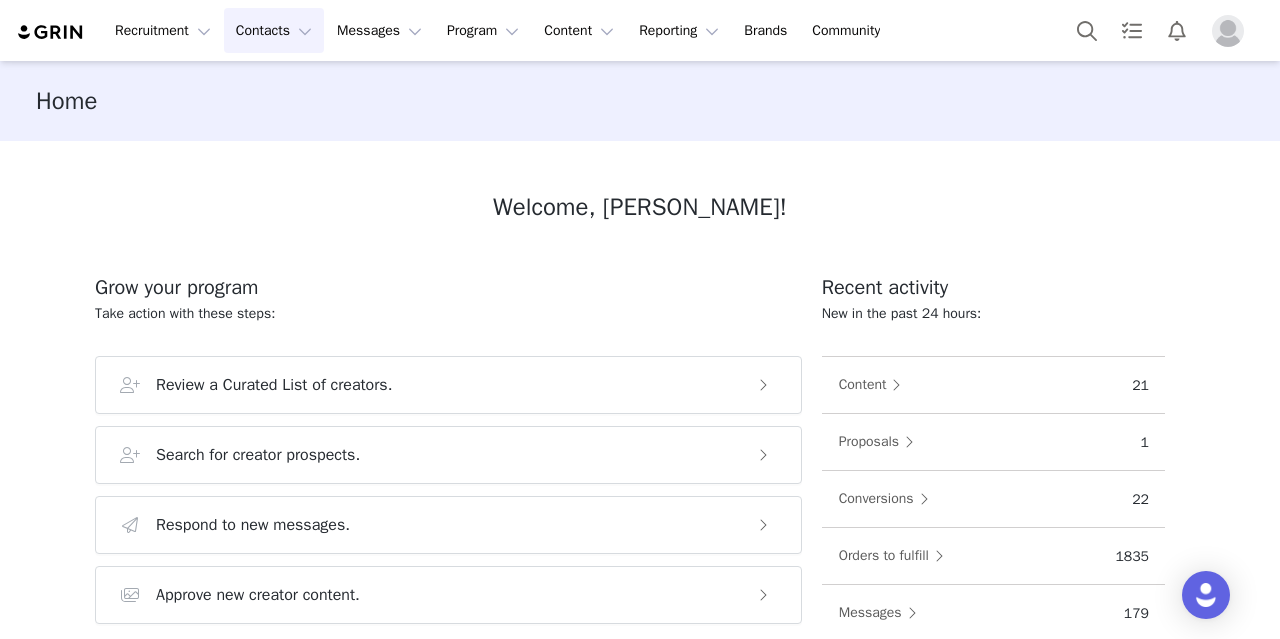 click on "Contacts Contacts" at bounding box center (274, 30) 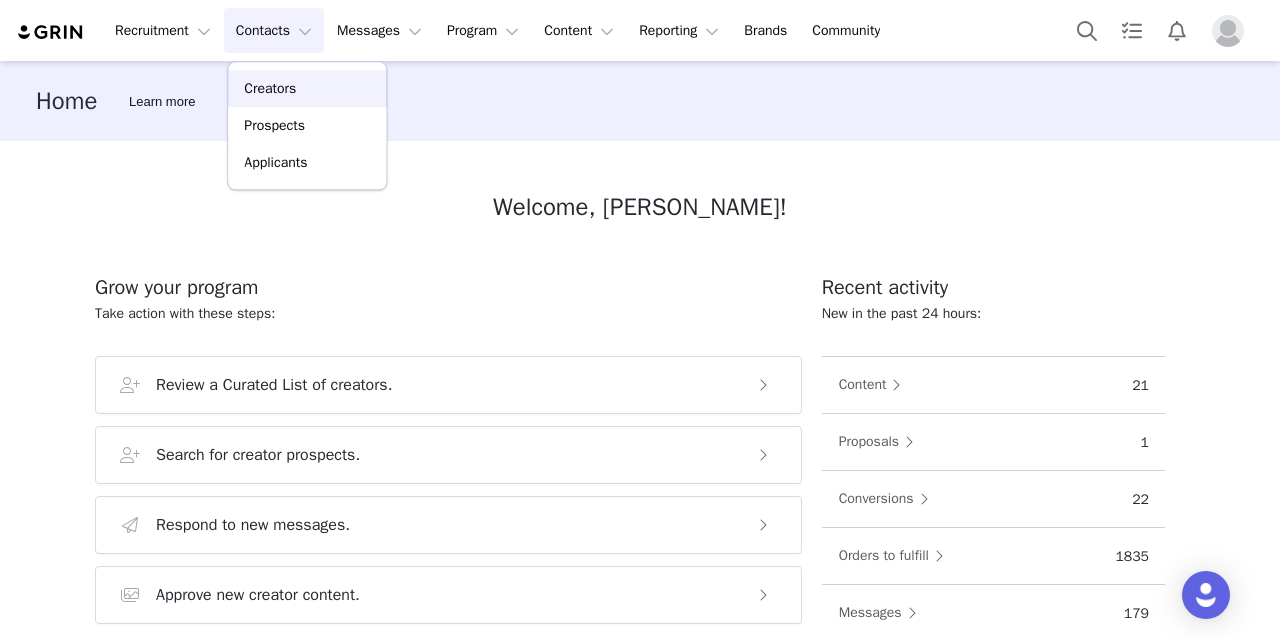 click on "Creators" at bounding box center [270, 88] 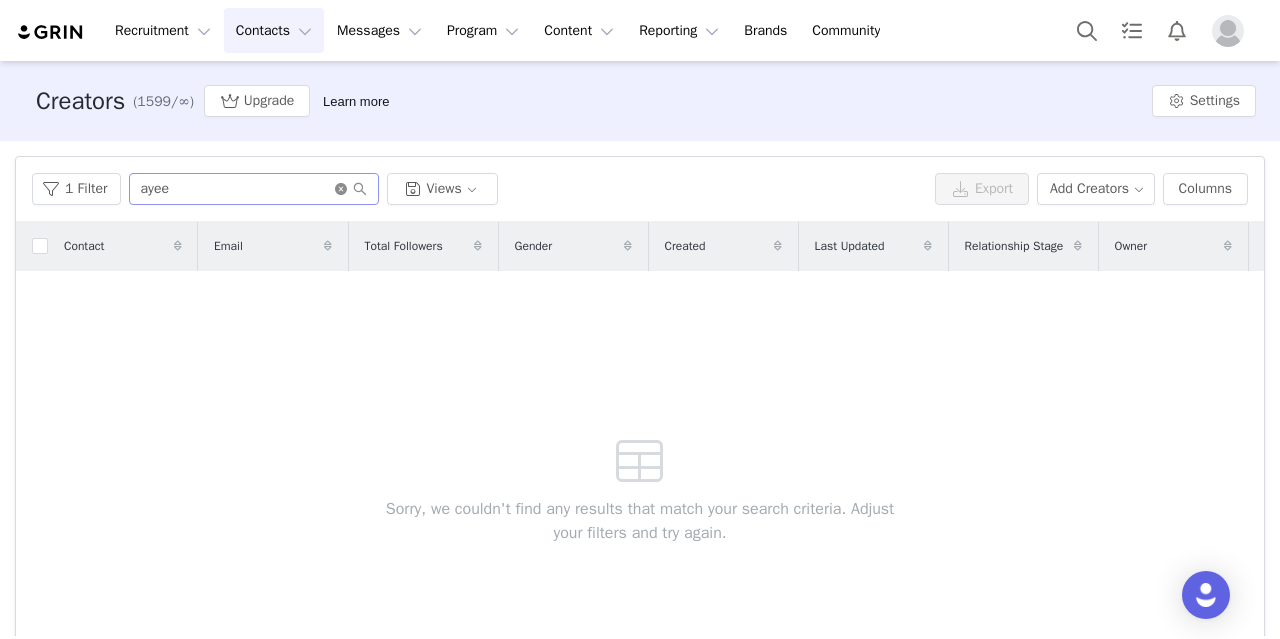 click 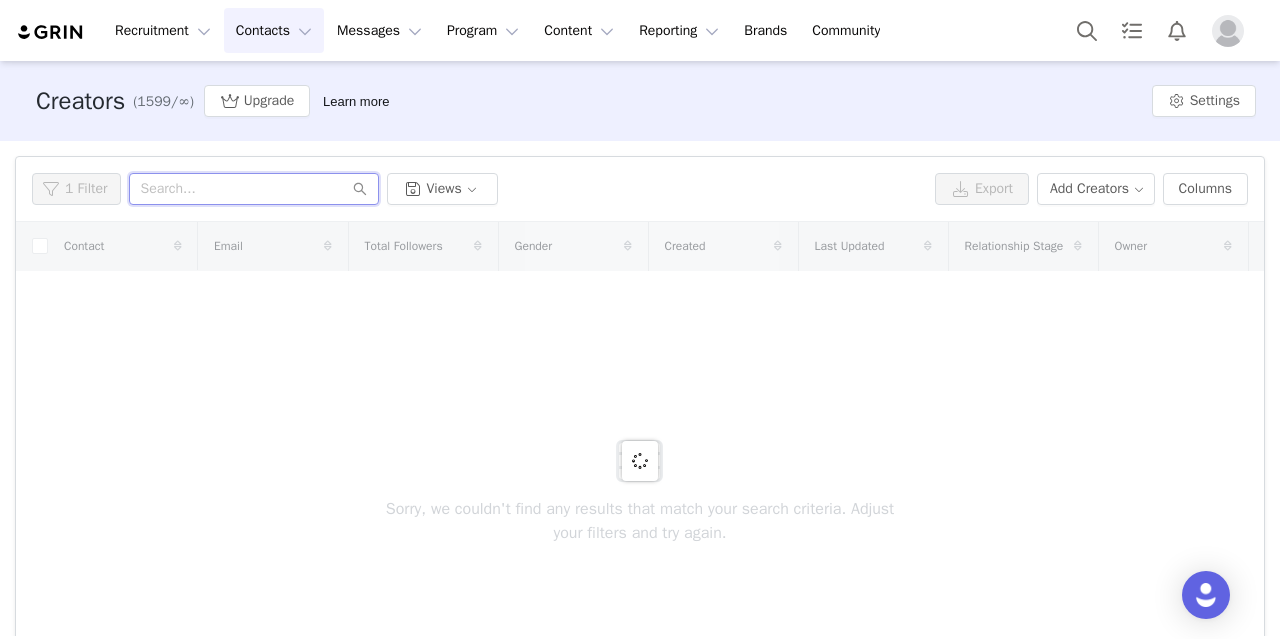 click at bounding box center (254, 189) 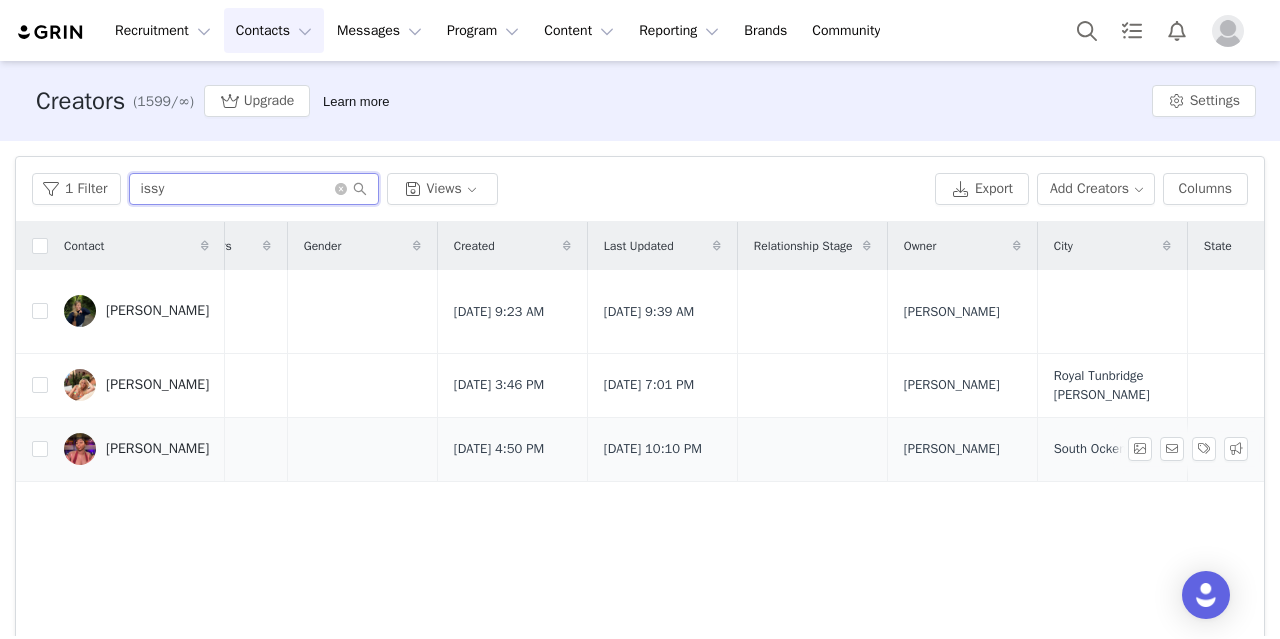 scroll, scrollTop: 0, scrollLeft: 0, axis: both 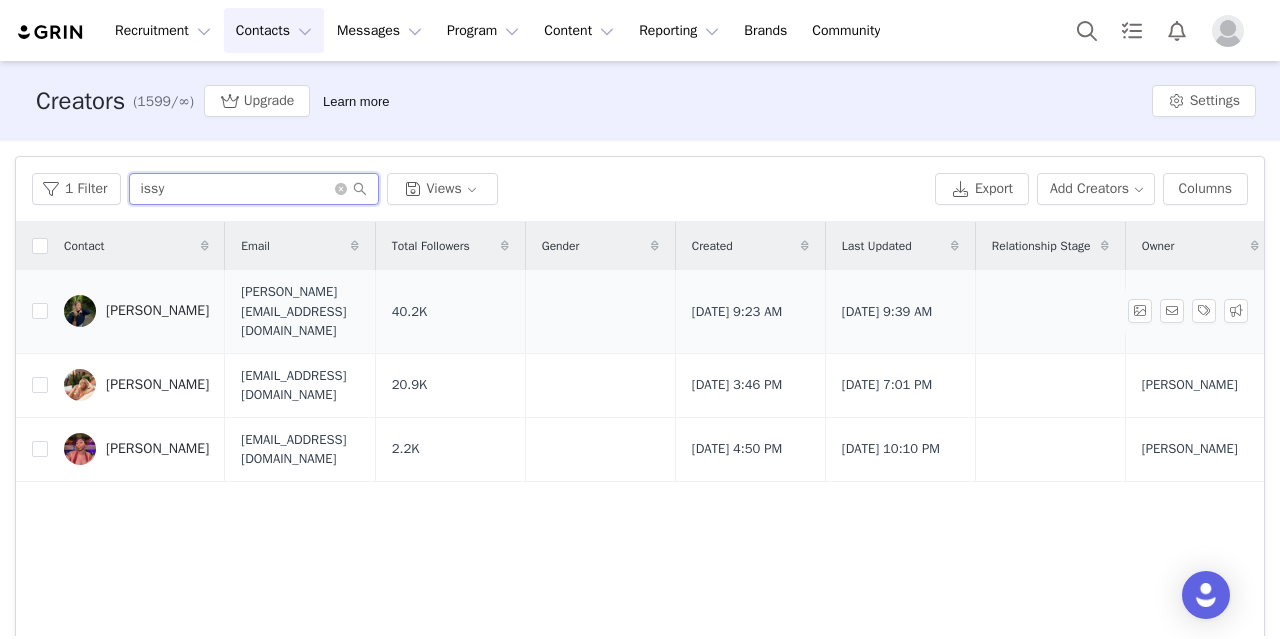 type on "issy" 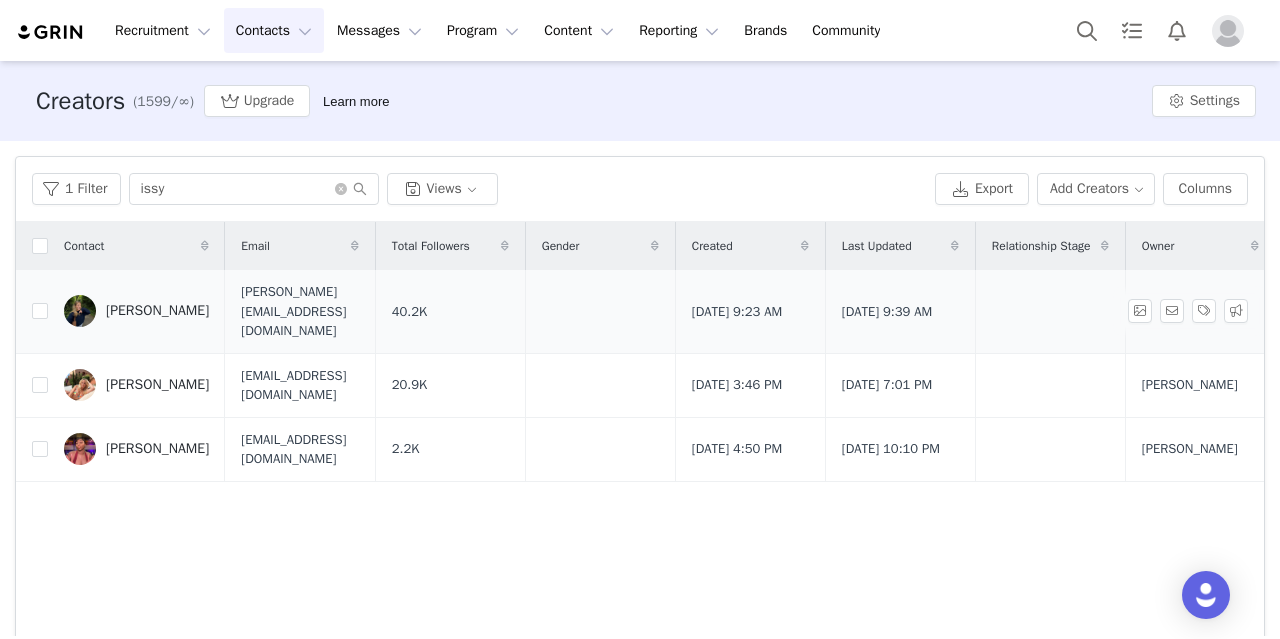 click on "Amie Jane" at bounding box center [157, 311] 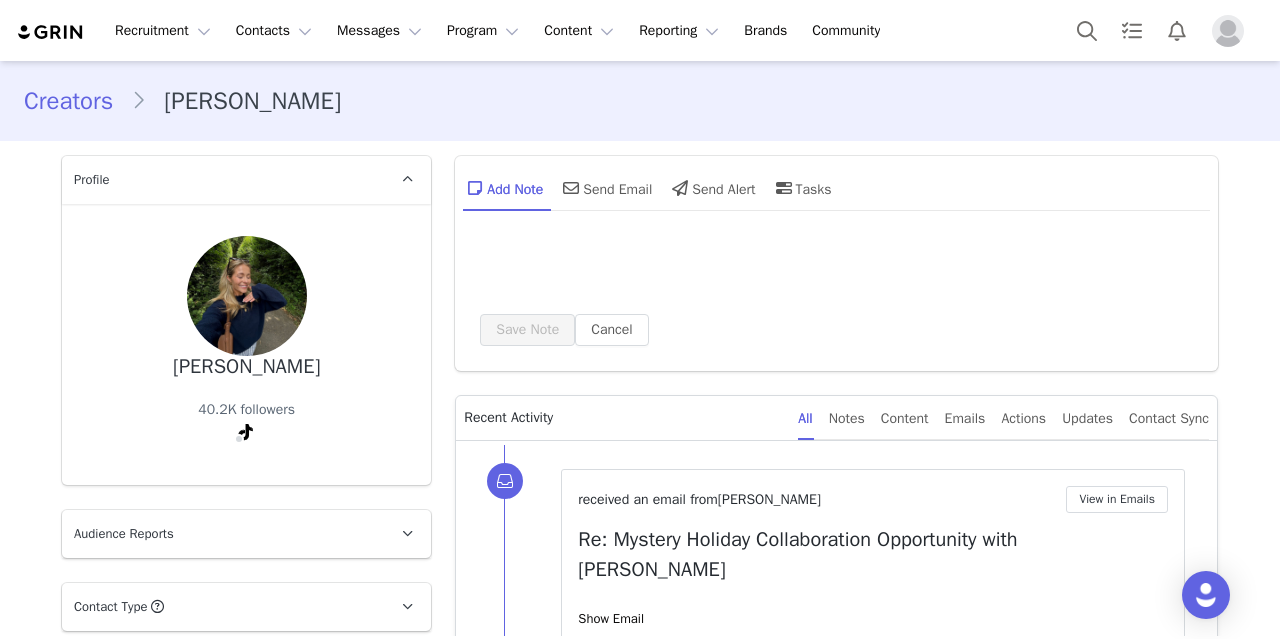 type on "+1 (United States)" 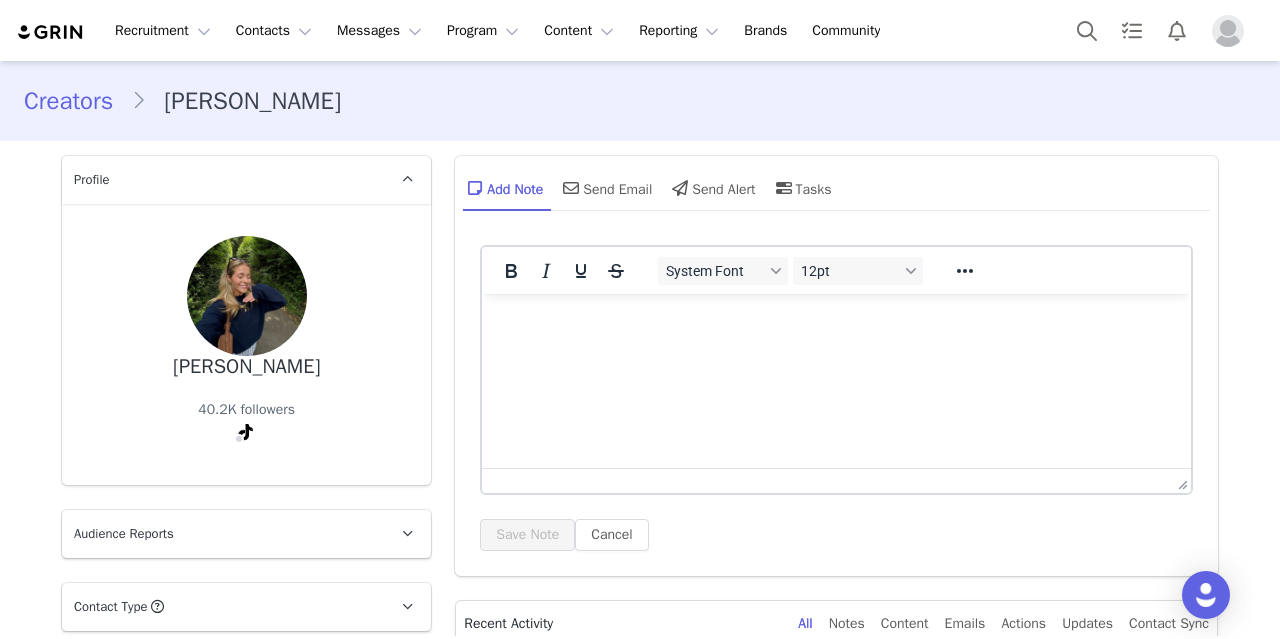 scroll, scrollTop: 0, scrollLeft: 0, axis: both 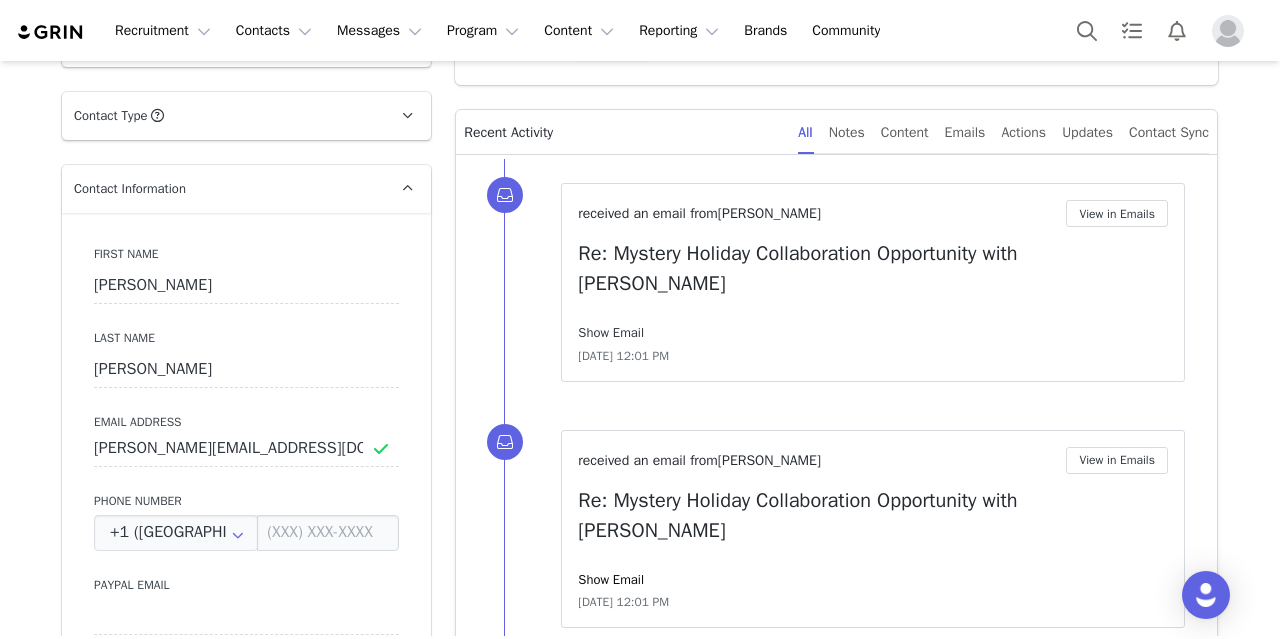 click on "Show Email" at bounding box center [611, 332] 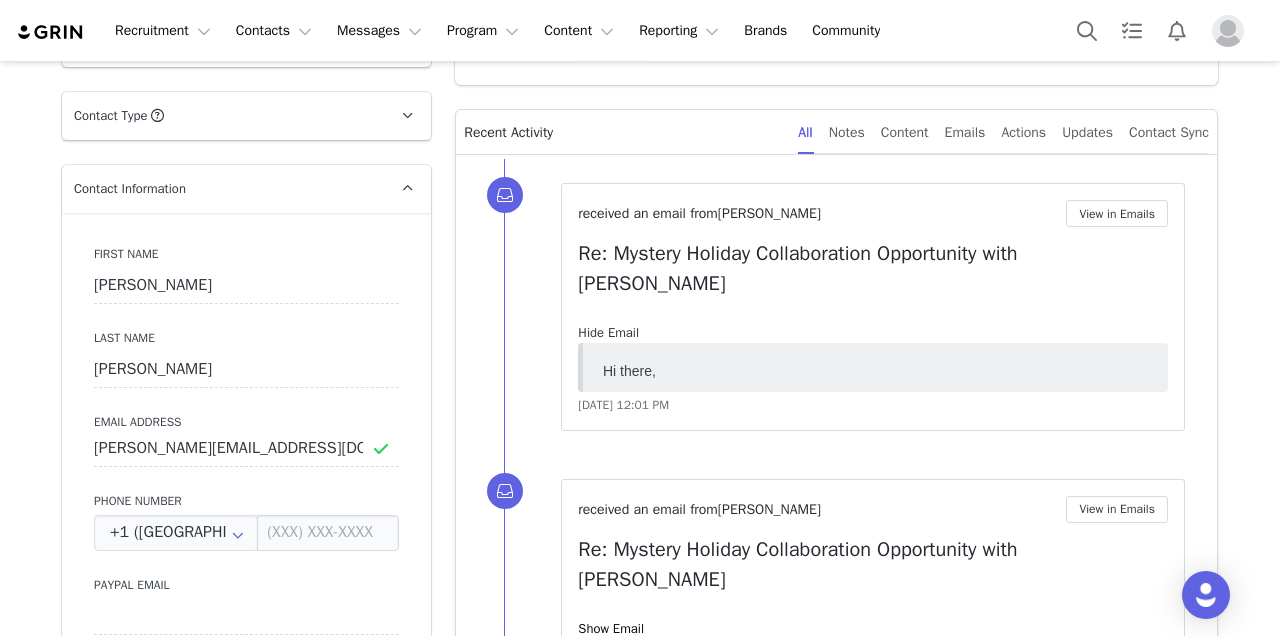 scroll, scrollTop: 0, scrollLeft: 0, axis: both 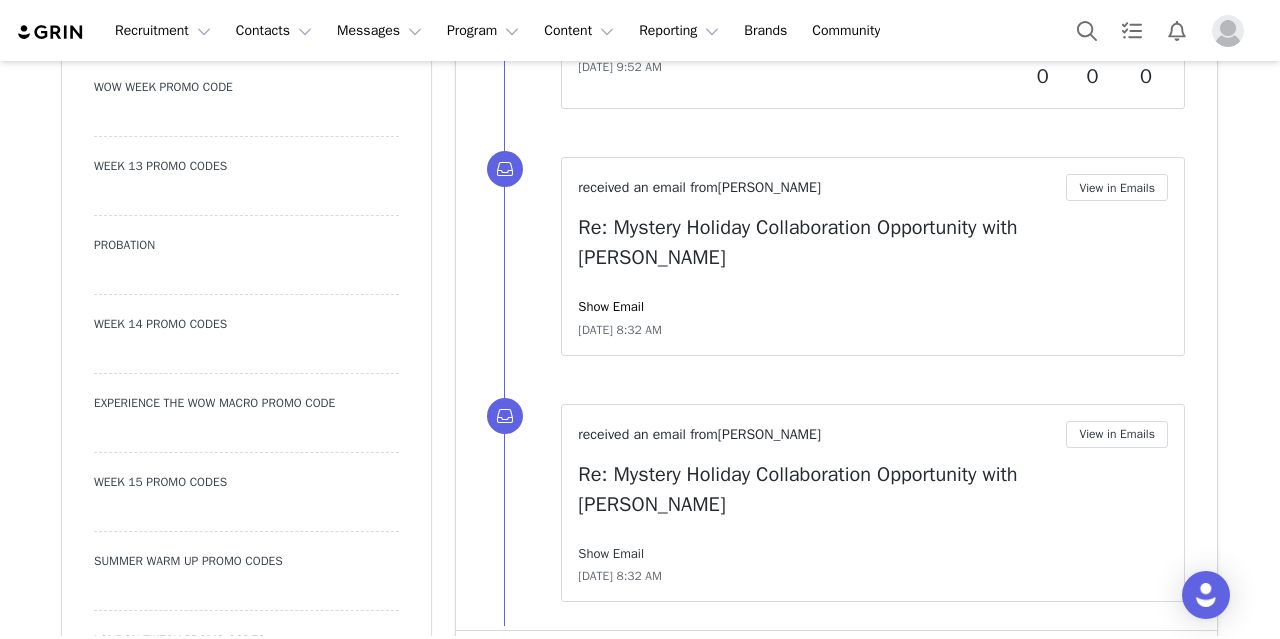 click on "Show Email" at bounding box center (611, 553) 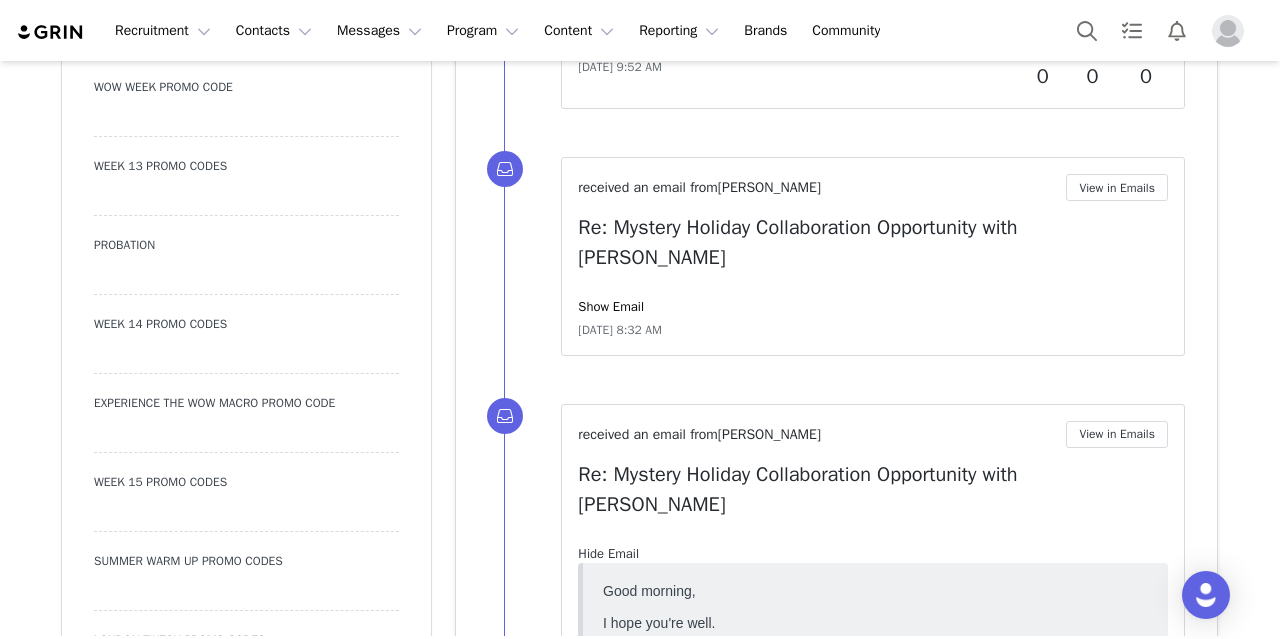 scroll, scrollTop: 0, scrollLeft: 0, axis: both 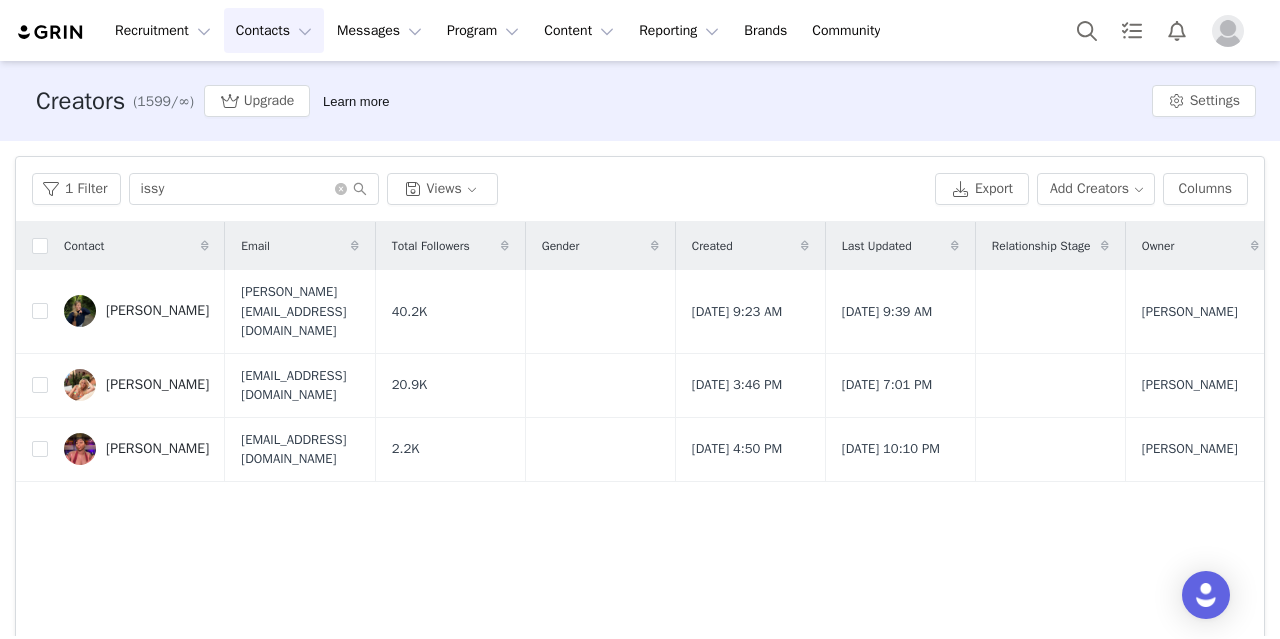click on "Contacts Contacts" at bounding box center (274, 30) 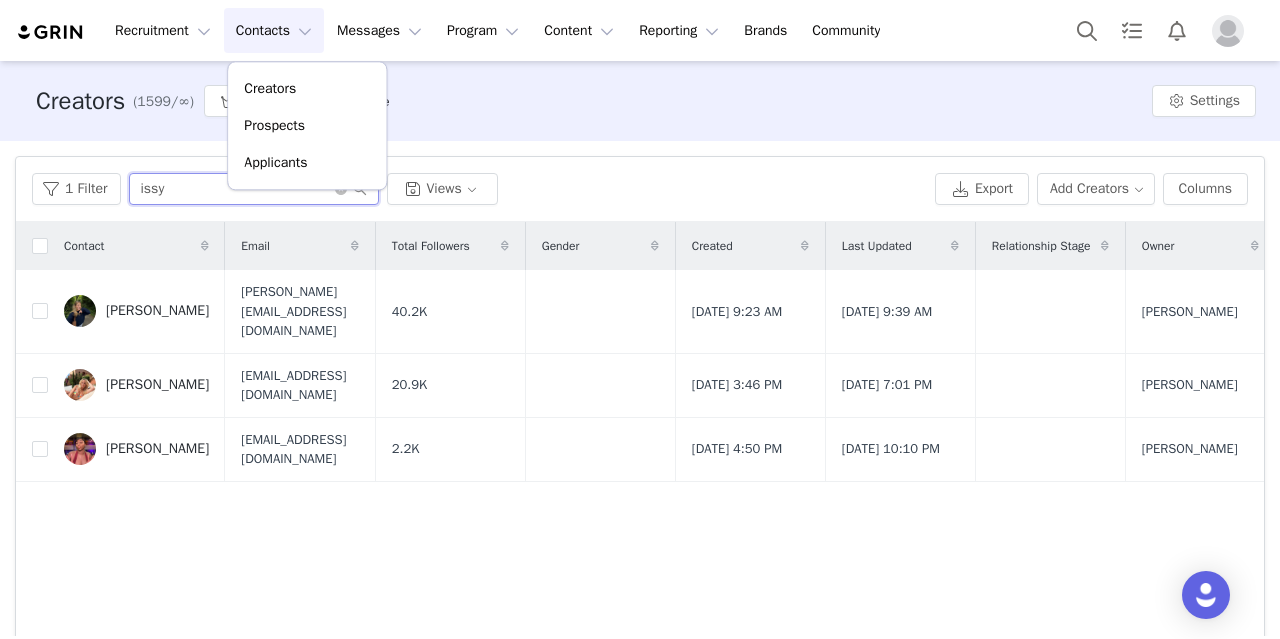 click on "issy" at bounding box center [254, 189] 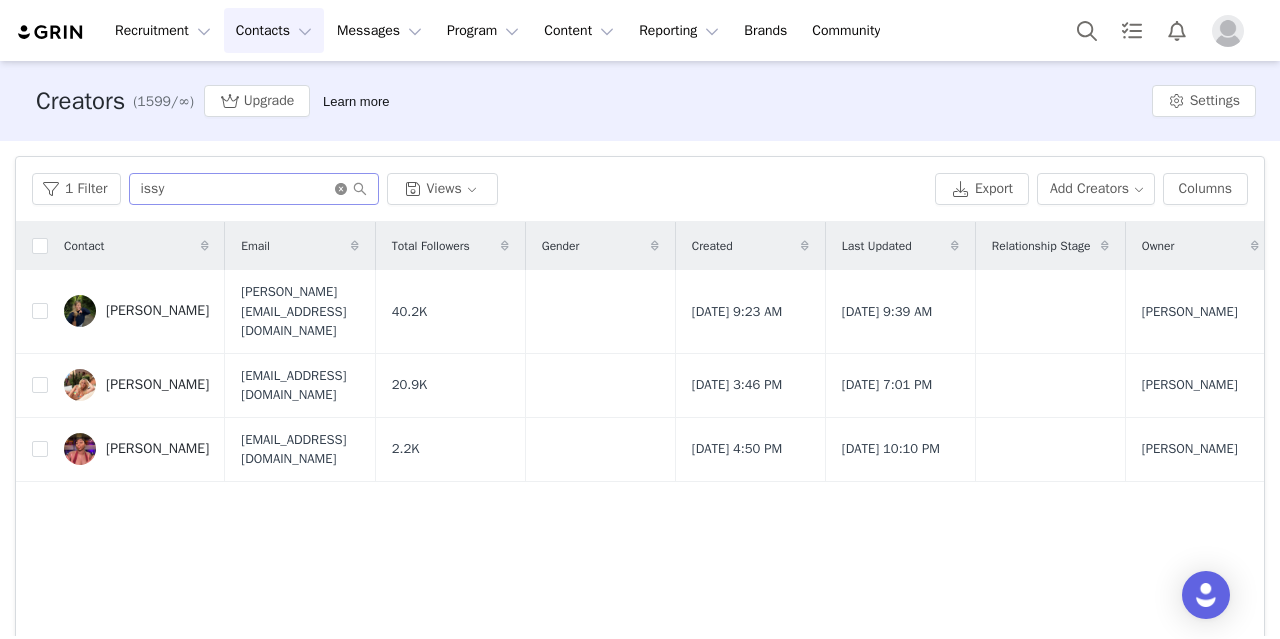 click 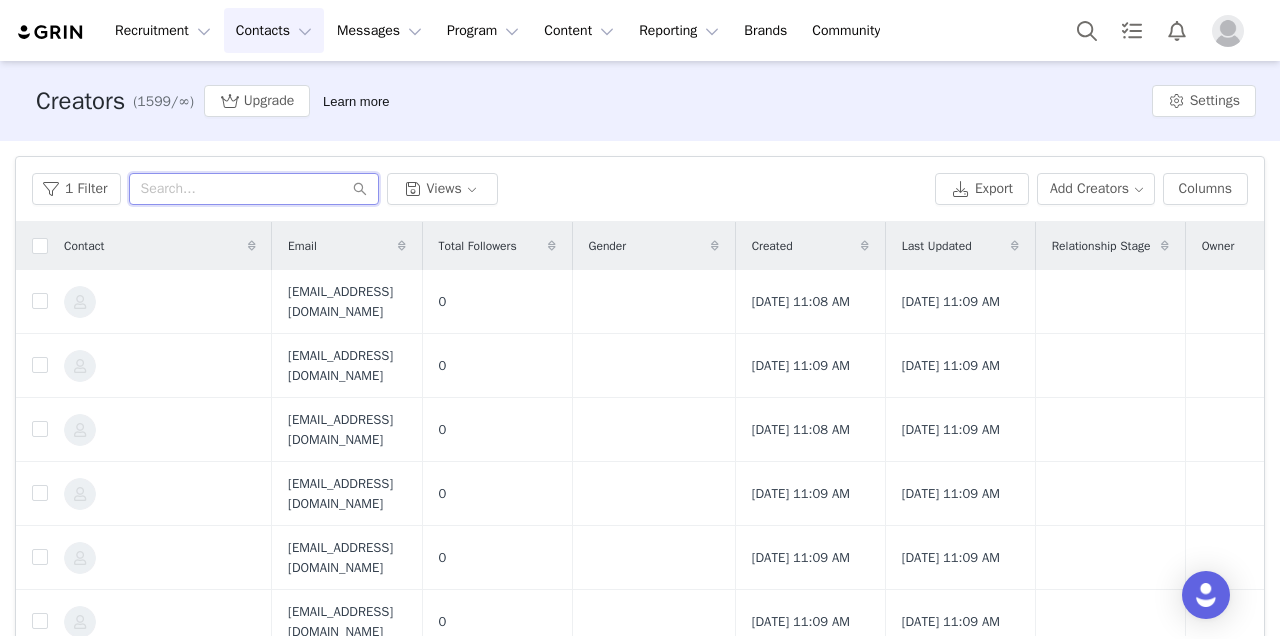 click at bounding box center [254, 189] 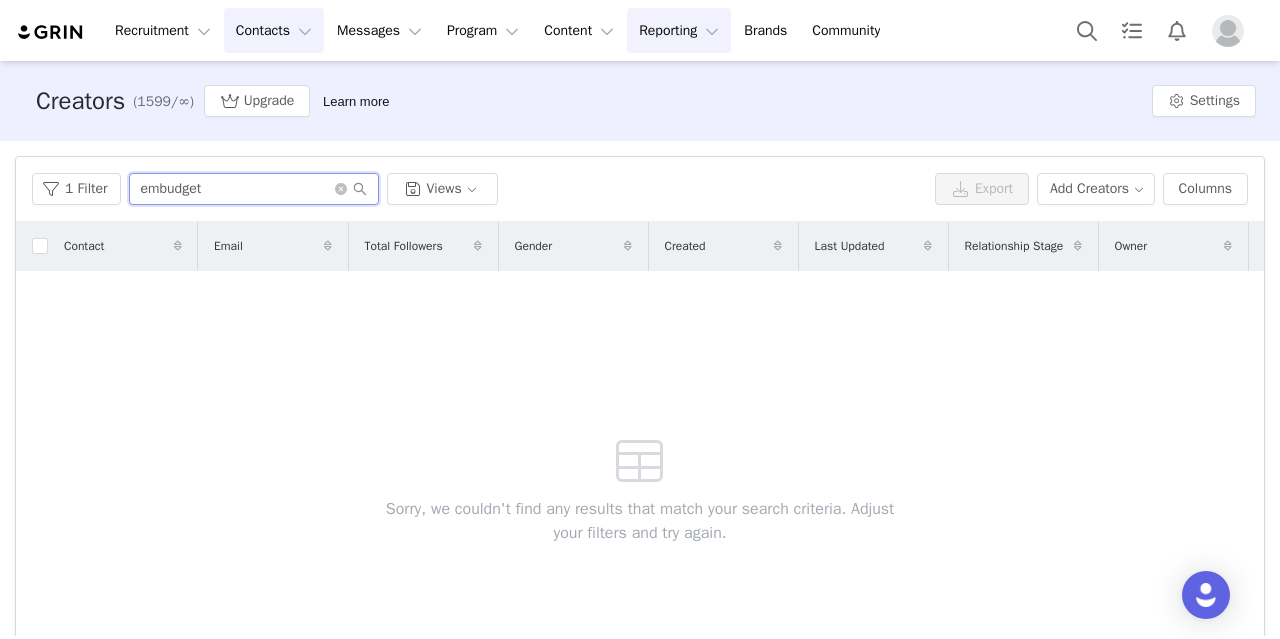type on "embudget" 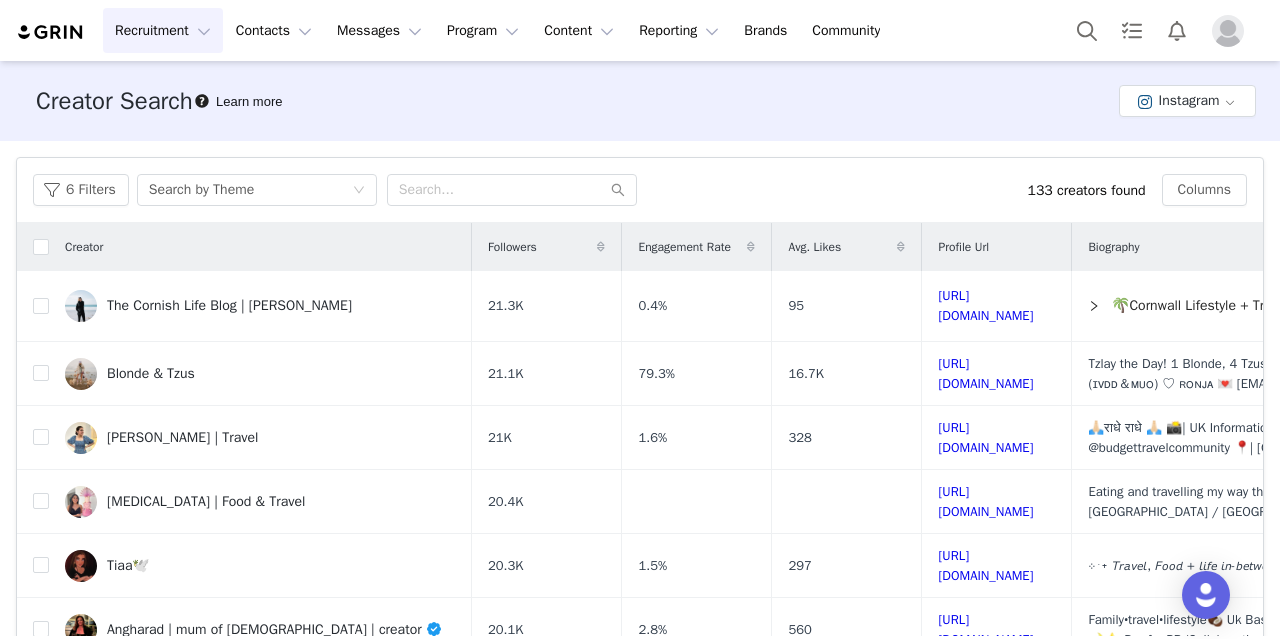 scroll, scrollTop: 0, scrollLeft: 0, axis: both 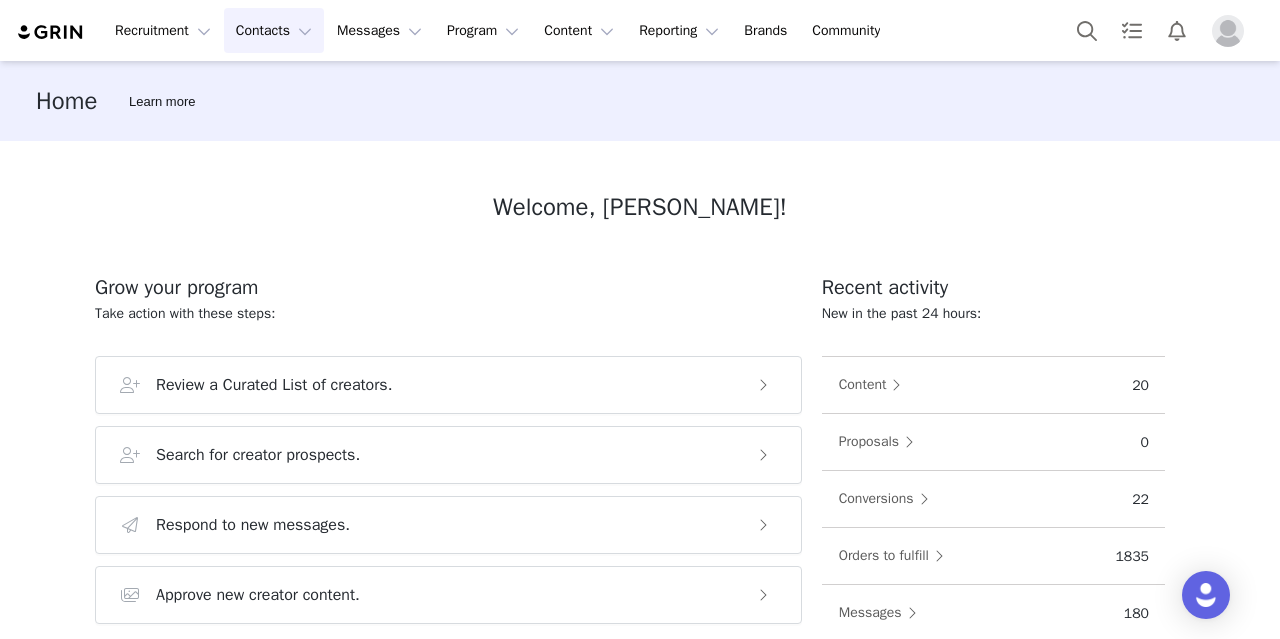 click on "Contacts Contacts" at bounding box center [274, 30] 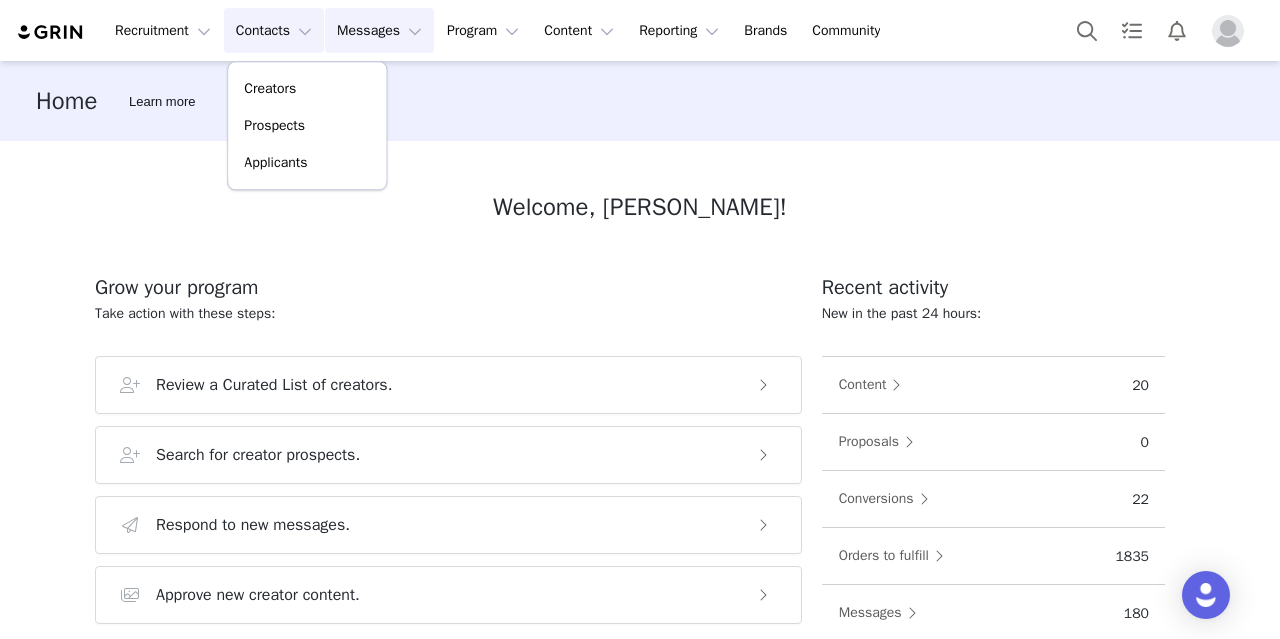click on "Messages Messages" at bounding box center (379, 30) 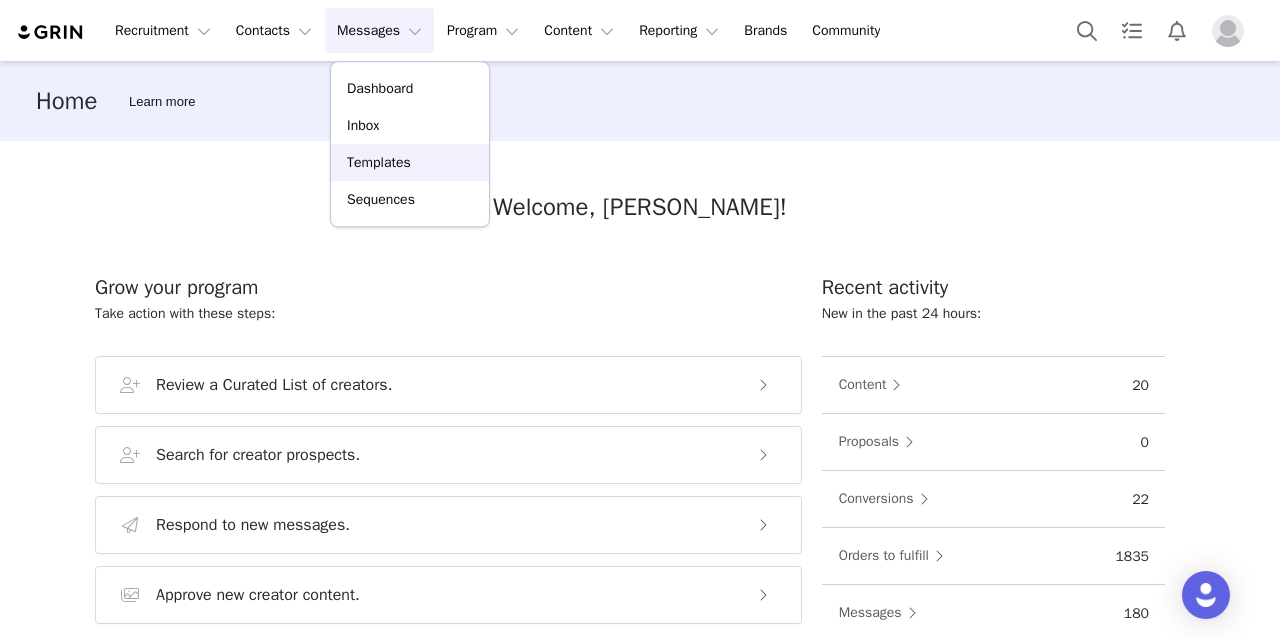 click on "Templates" at bounding box center [410, 162] 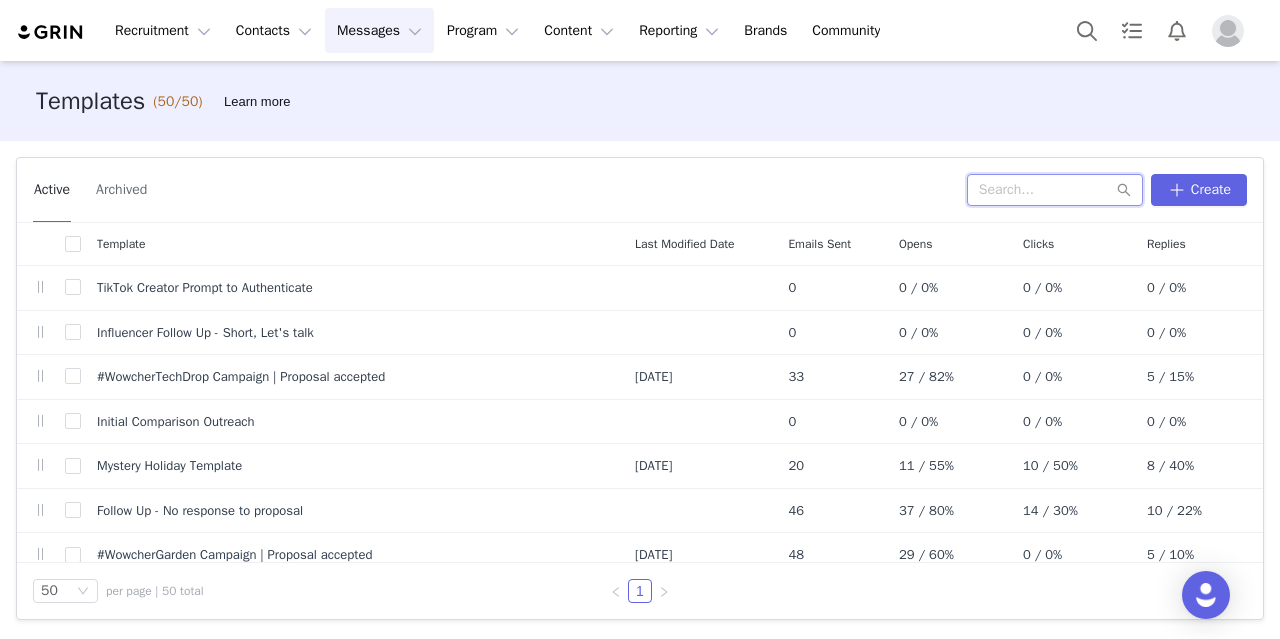 click at bounding box center [1055, 190] 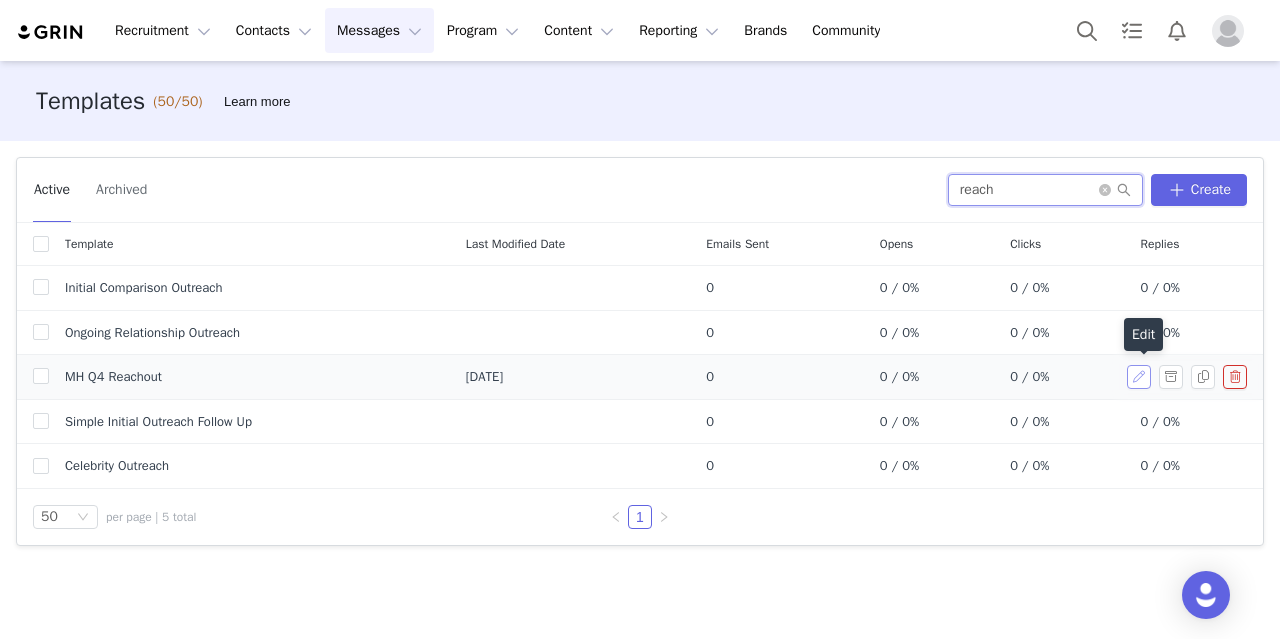 type on "reach" 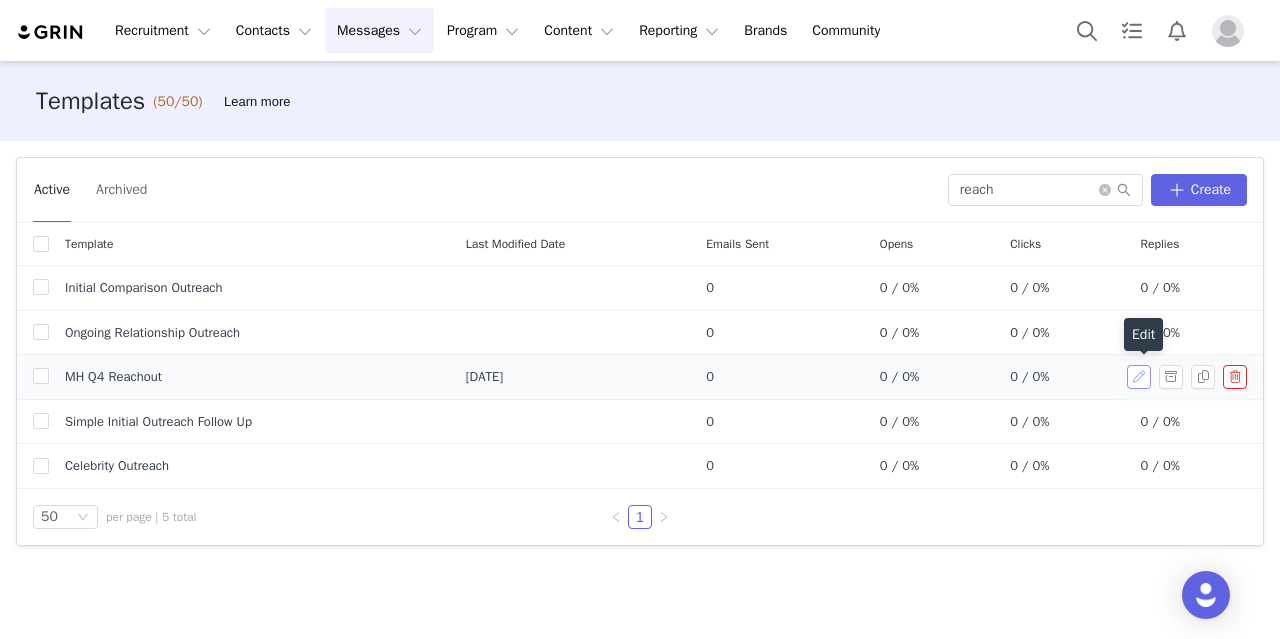 click at bounding box center (1139, 377) 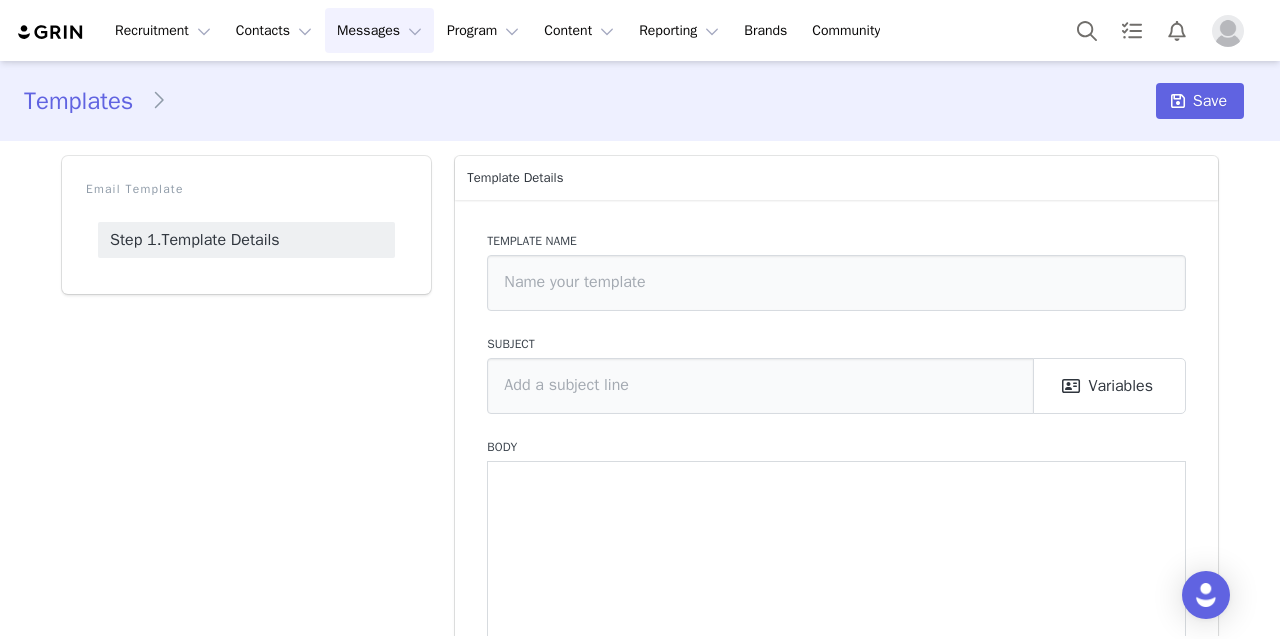 type on "MH Q4 Reachout" 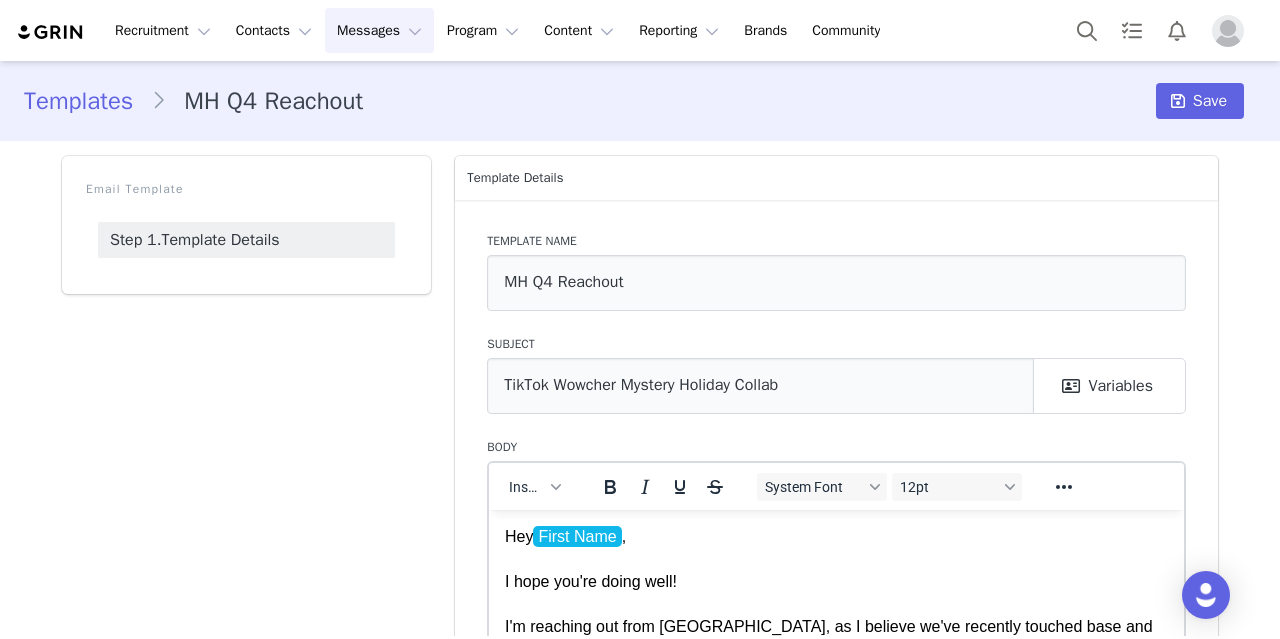 scroll, scrollTop: 0, scrollLeft: 0, axis: both 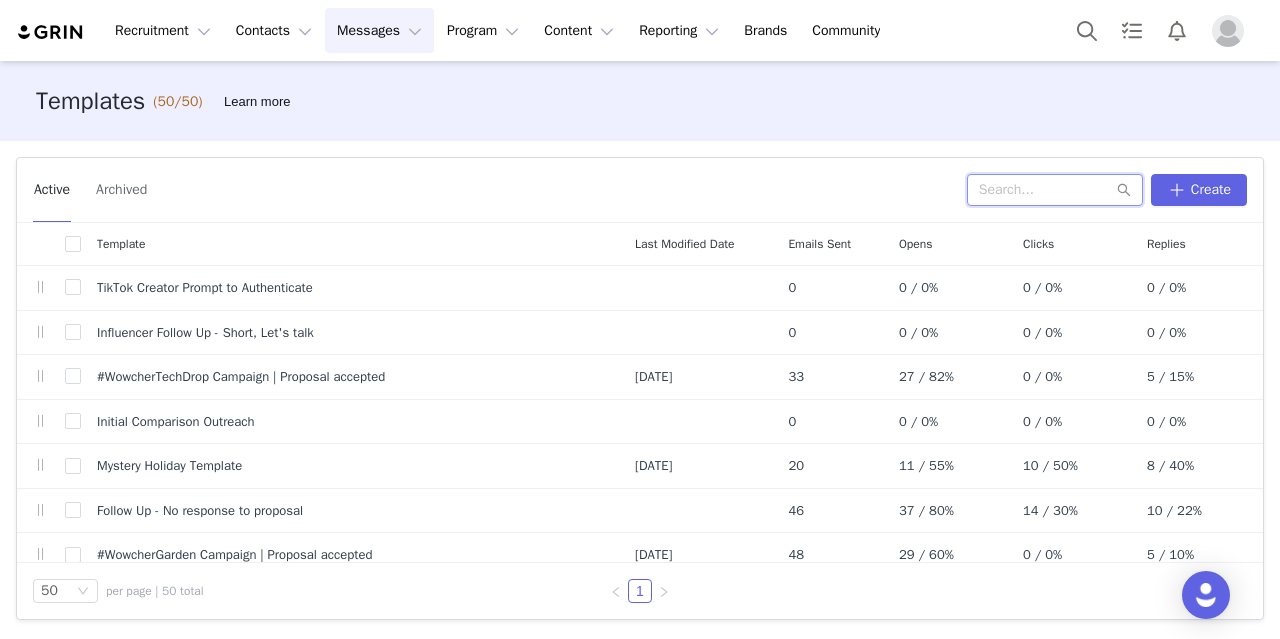 click at bounding box center [1055, 190] 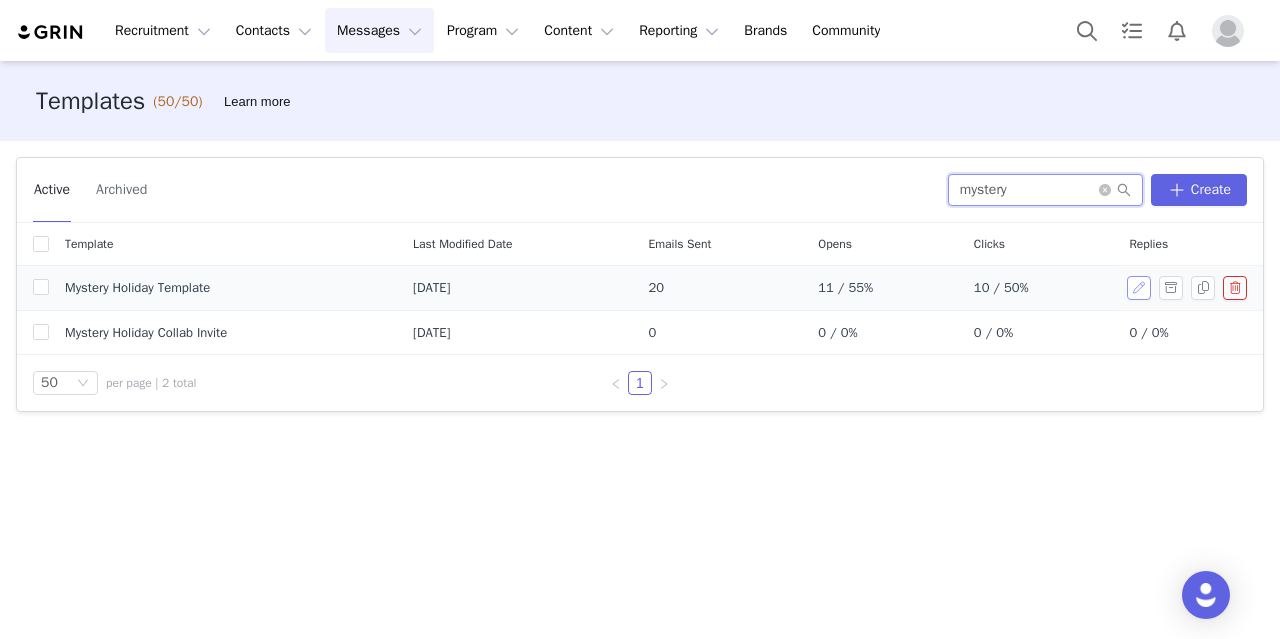 type on "mystery" 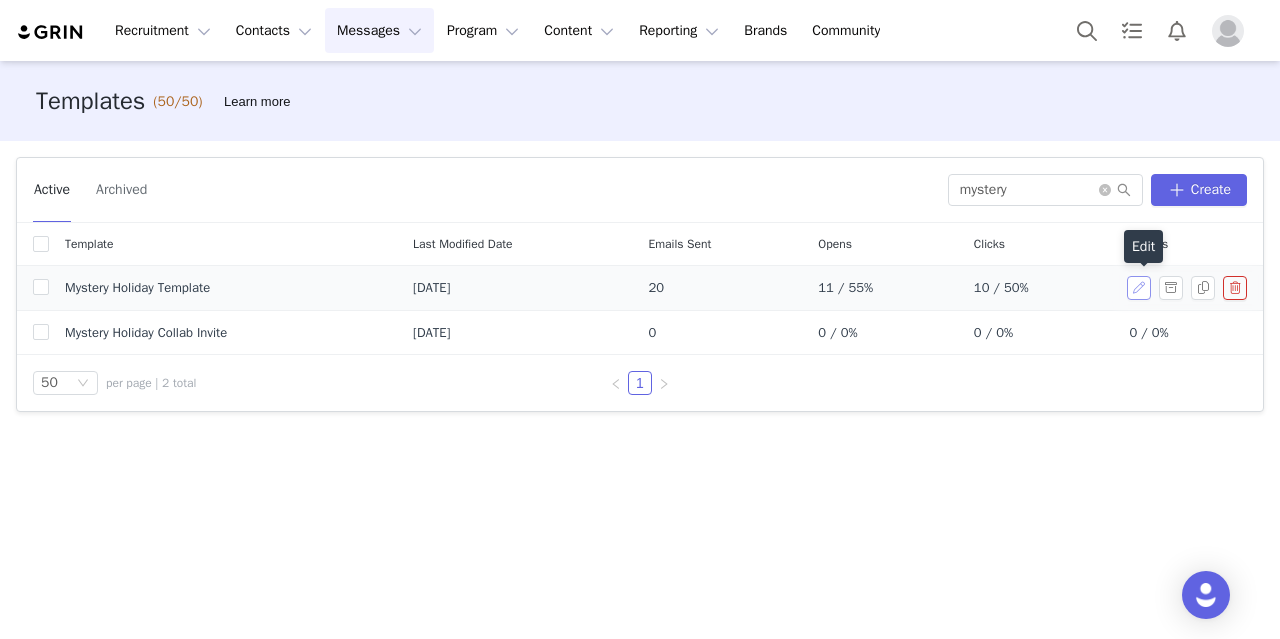 click at bounding box center (1139, 288) 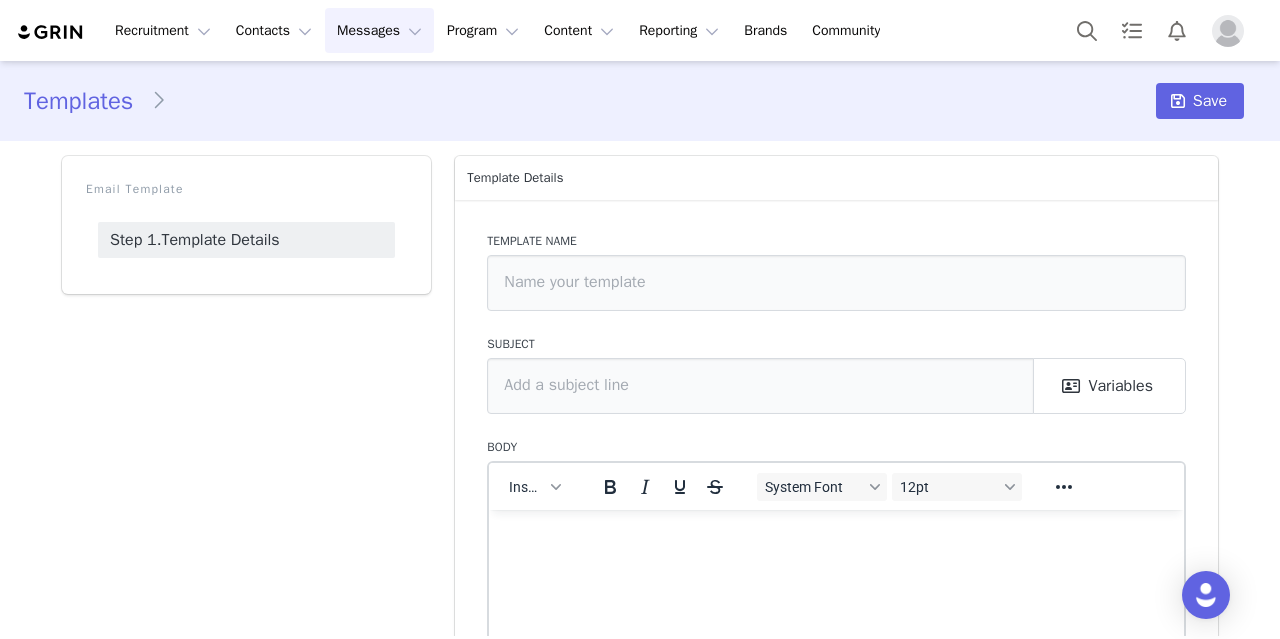 type on "Mystery Holiday Template" 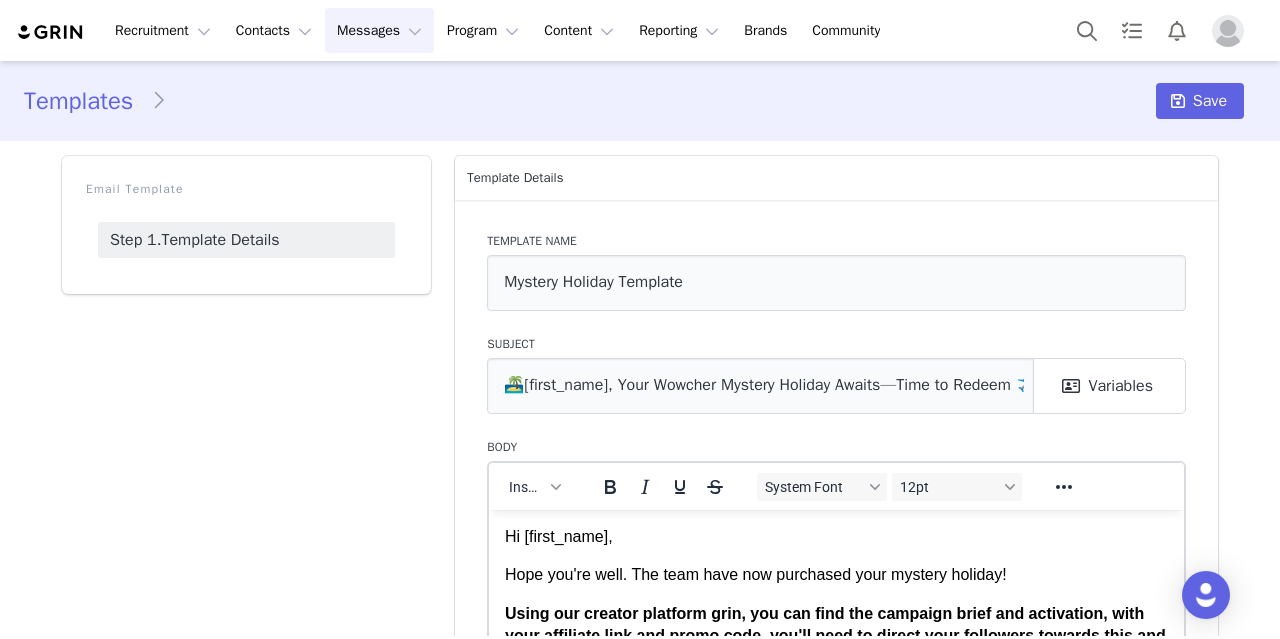 scroll, scrollTop: 0, scrollLeft: 0, axis: both 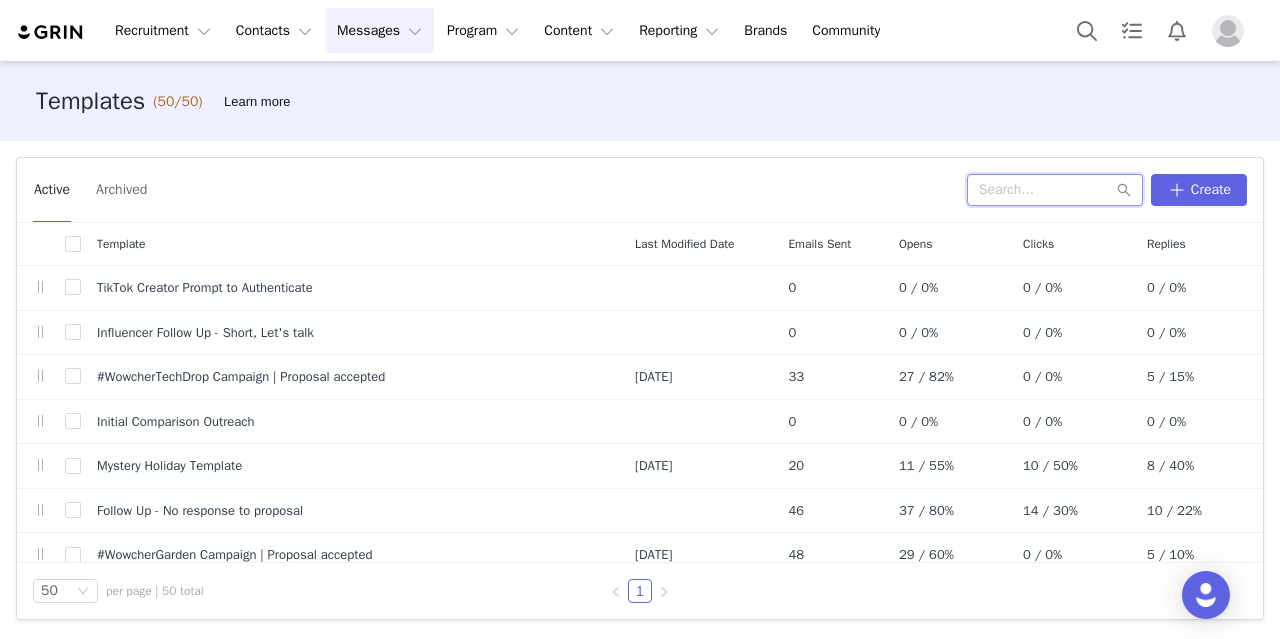 click at bounding box center (1055, 190) 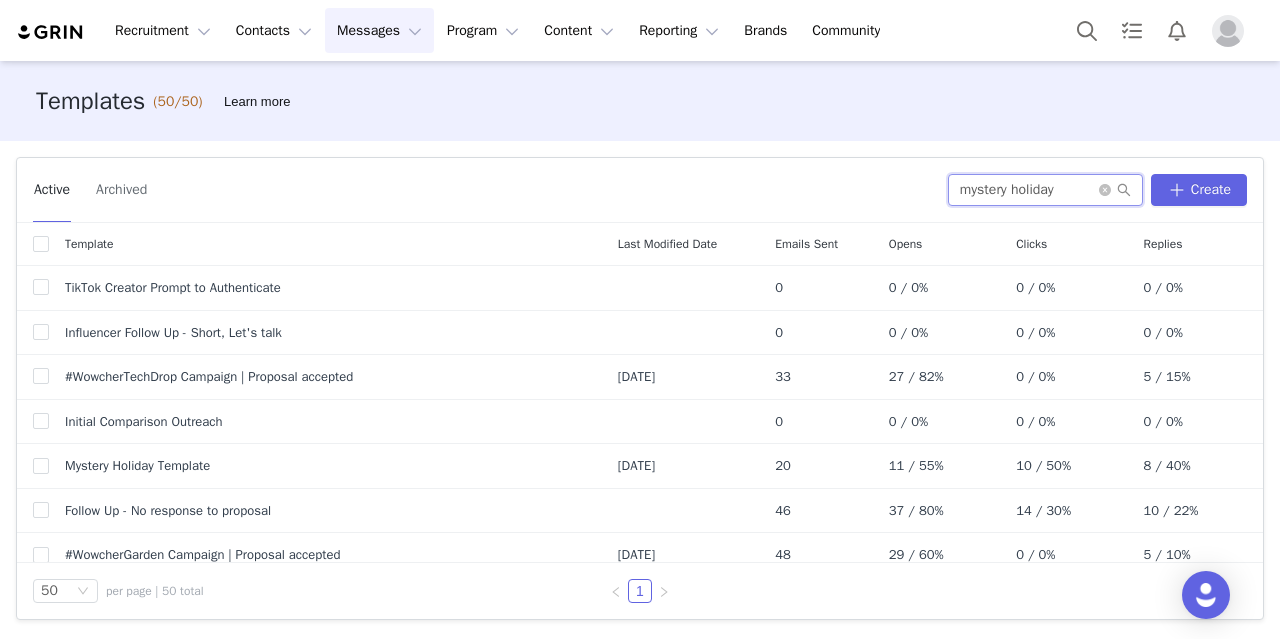 type on "mystery holiday" 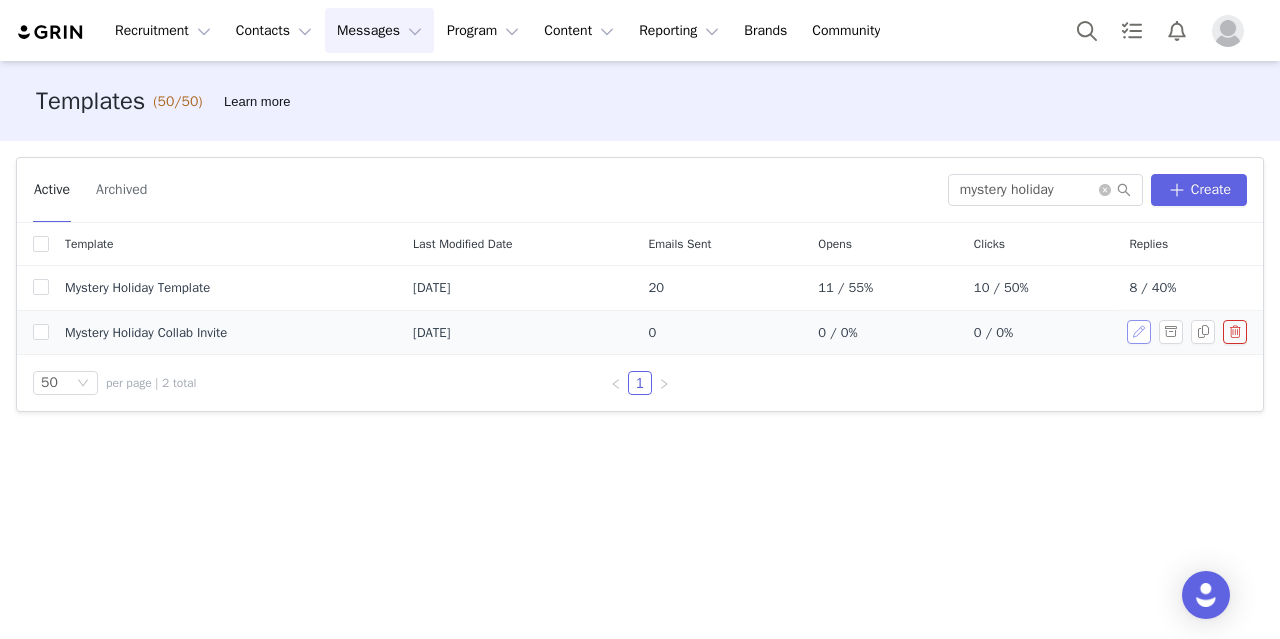 click at bounding box center [1139, 332] 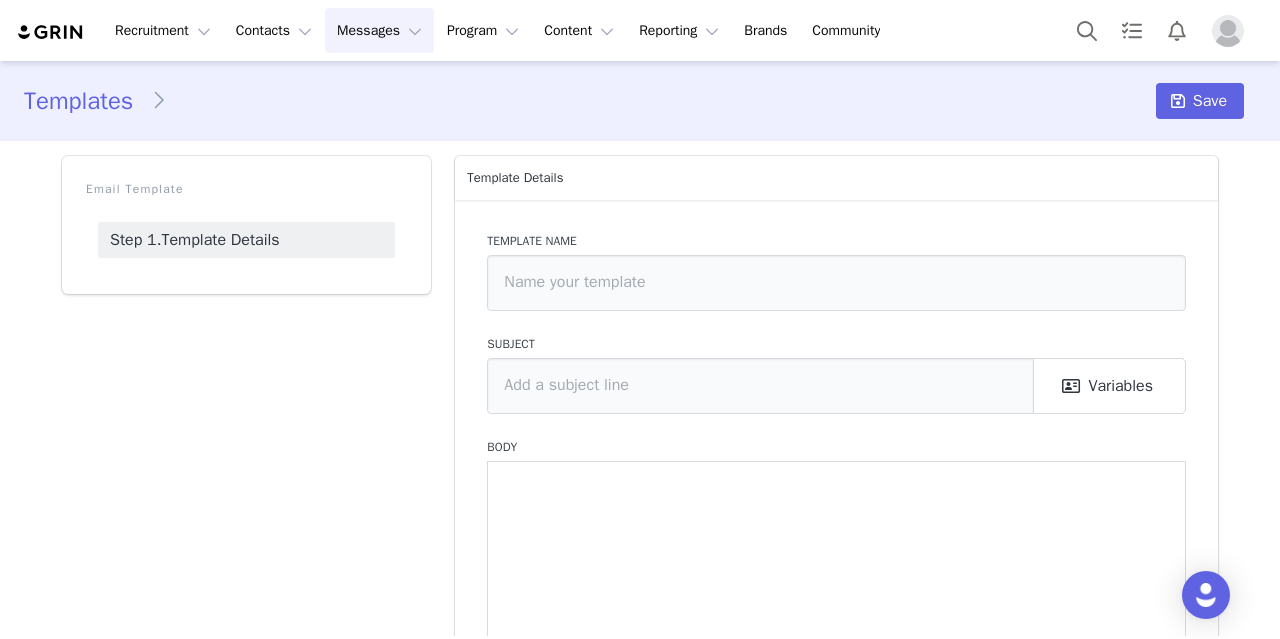 type on "Mystery Holiday Collab Invite" 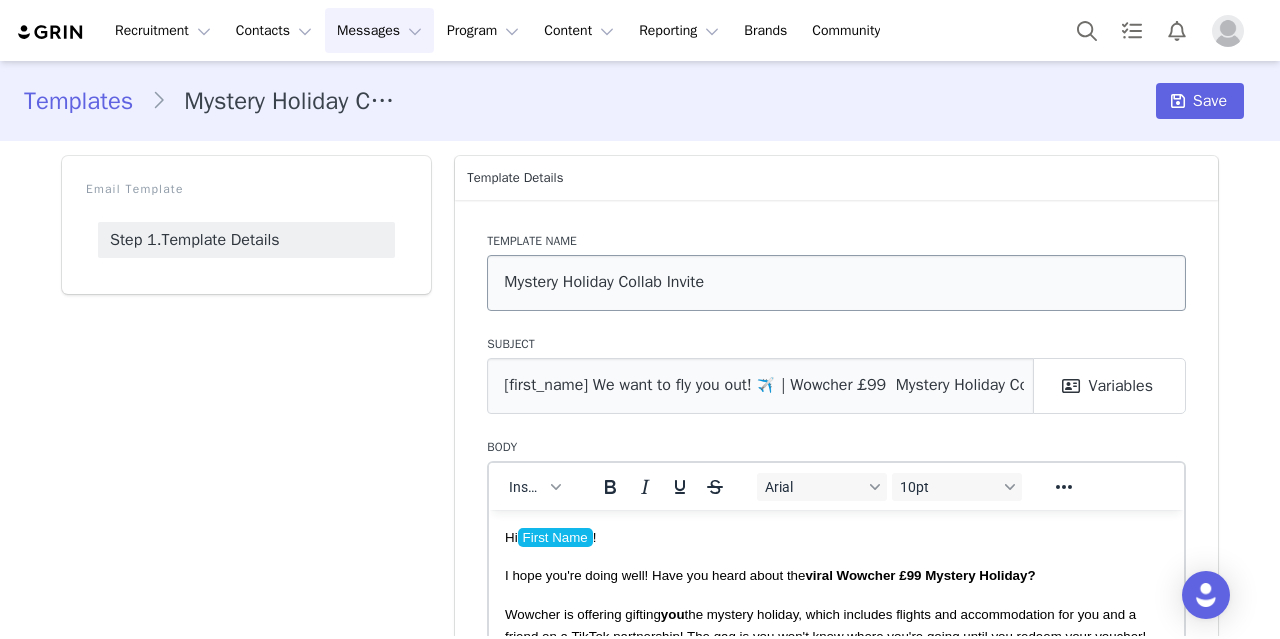 scroll, scrollTop: 0, scrollLeft: 0, axis: both 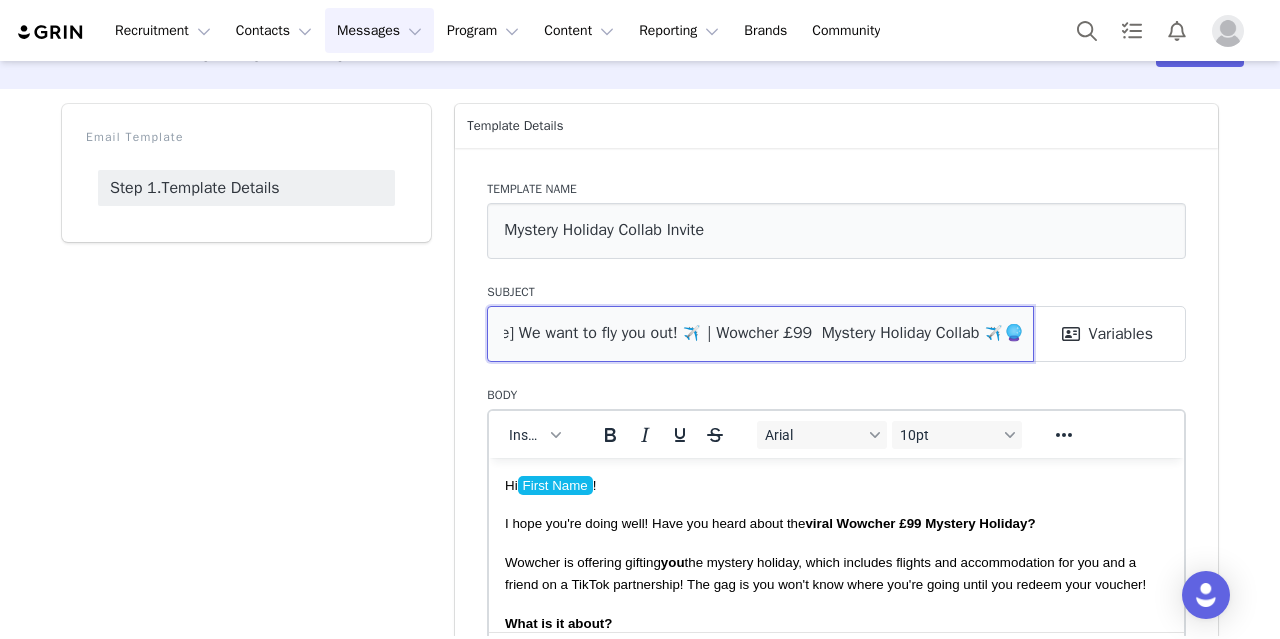 drag, startPoint x: 496, startPoint y: 331, endPoint x: 1188, endPoint y: 351, distance: 692.28894 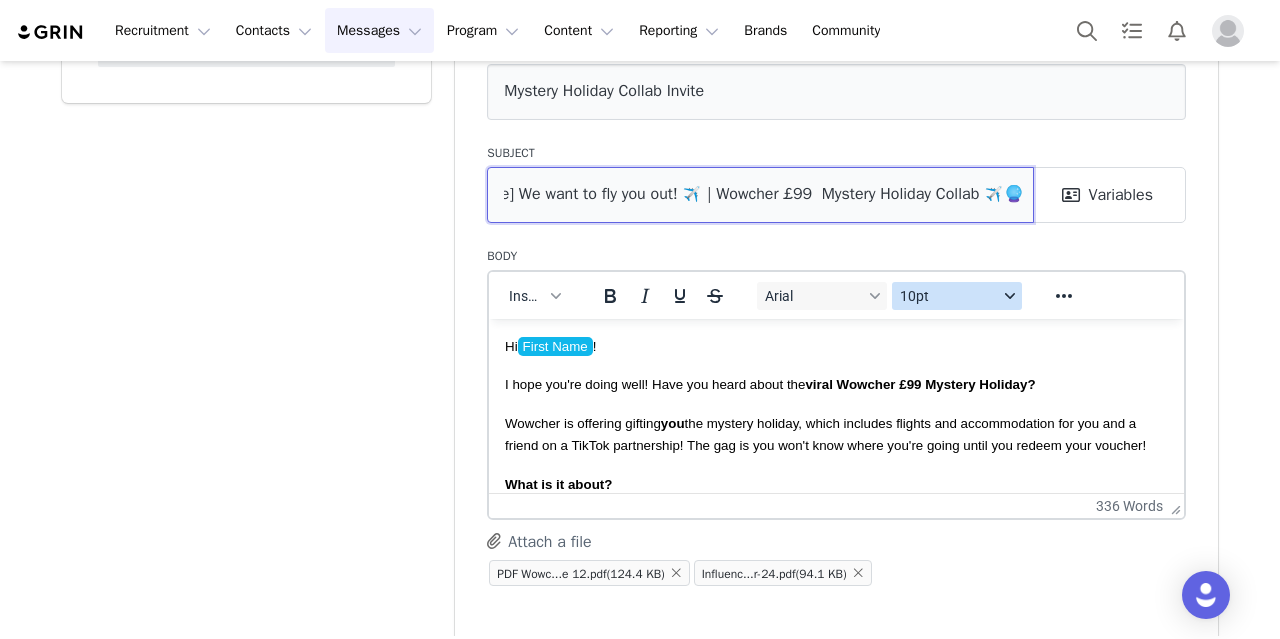 scroll, scrollTop: 213, scrollLeft: 0, axis: vertical 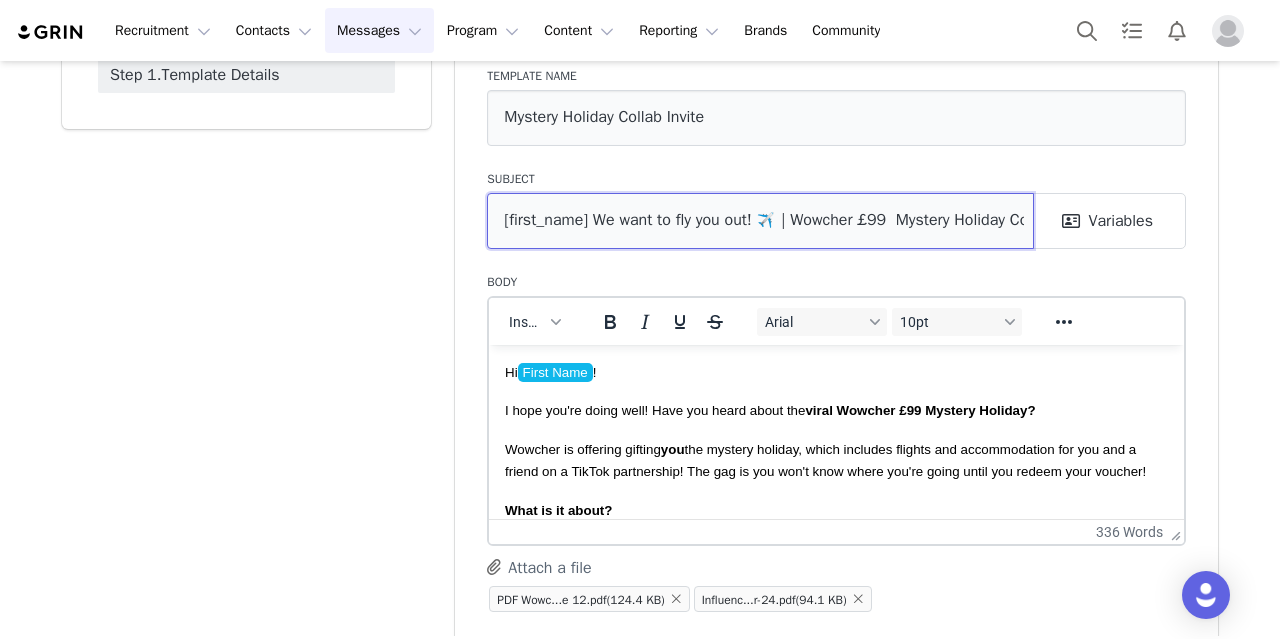 click on "[first_name] We want to fly you out! ✈️ | Wowcher £99  Mystery Holiday Collab ✈️🔮" at bounding box center [760, 221] 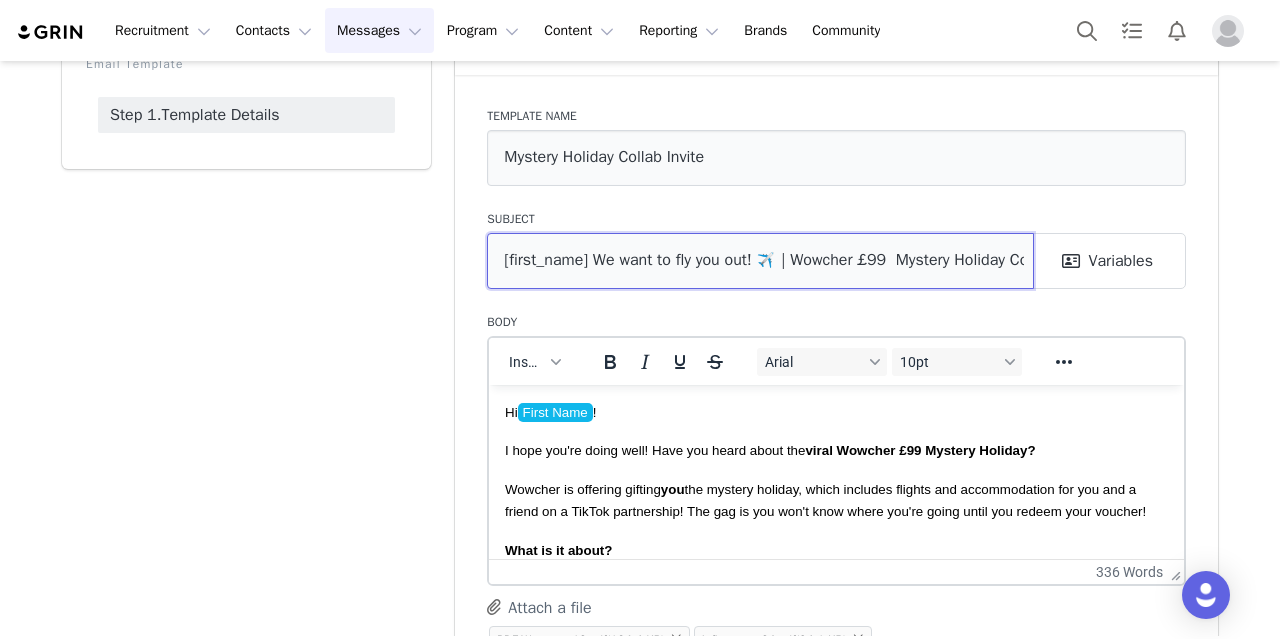 scroll, scrollTop: 121, scrollLeft: 0, axis: vertical 